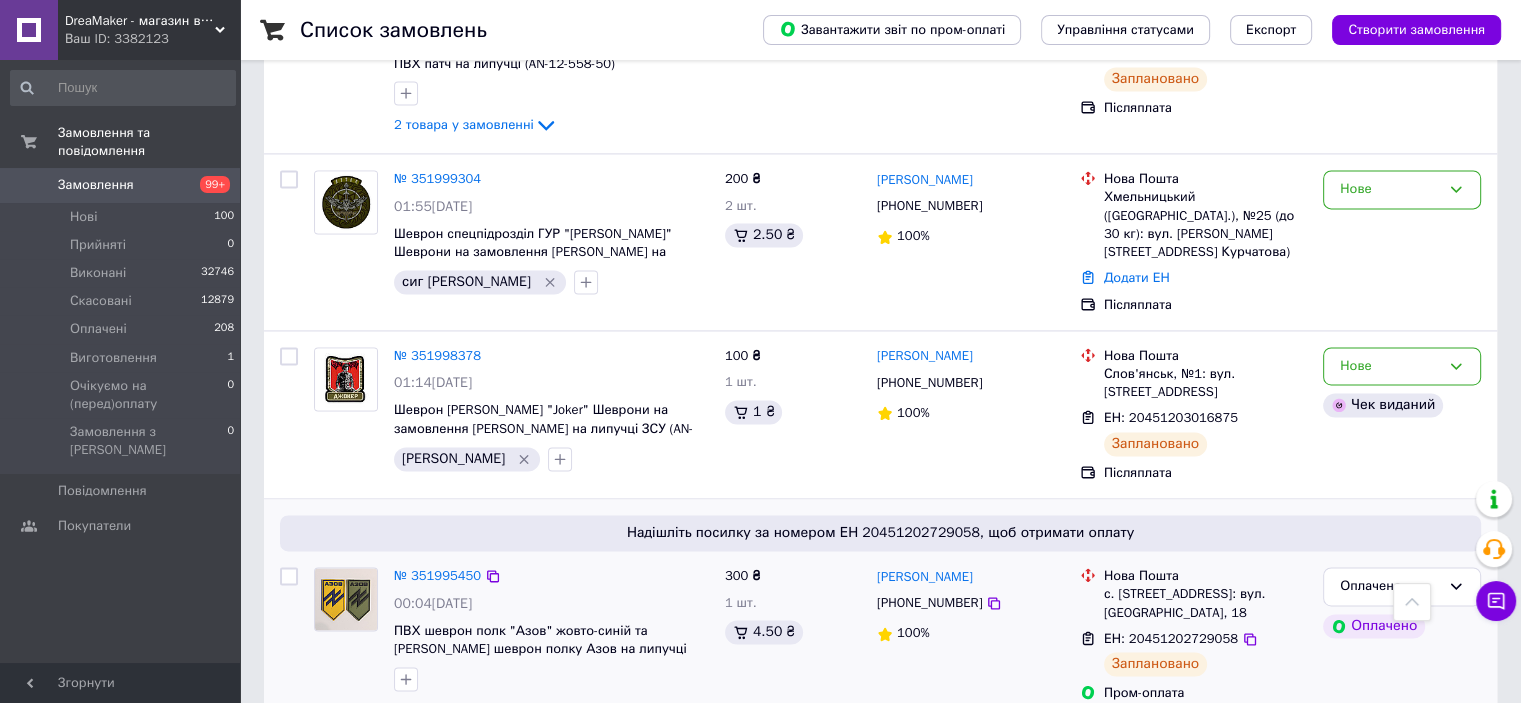 scroll, scrollTop: 3100, scrollLeft: 0, axis: vertical 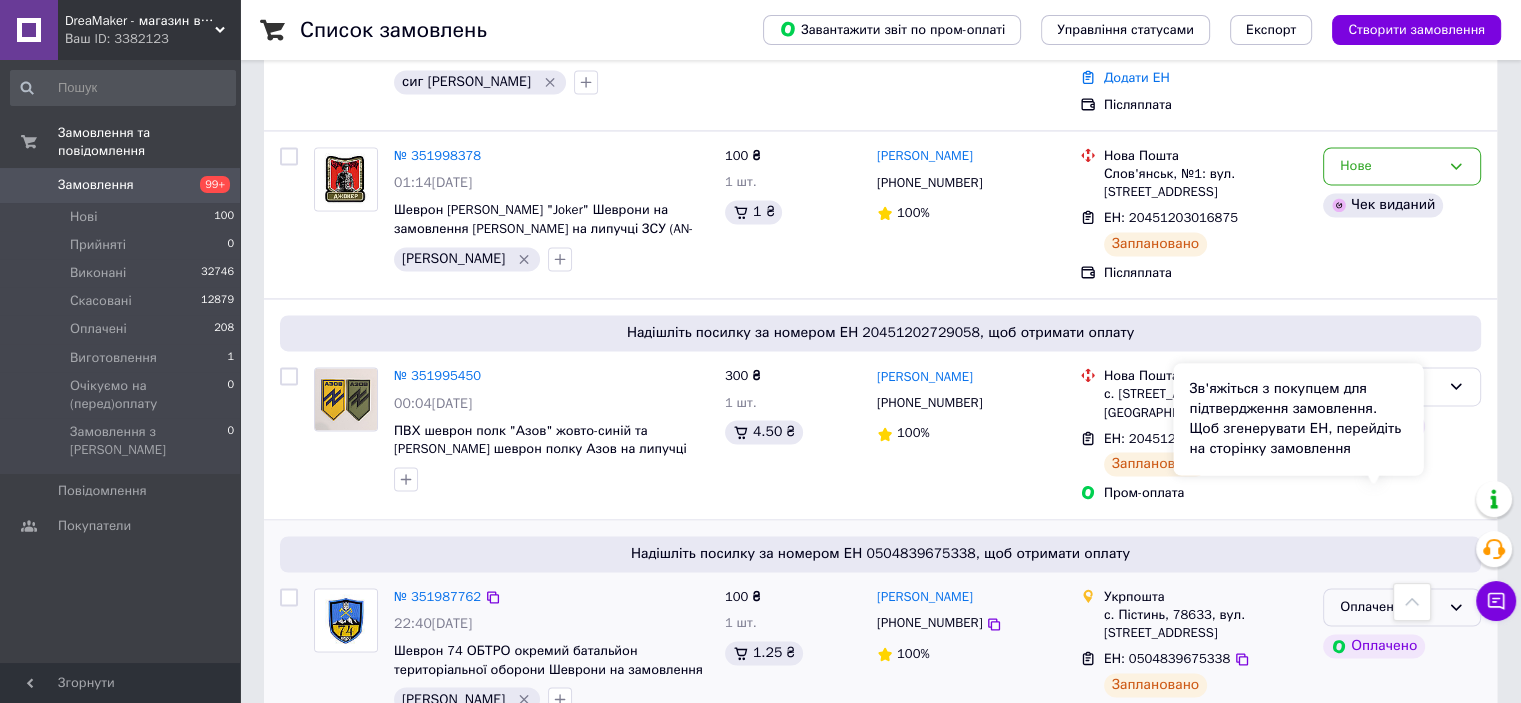click on "Зв'яжіться з покупцем для підтвердження замовлення.
Щоб згенерувати ЕН, перейдіть на сторінку замовлення" at bounding box center (1298, 419) 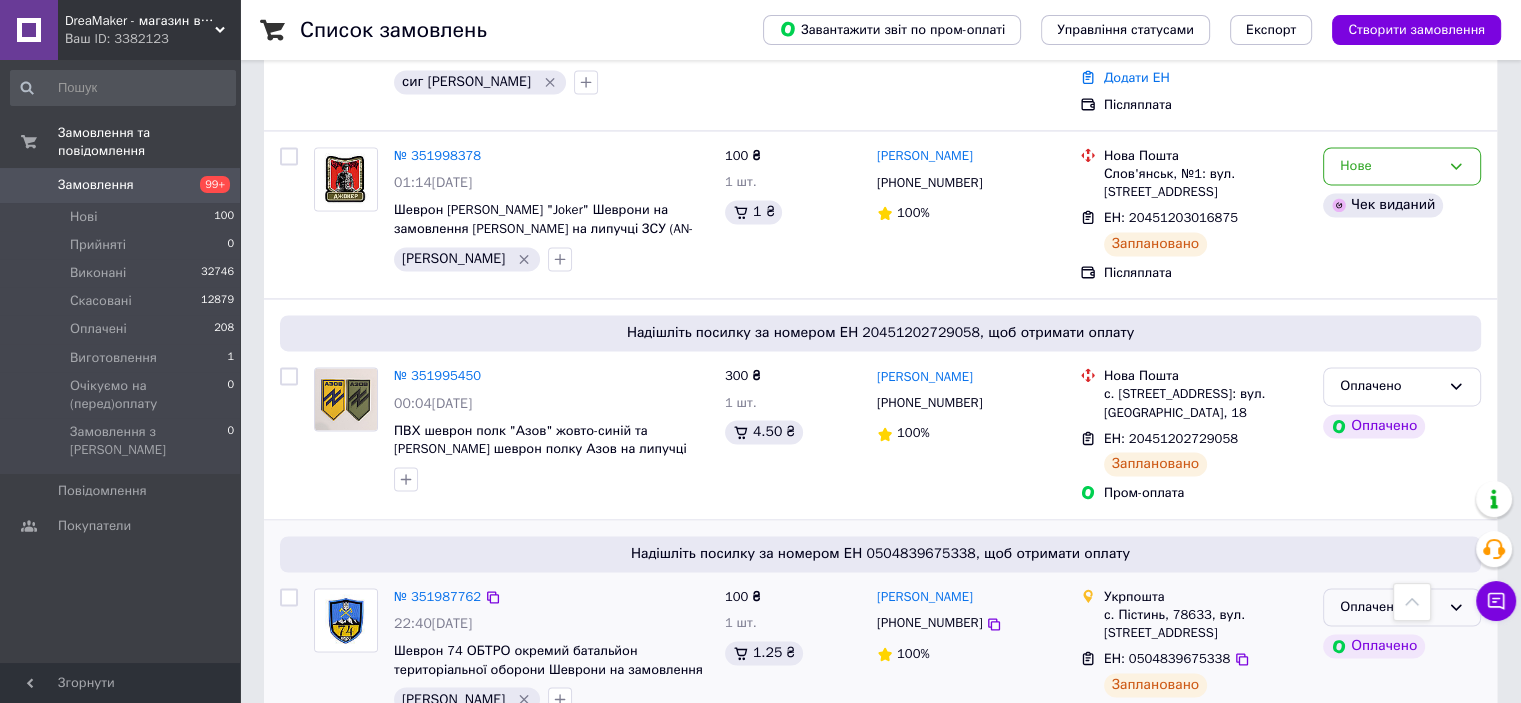click 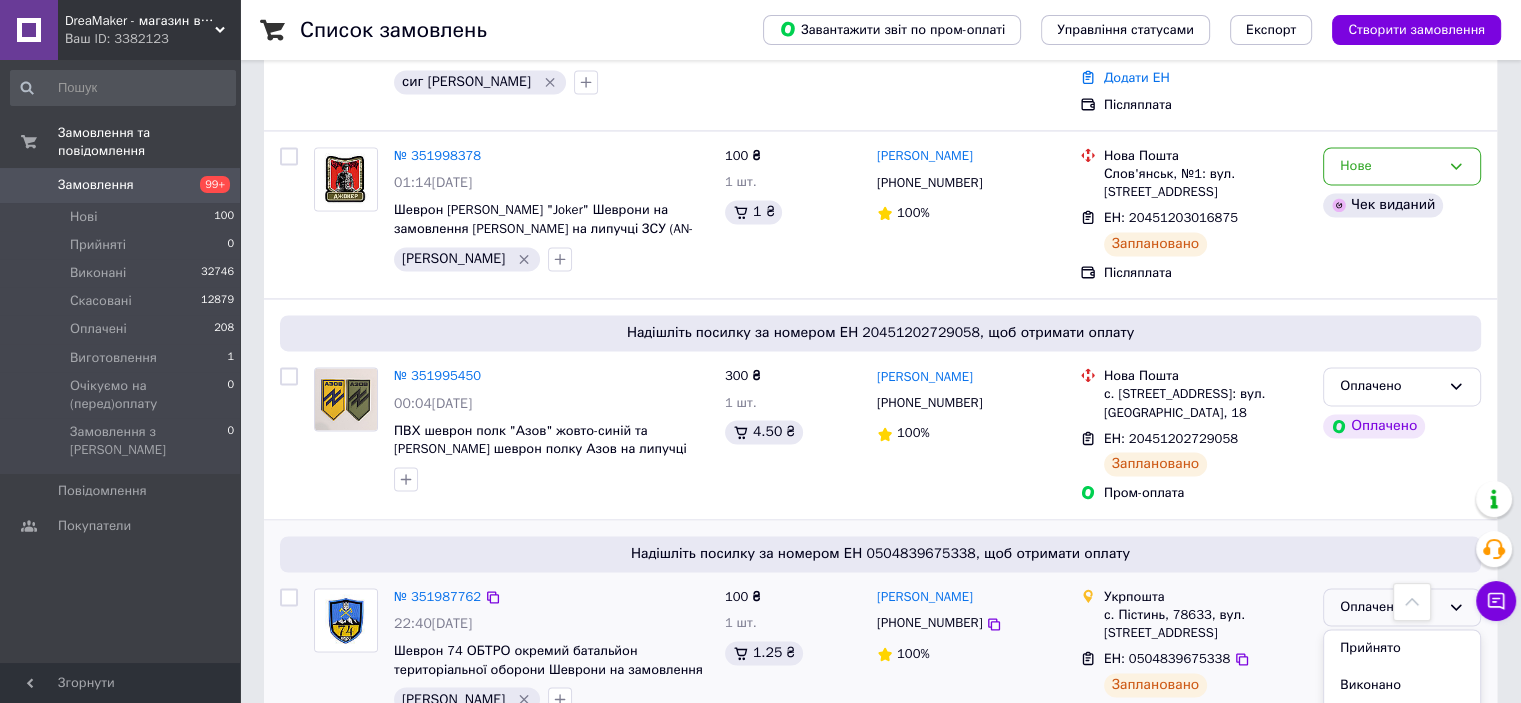 click on "Скасовано" at bounding box center (1402, 721) 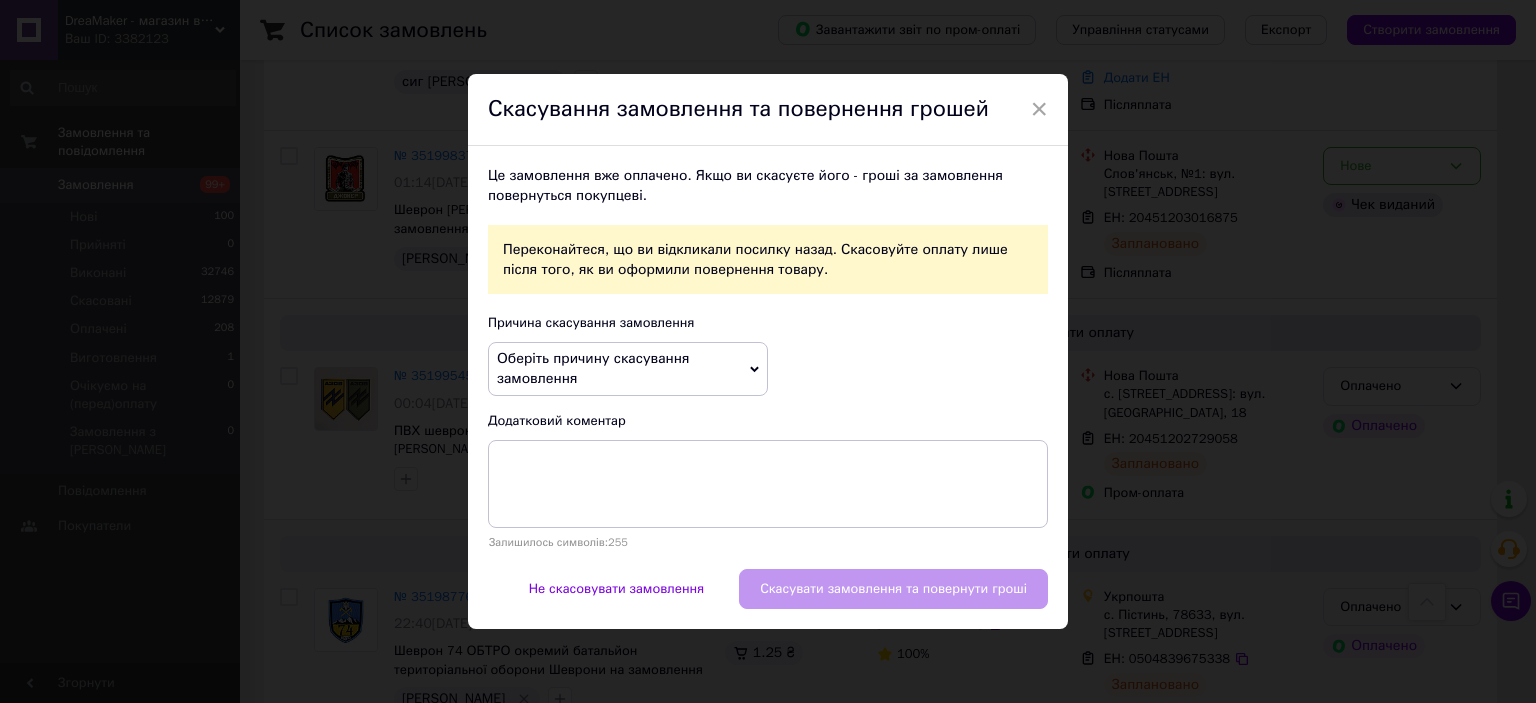 click on "Оберіть причину скасування замовлення" at bounding box center (628, 368) 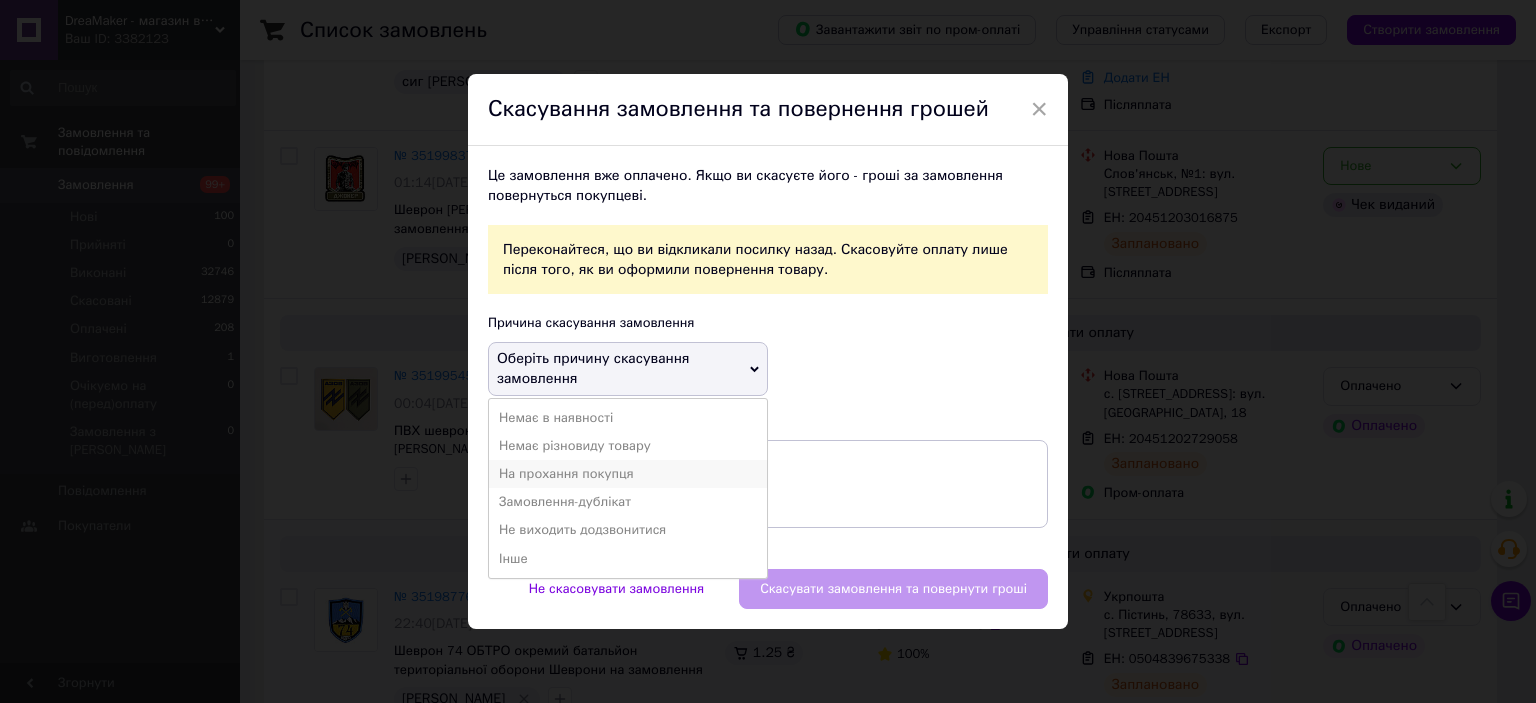 click on "На прохання покупця" at bounding box center (628, 474) 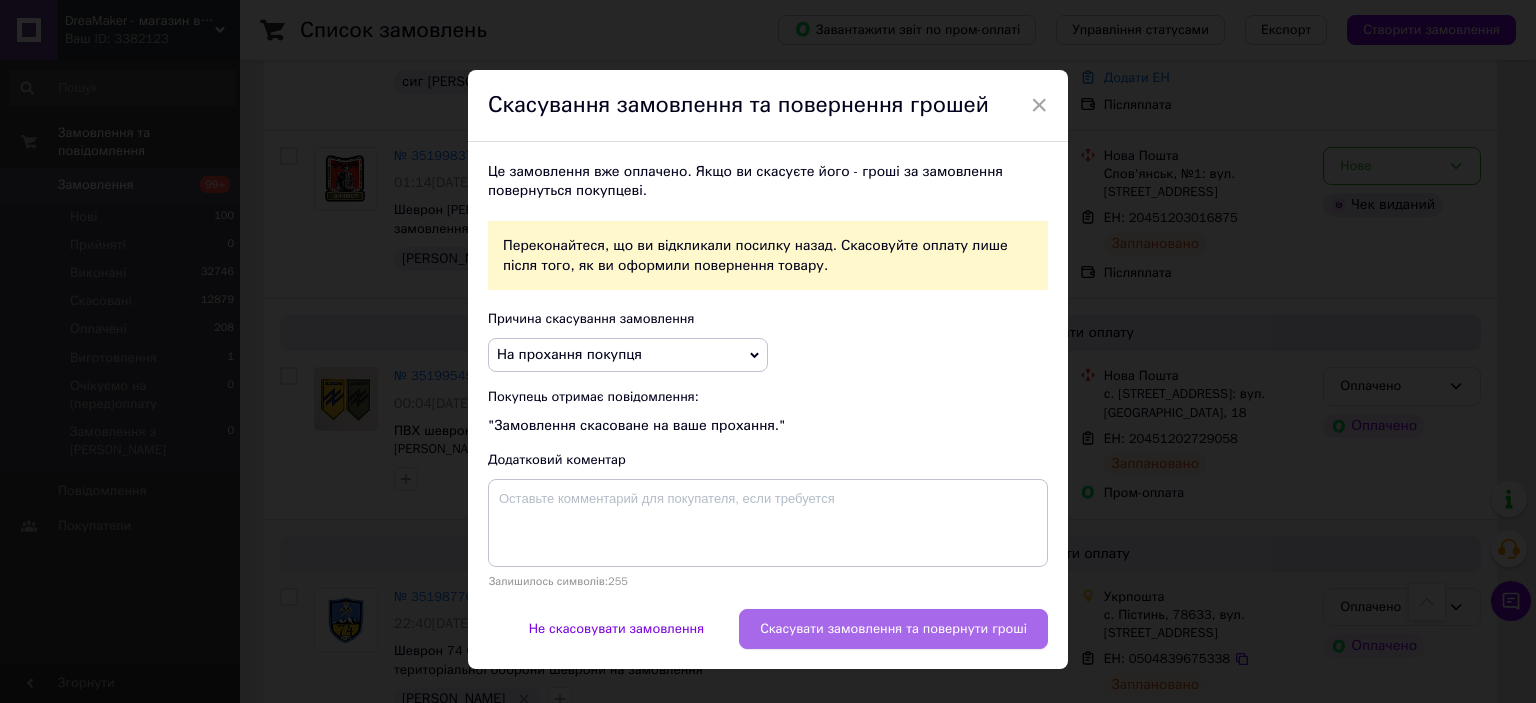 click on "Скасувати замовлення та повернути гроші" at bounding box center (893, 629) 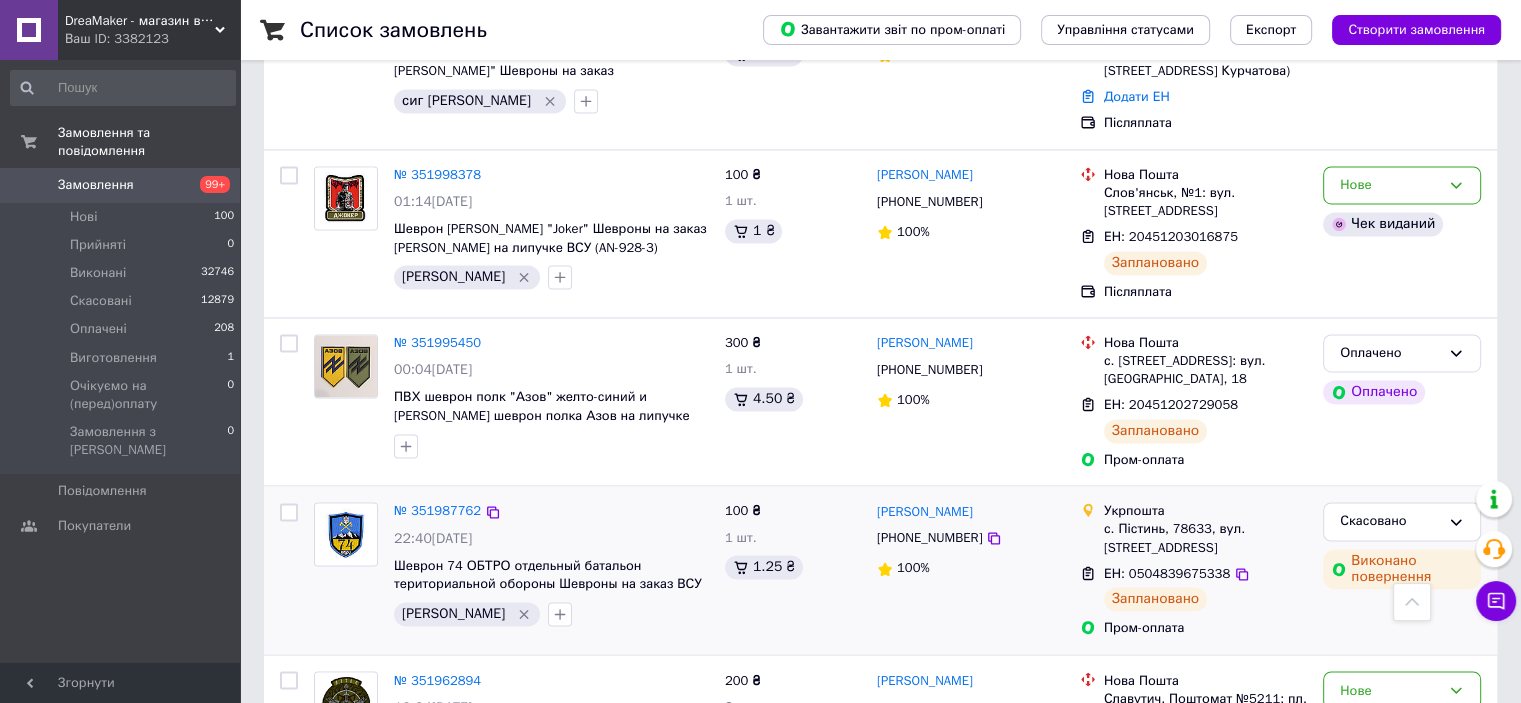 scroll, scrollTop: 3310, scrollLeft: 0, axis: vertical 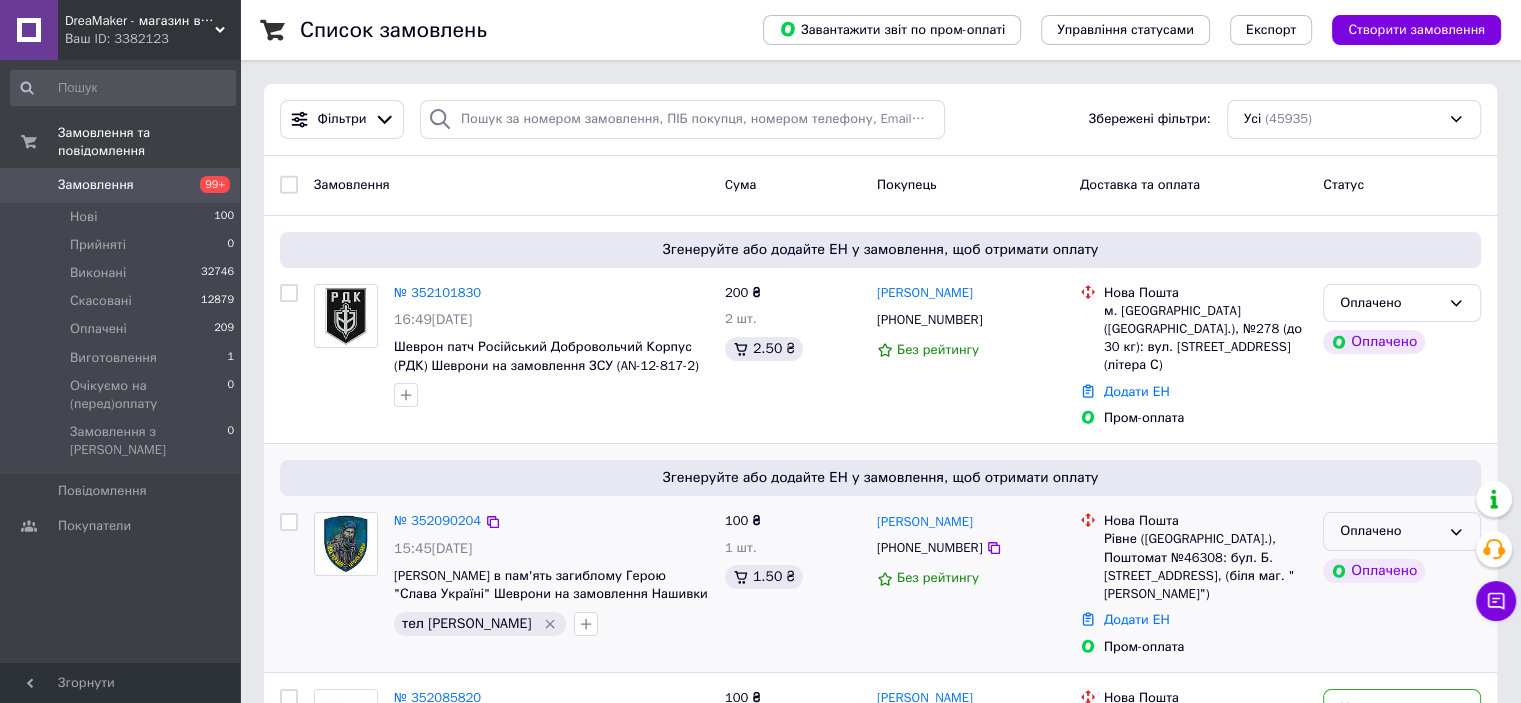 click on "Оплачено" at bounding box center [1390, 531] 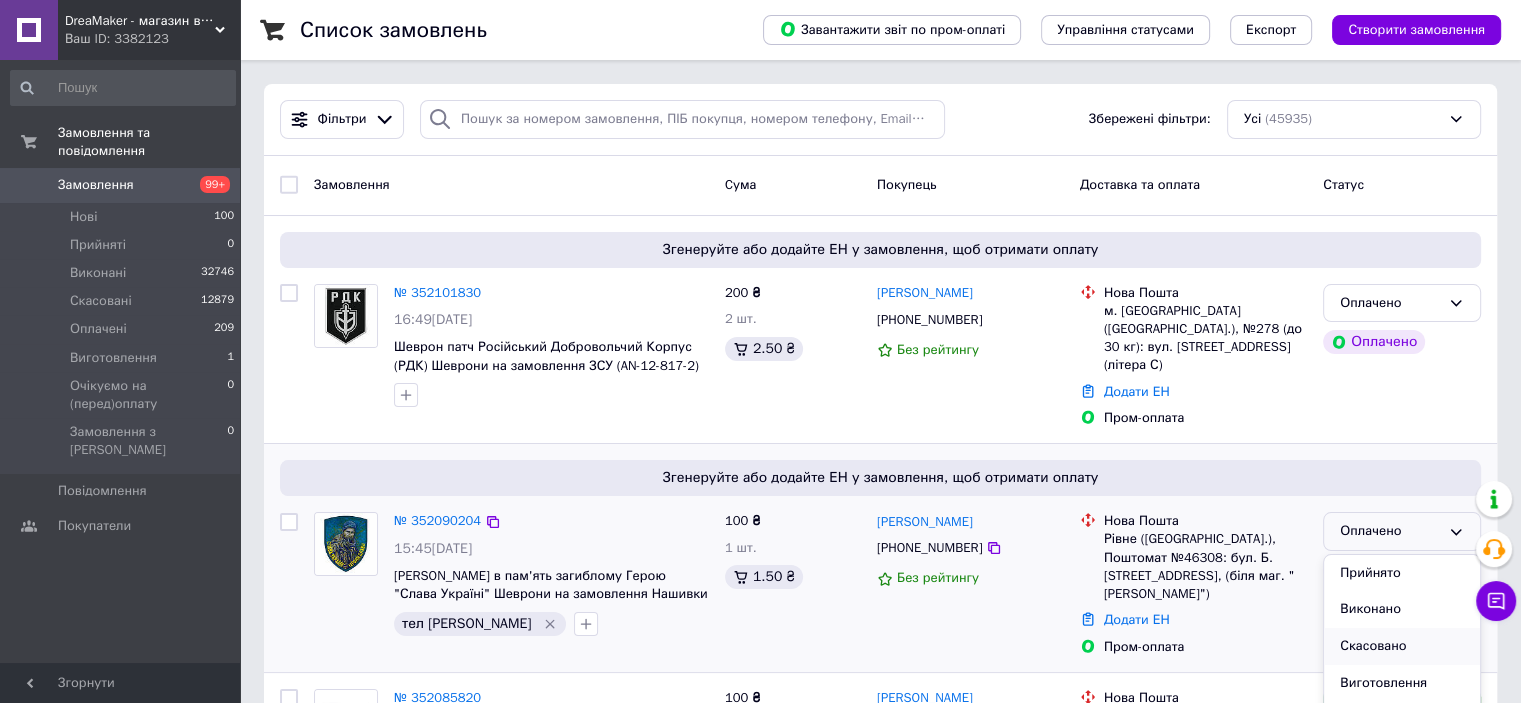 click on "Скасовано" at bounding box center [1402, 646] 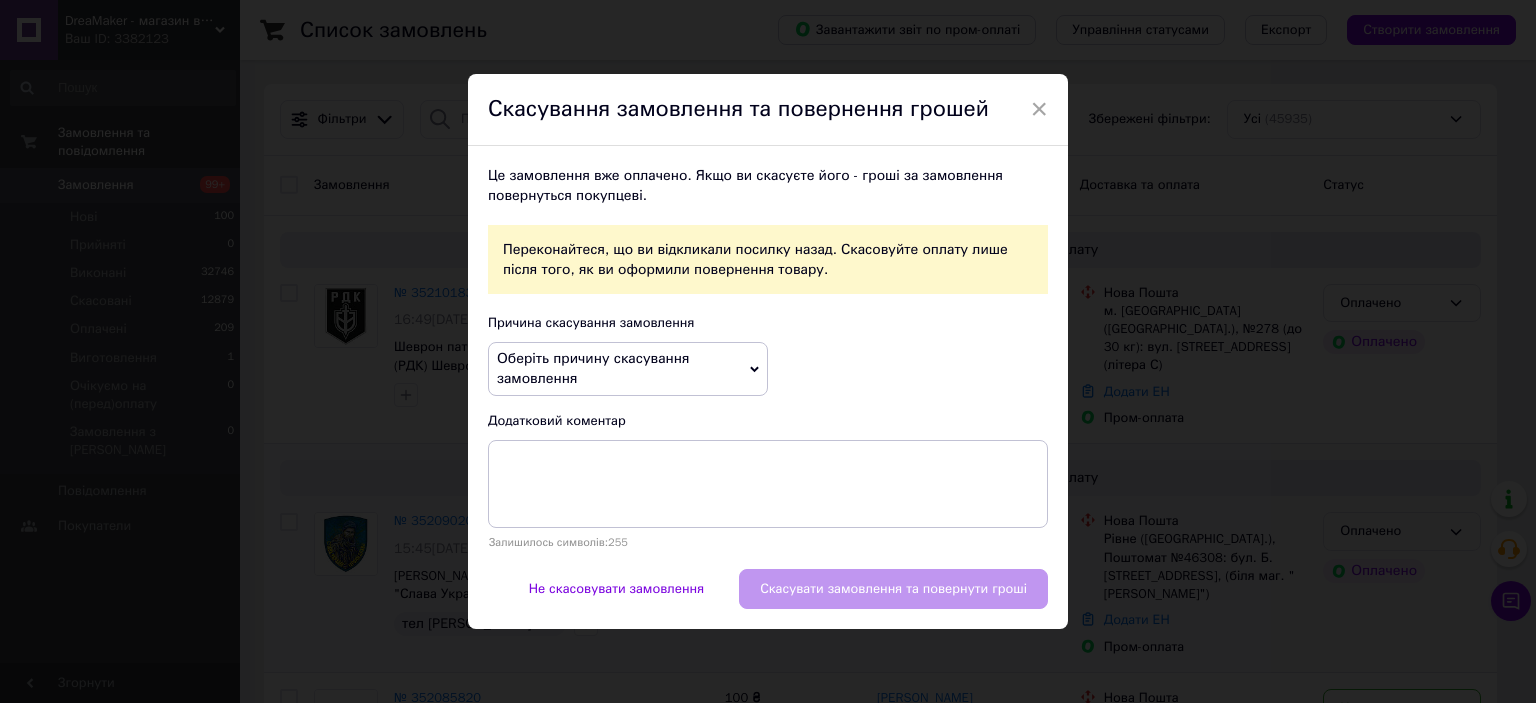 click on "Оберіть причину скасування замовлення" at bounding box center (628, 368) 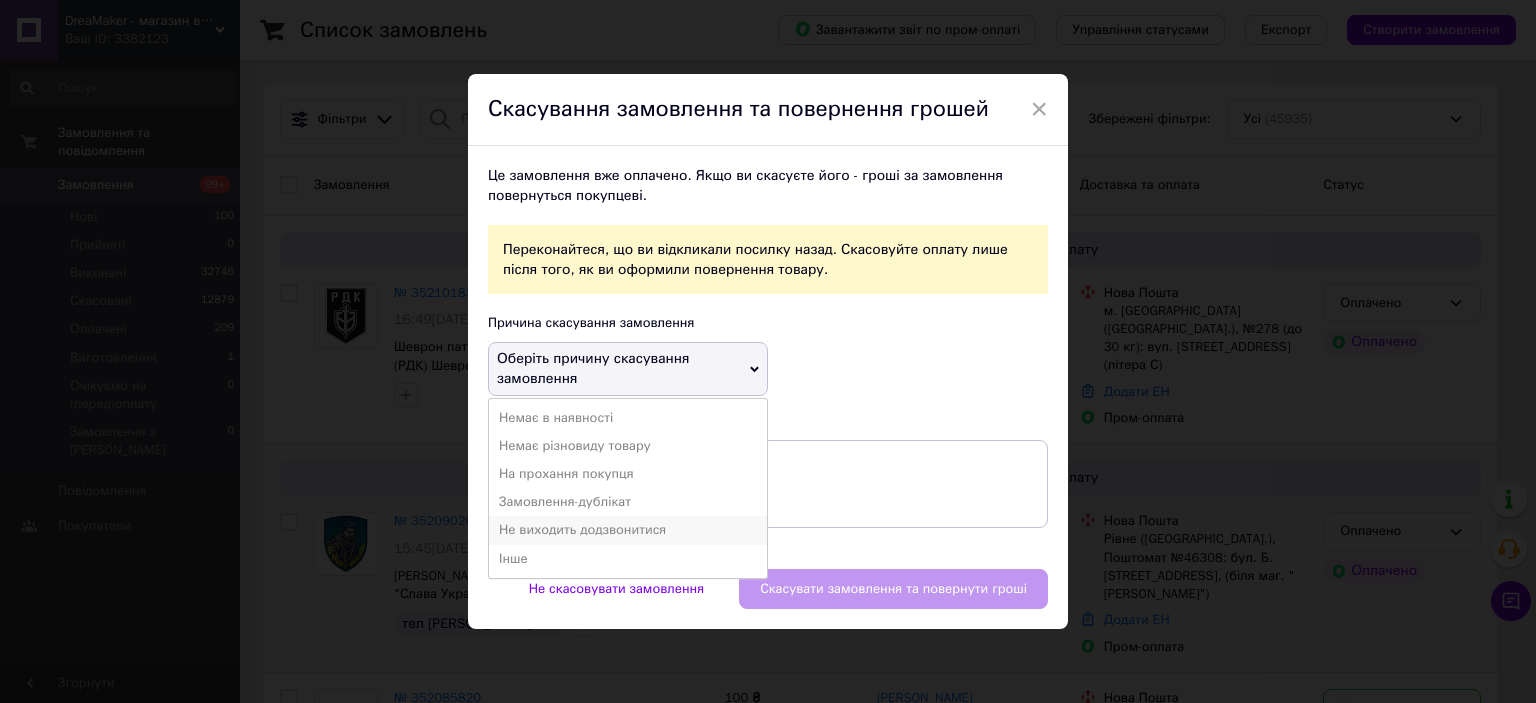 click on "Не виходить додзвонитися" at bounding box center (628, 530) 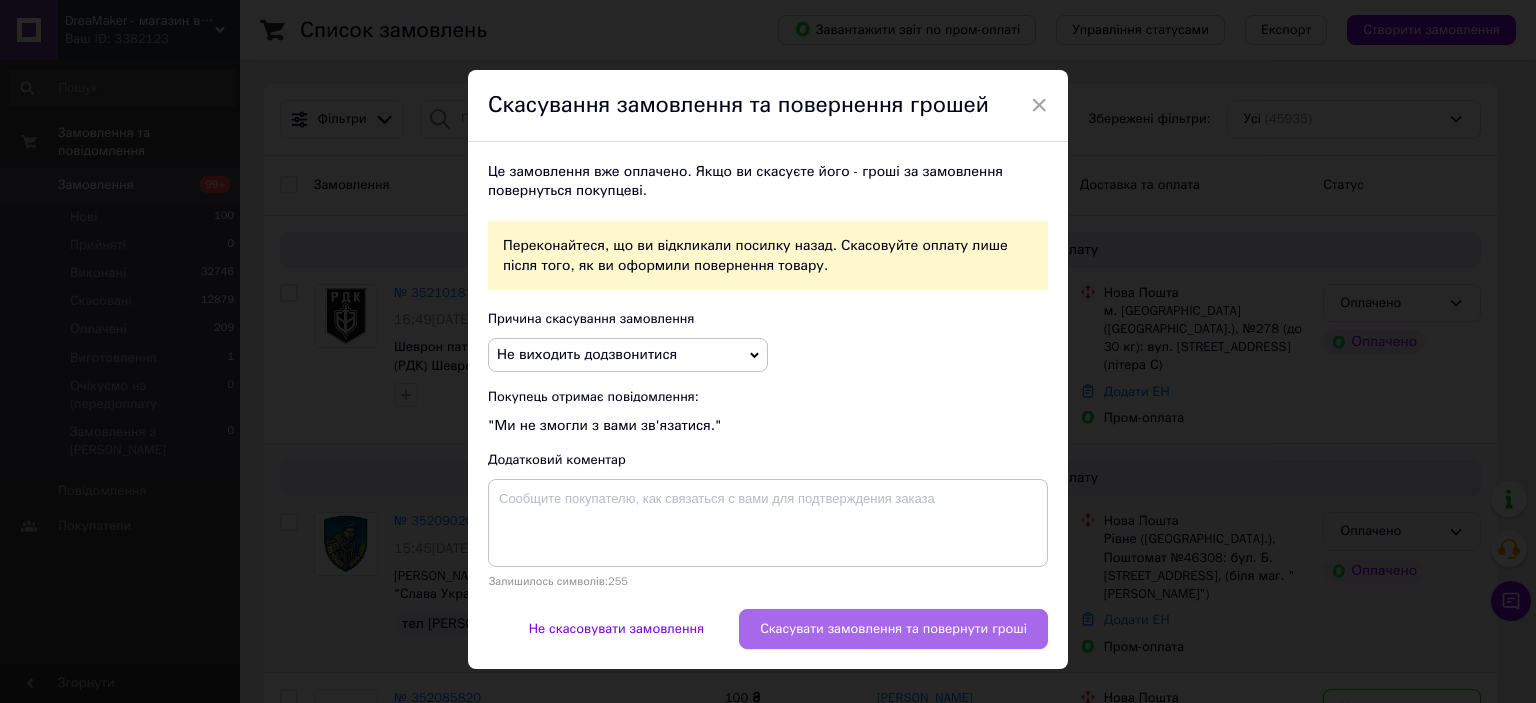 click on "Скасувати замовлення та повернути гроші" at bounding box center [893, 629] 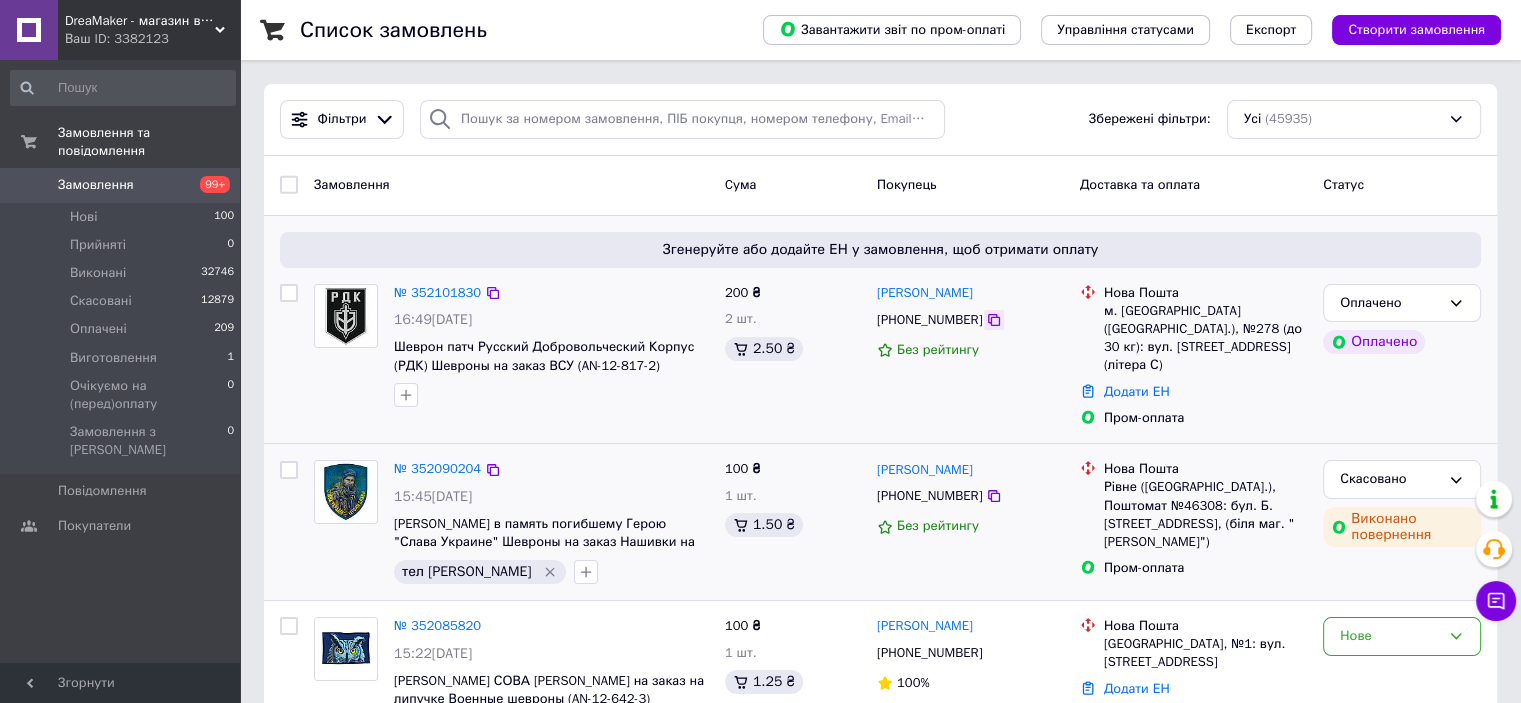 click 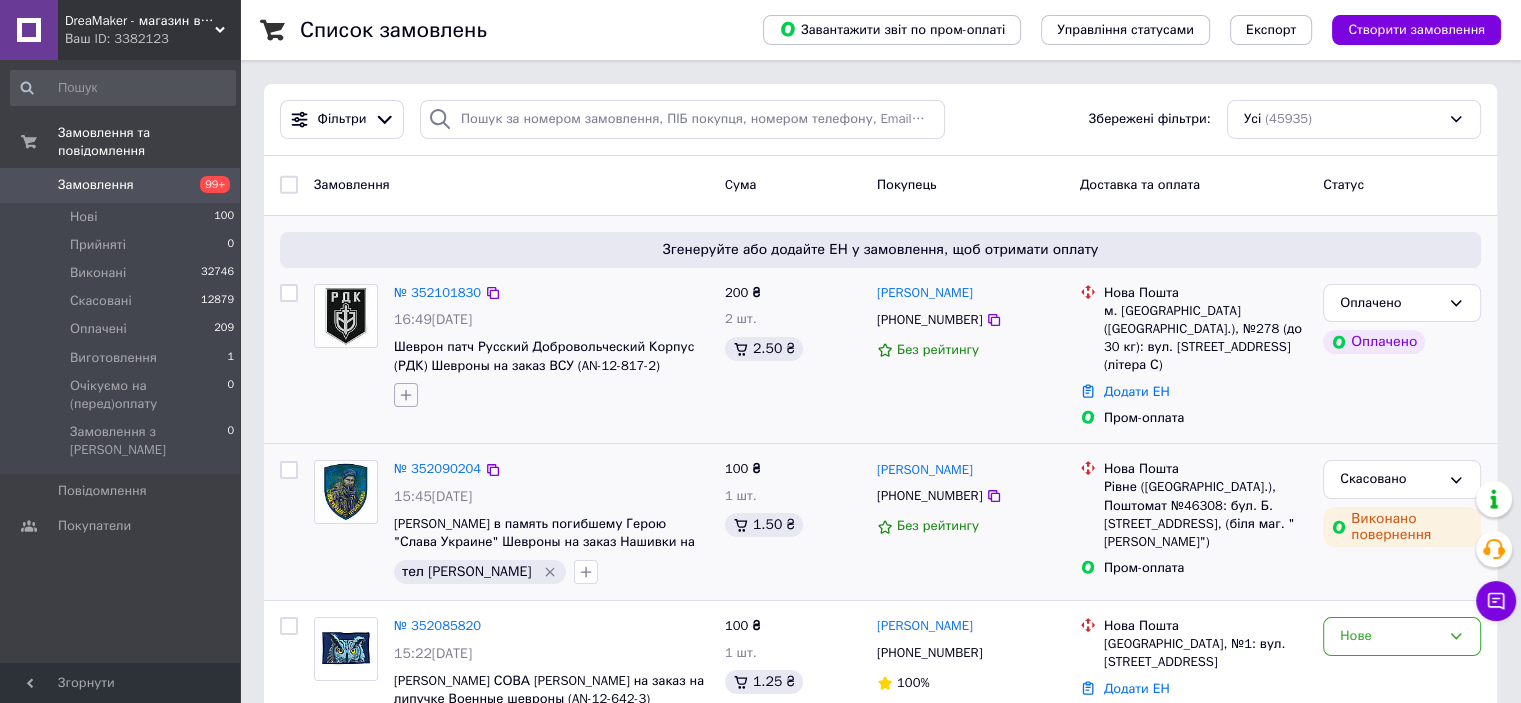 click 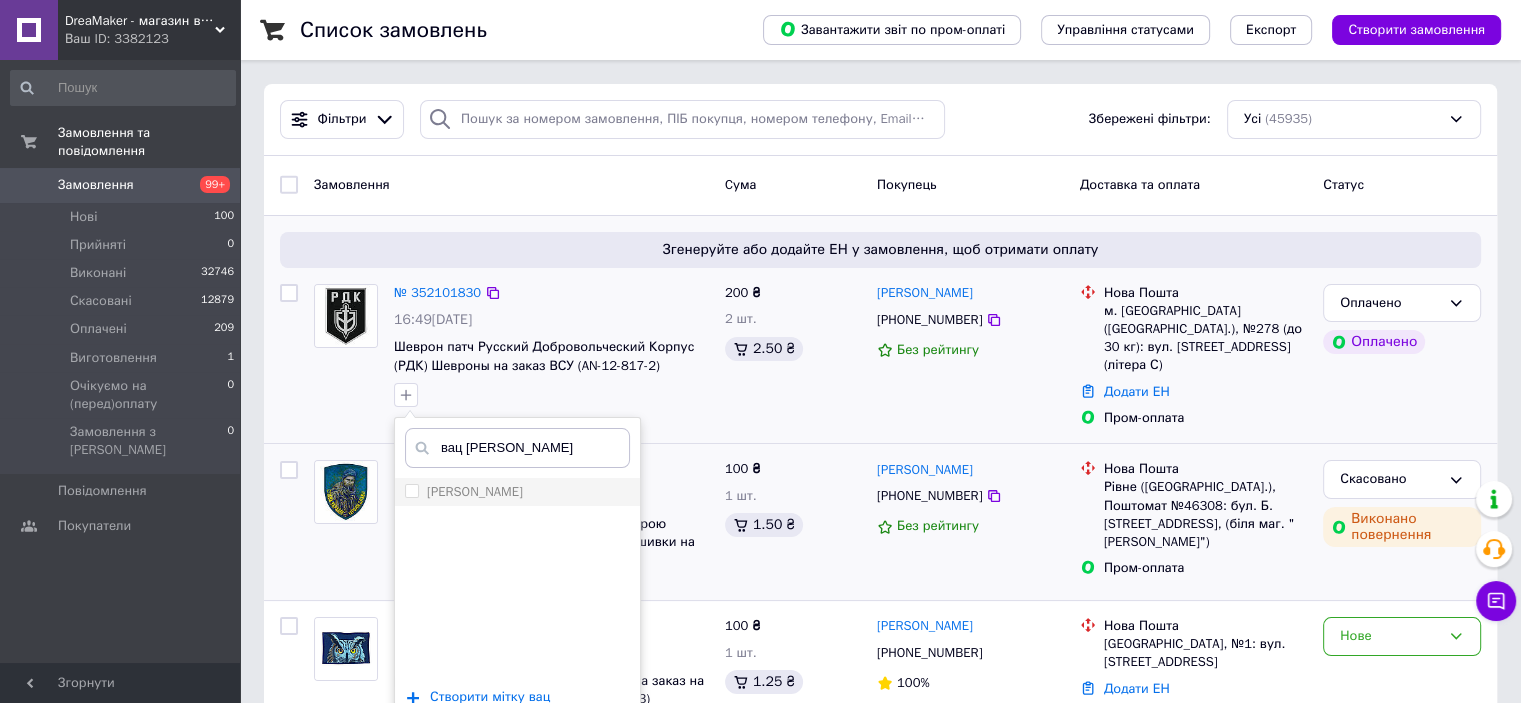 type on "вац [PERSON_NAME]" 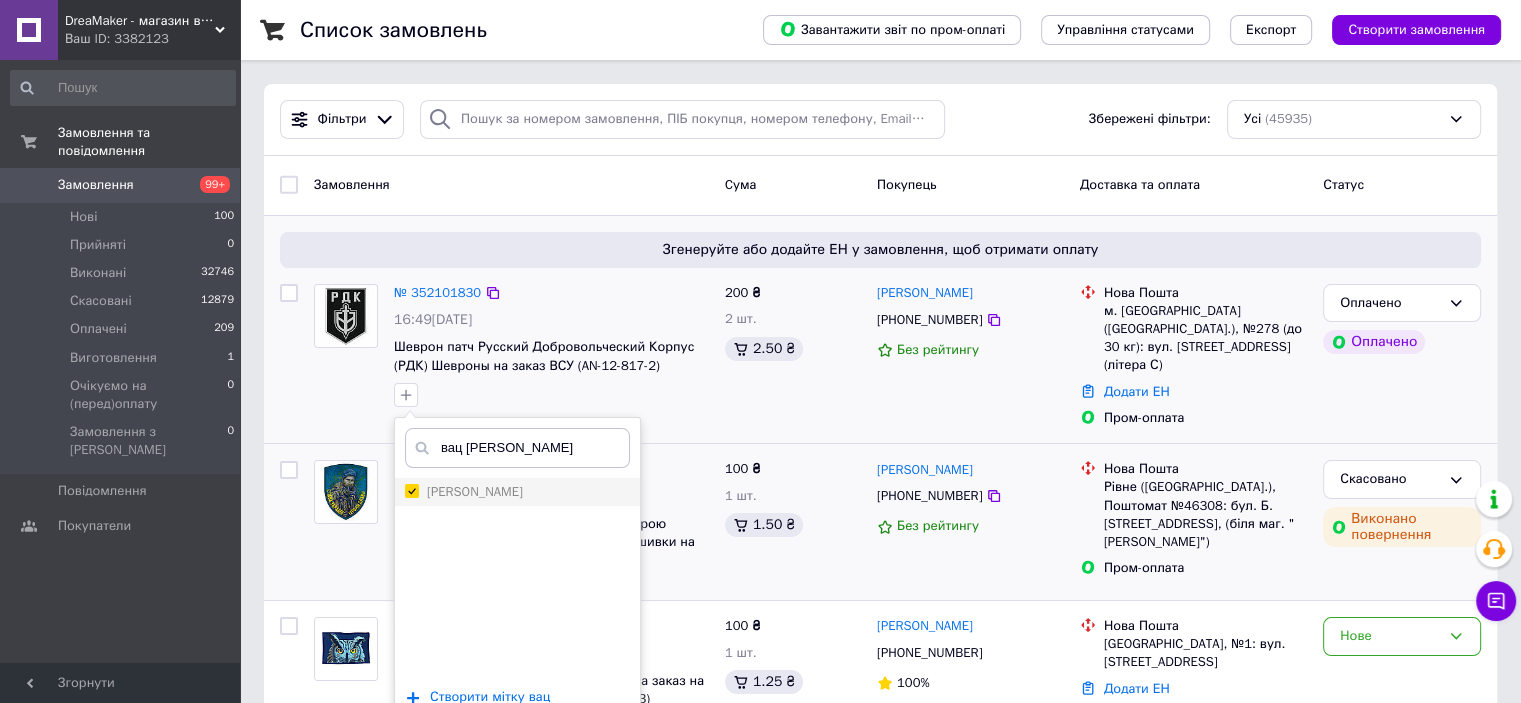 checkbox on "true" 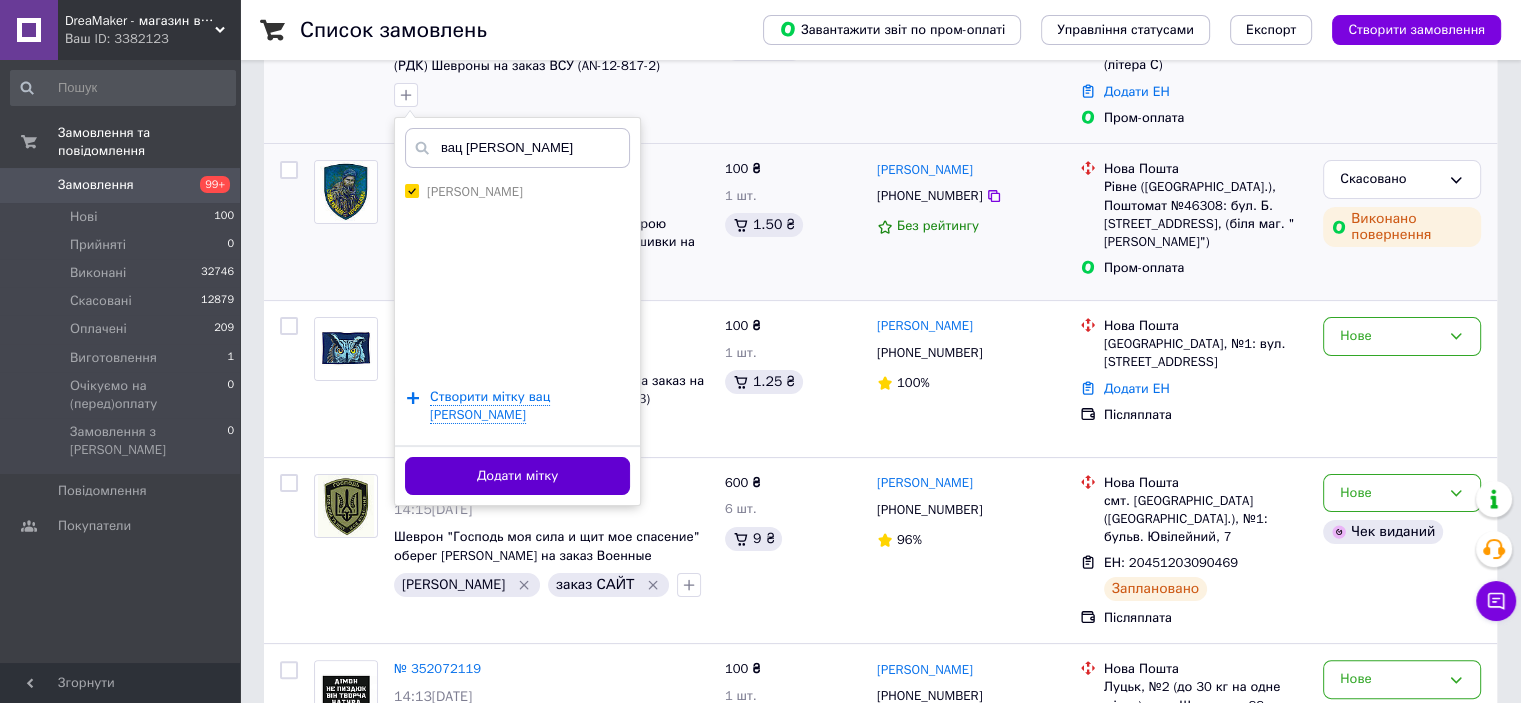click on "Додати мітку" at bounding box center (517, 476) 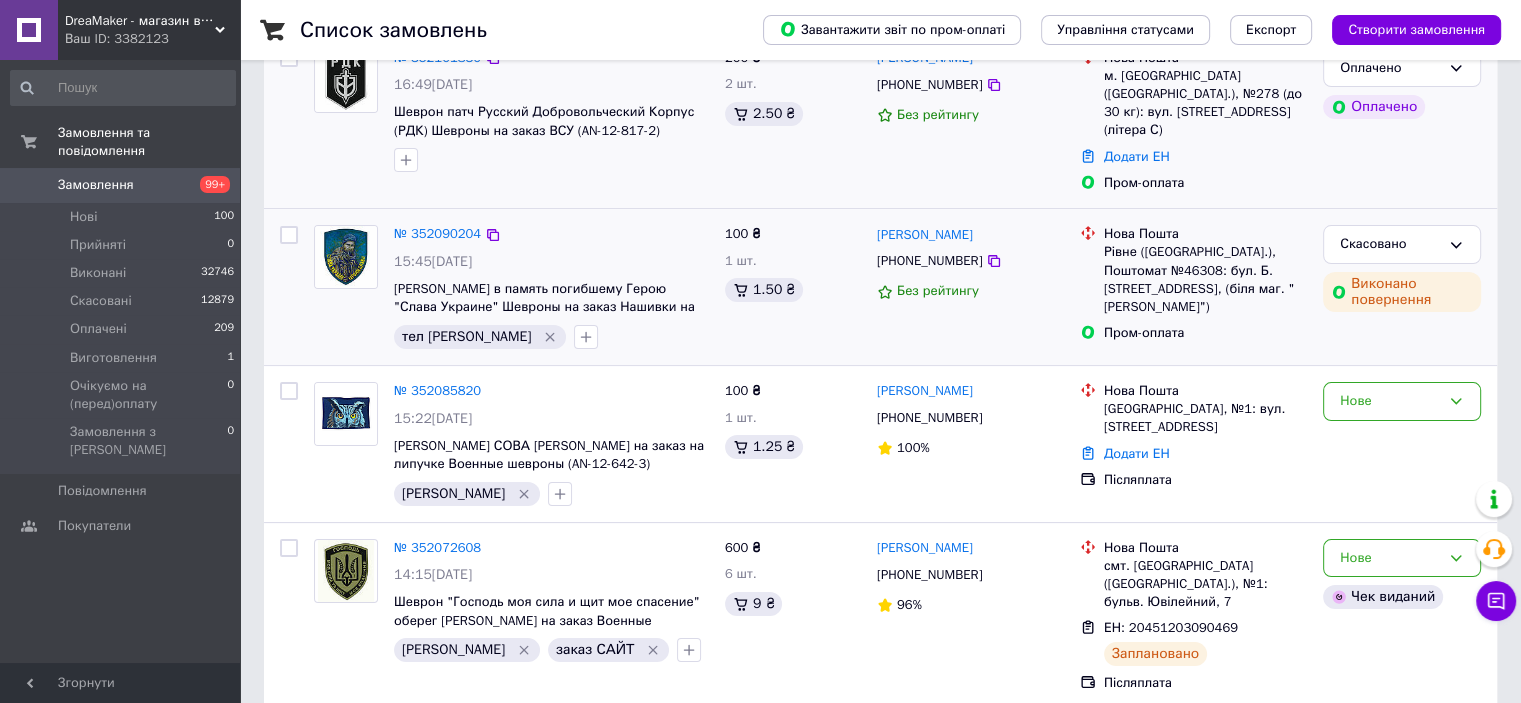 scroll, scrollTop: 200, scrollLeft: 0, axis: vertical 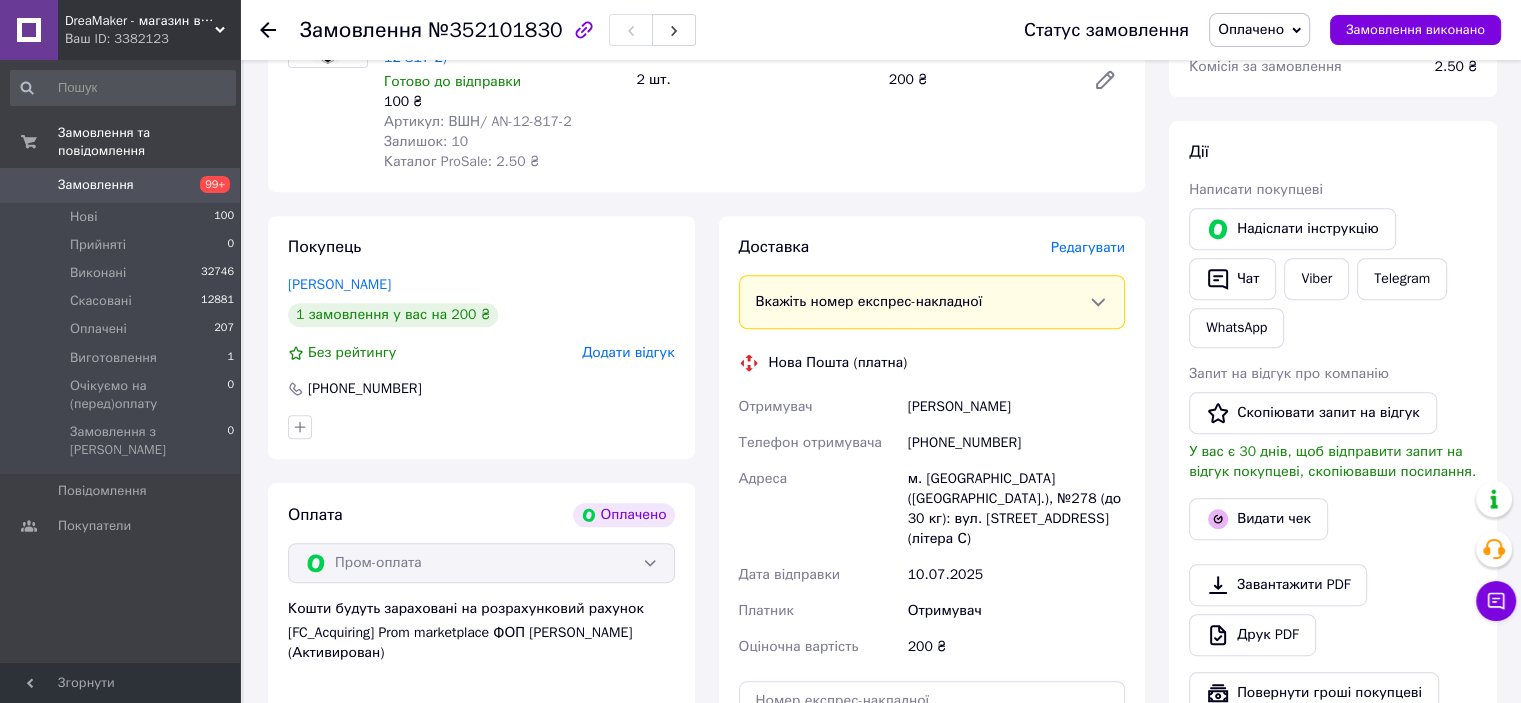 click on "Редагувати" at bounding box center (1088, 247) 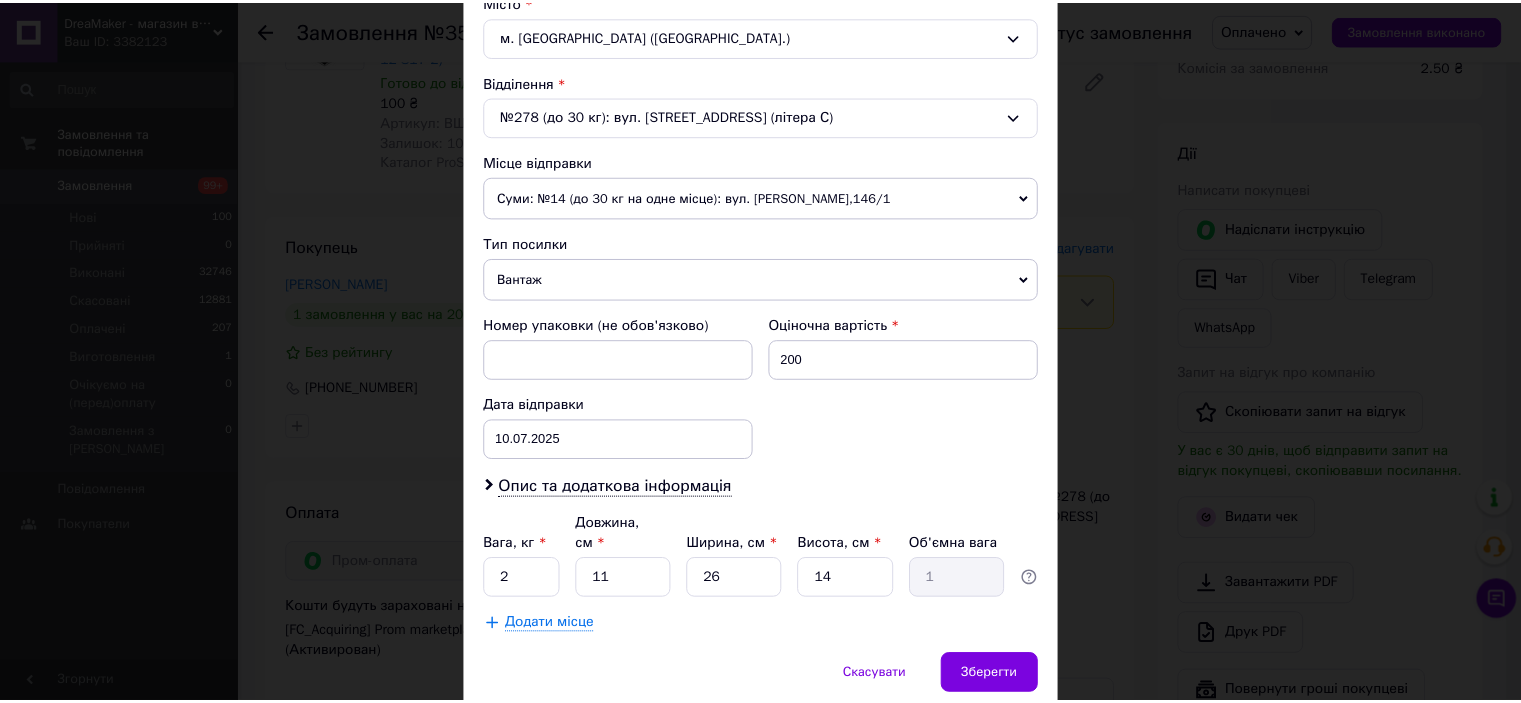 scroll, scrollTop: 619, scrollLeft: 0, axis: vertical 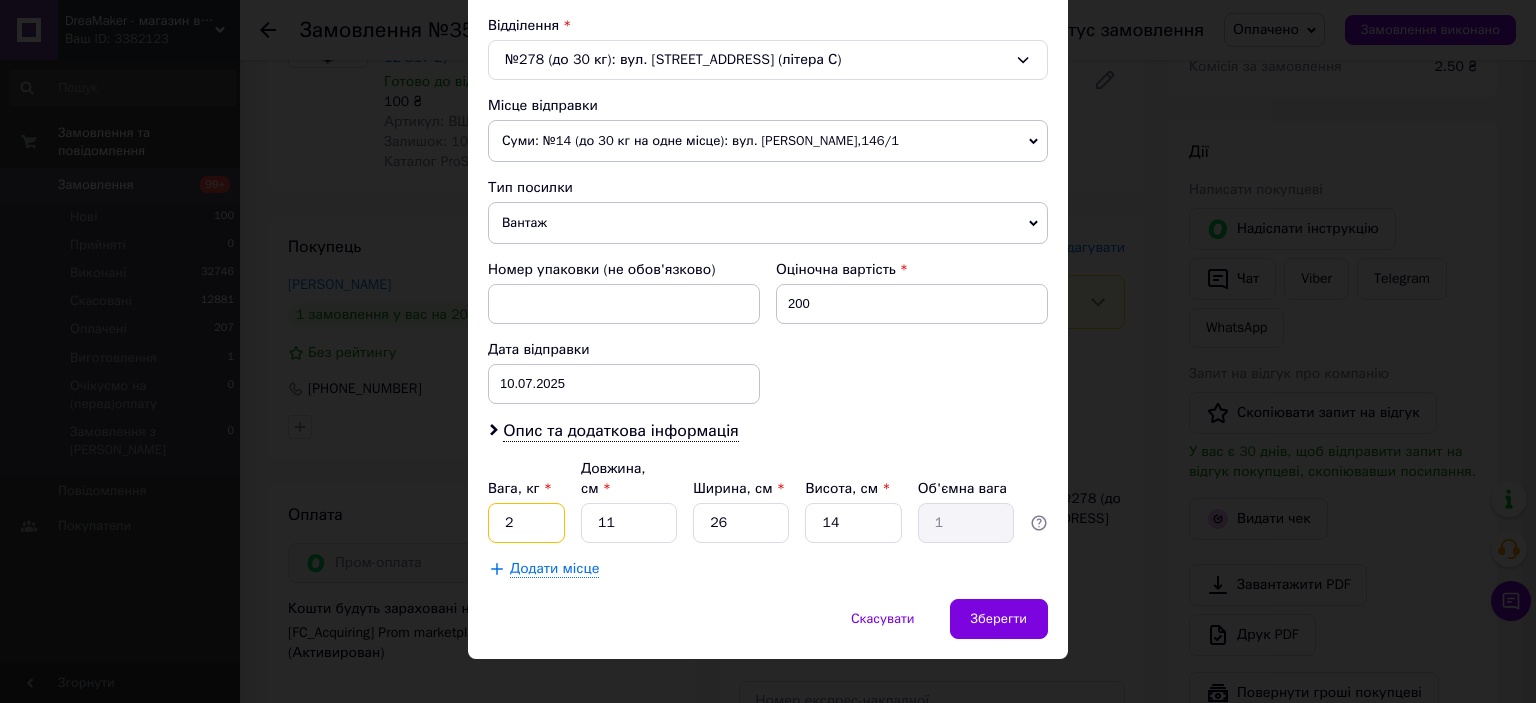 click on "2" at bounding box center (526, 523) 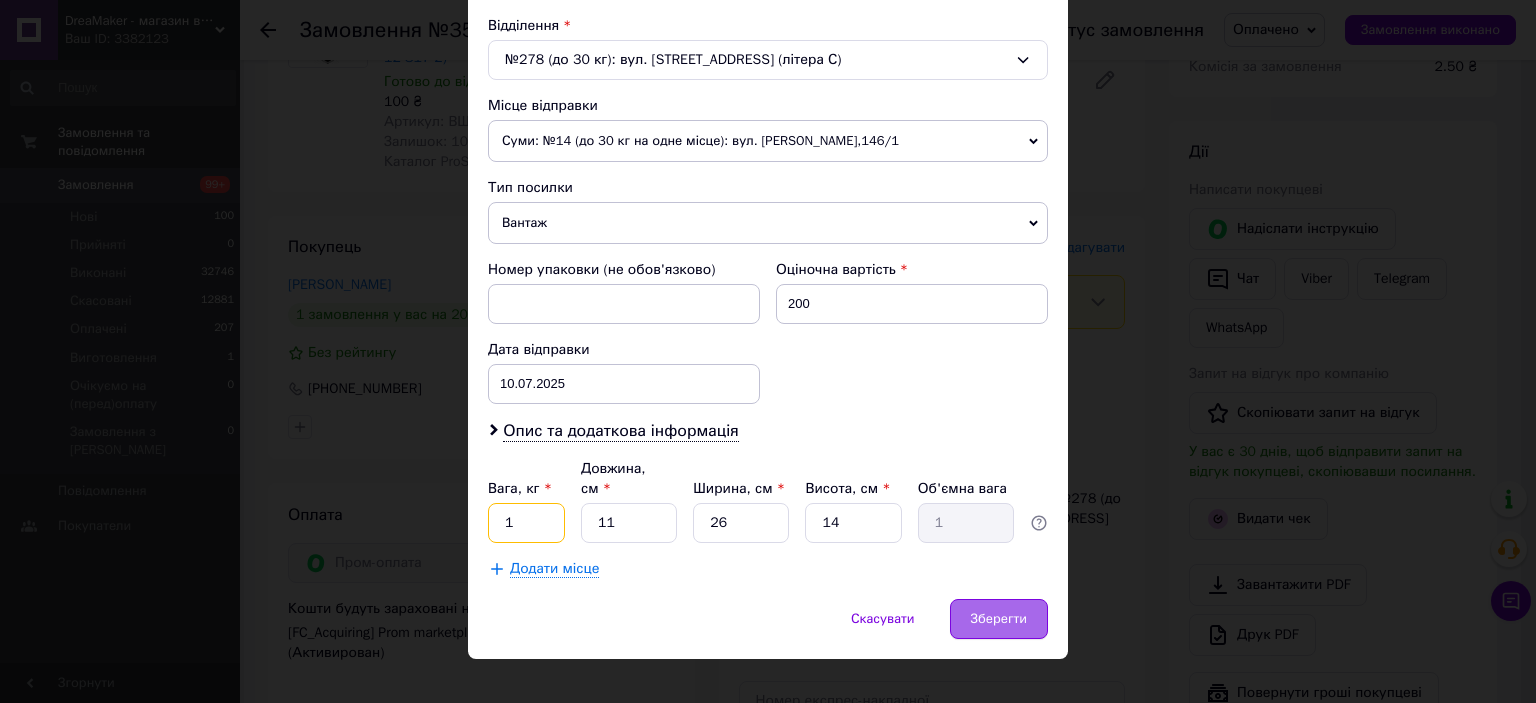 type on "1" 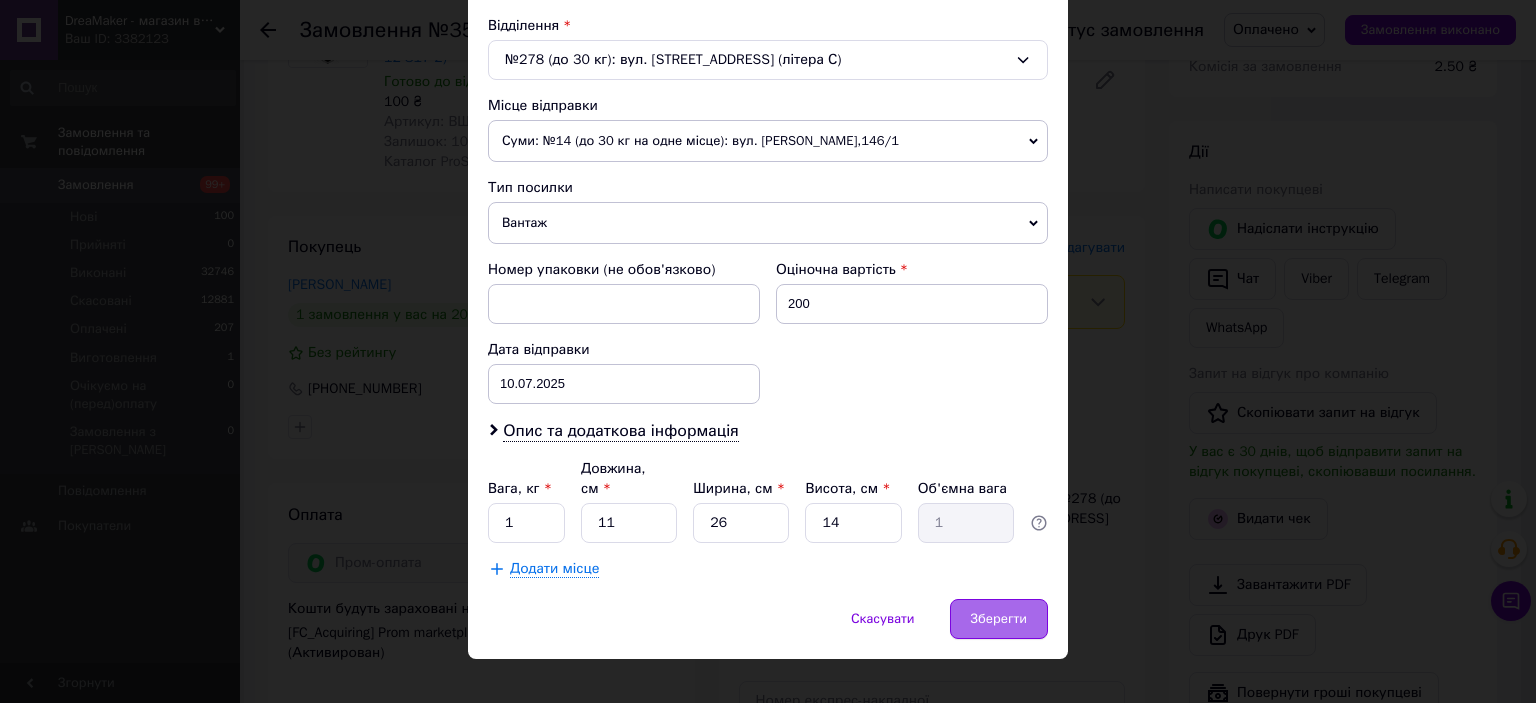 click on "Зберегти" at bounding box center (999, 619) 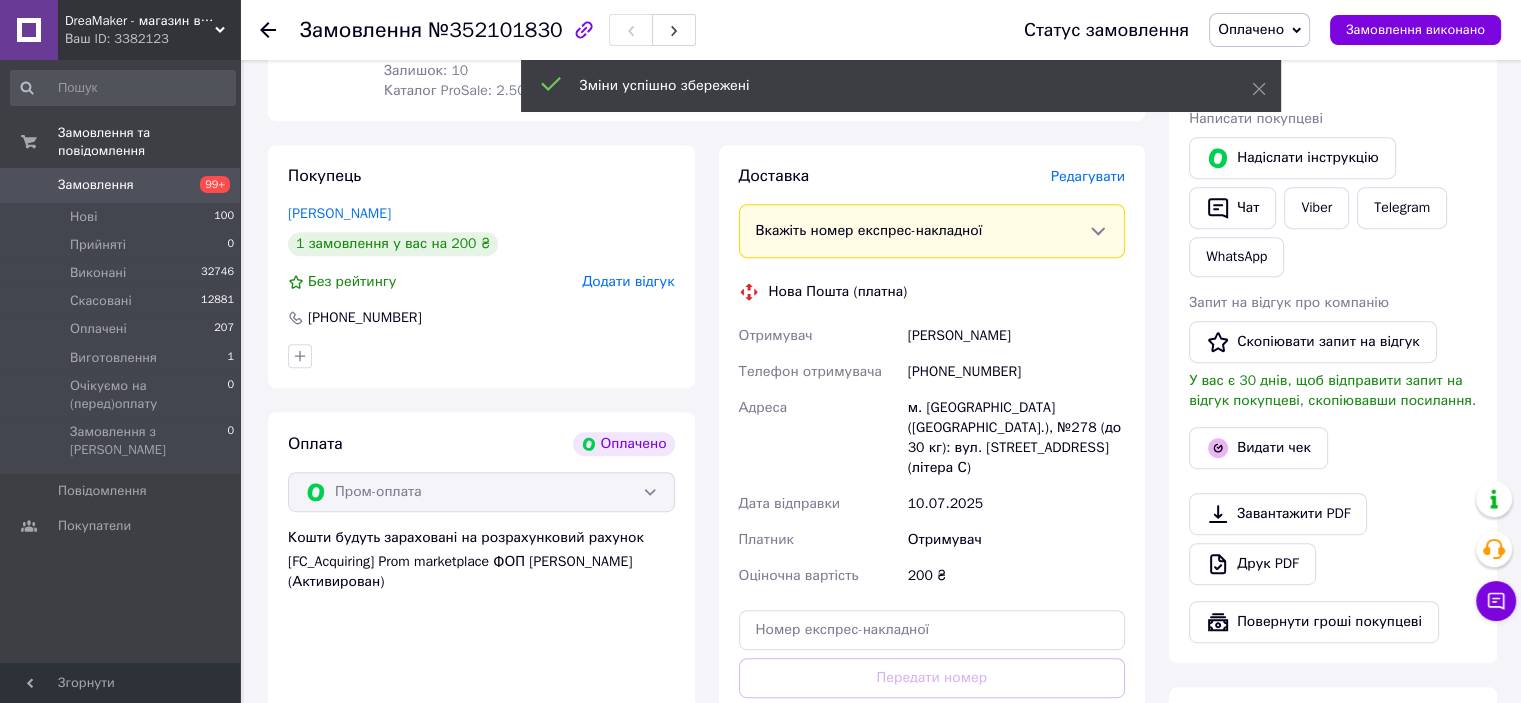 scroll, scrollTop: 1100, scrollLeft: 0, axis: vertical 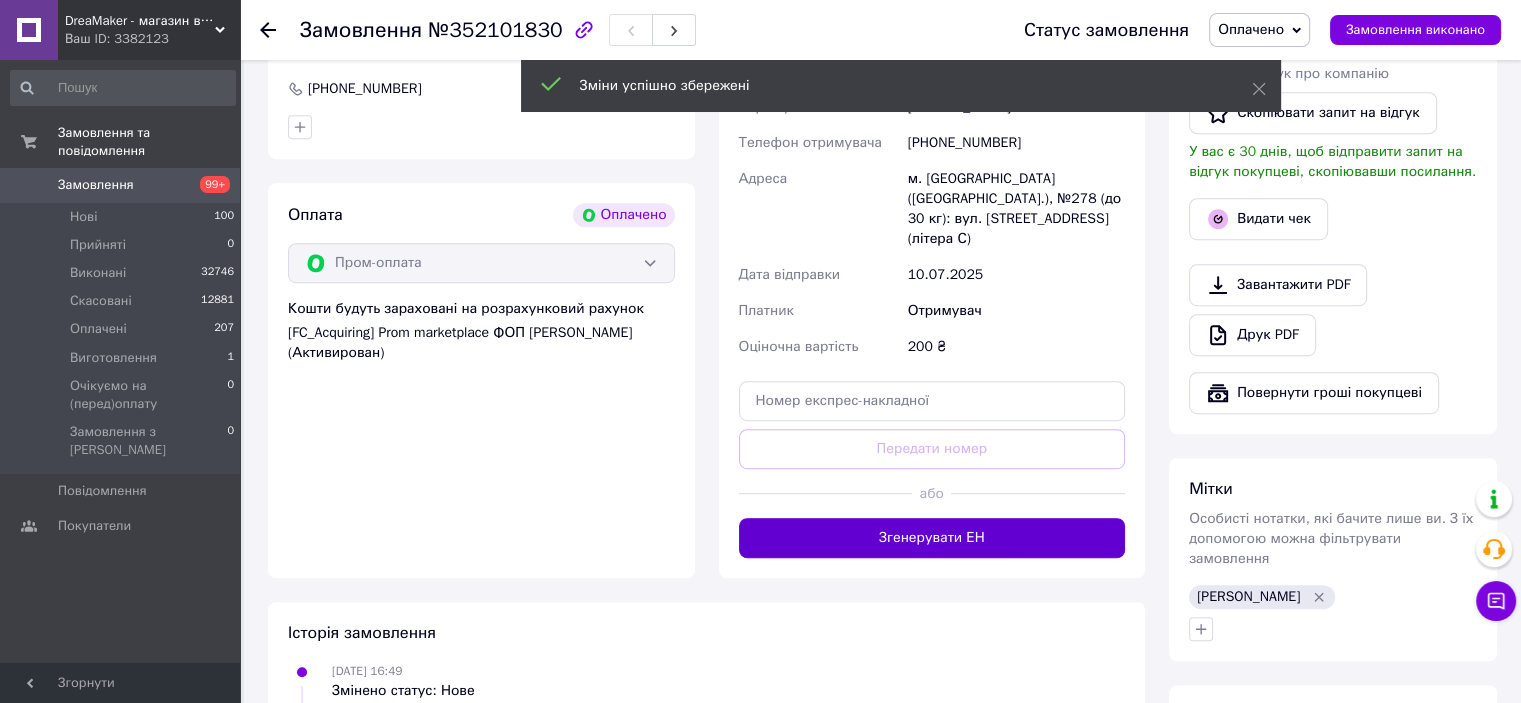 click on "Згенерувати ЕН" at bounding box center [932, 538] 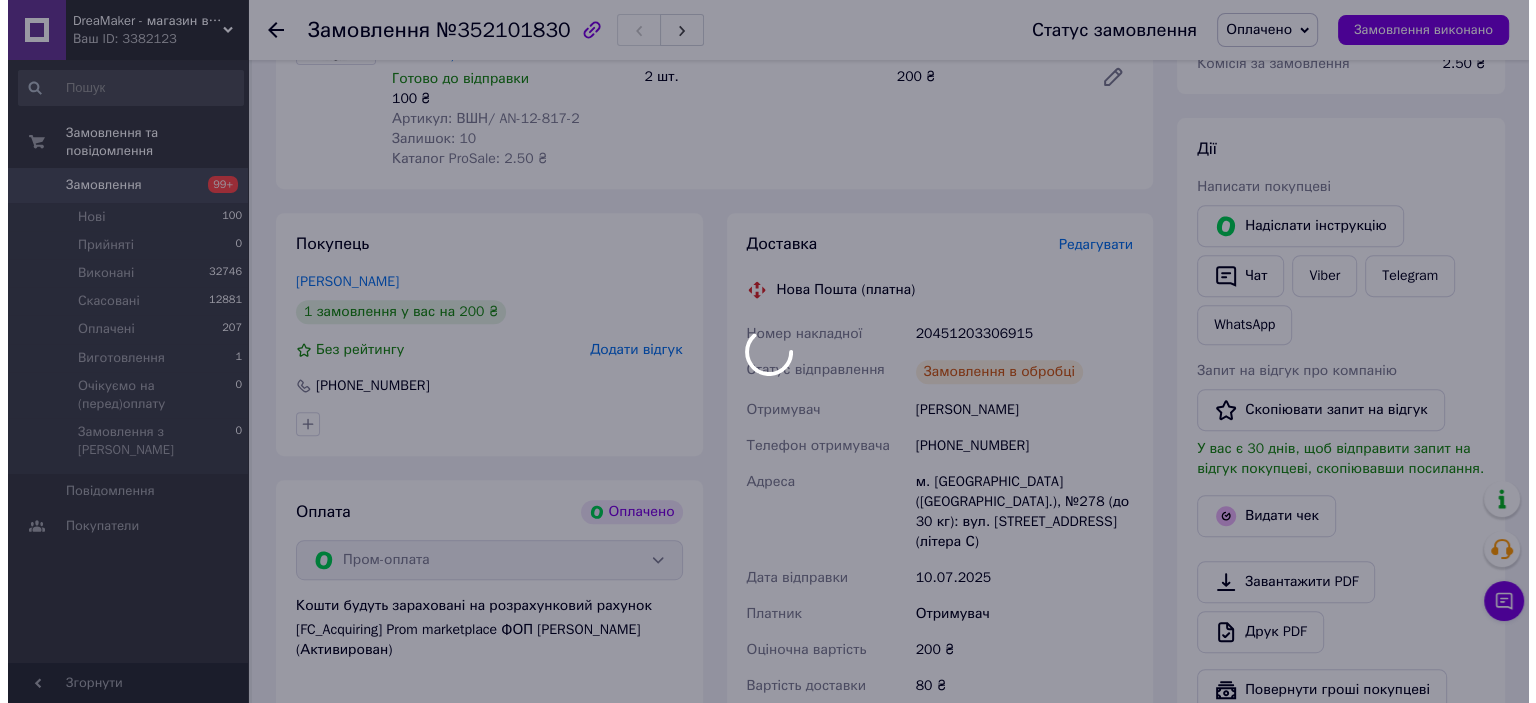 scroll, scrollTop: 800, scrollLeft: 0, axis: vertical 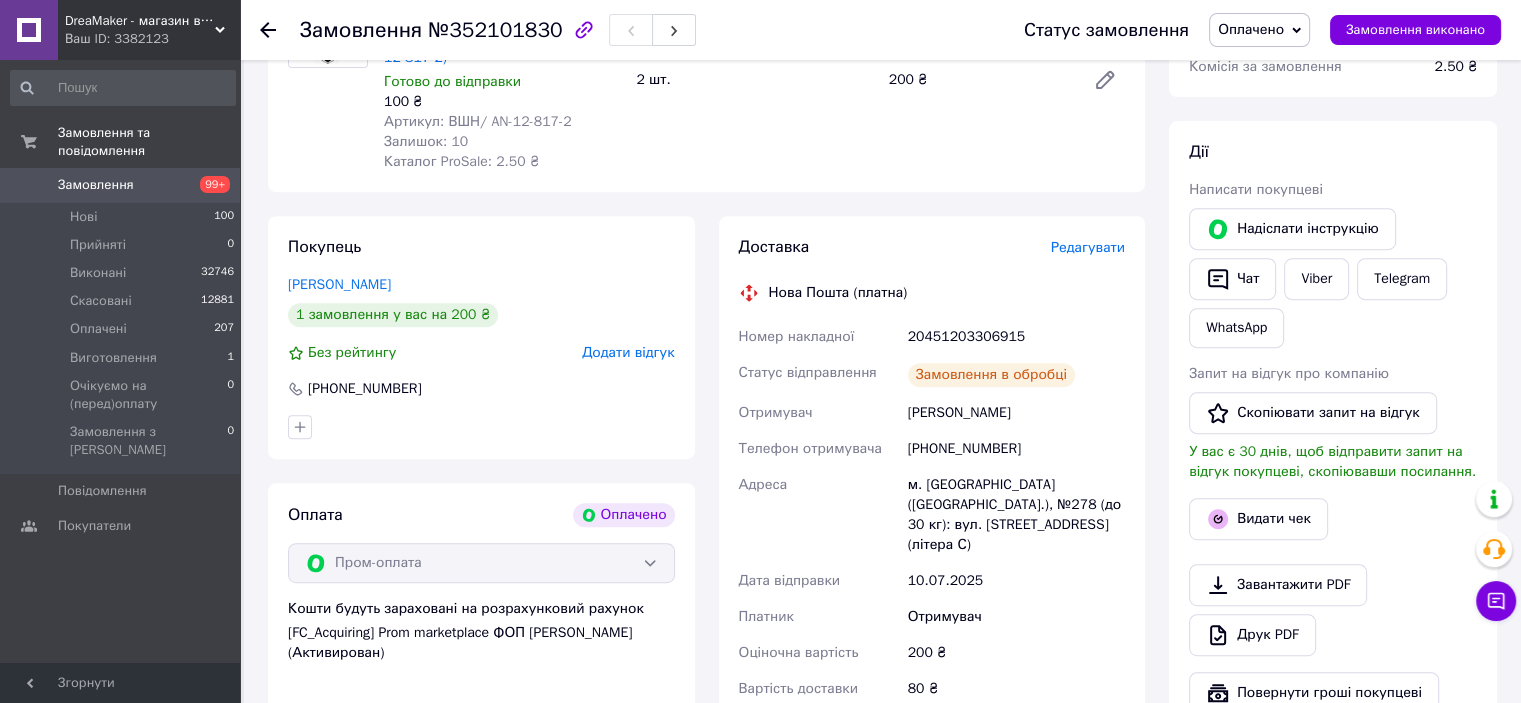 click on "20451203306915" at bounding box center (1016, 337) 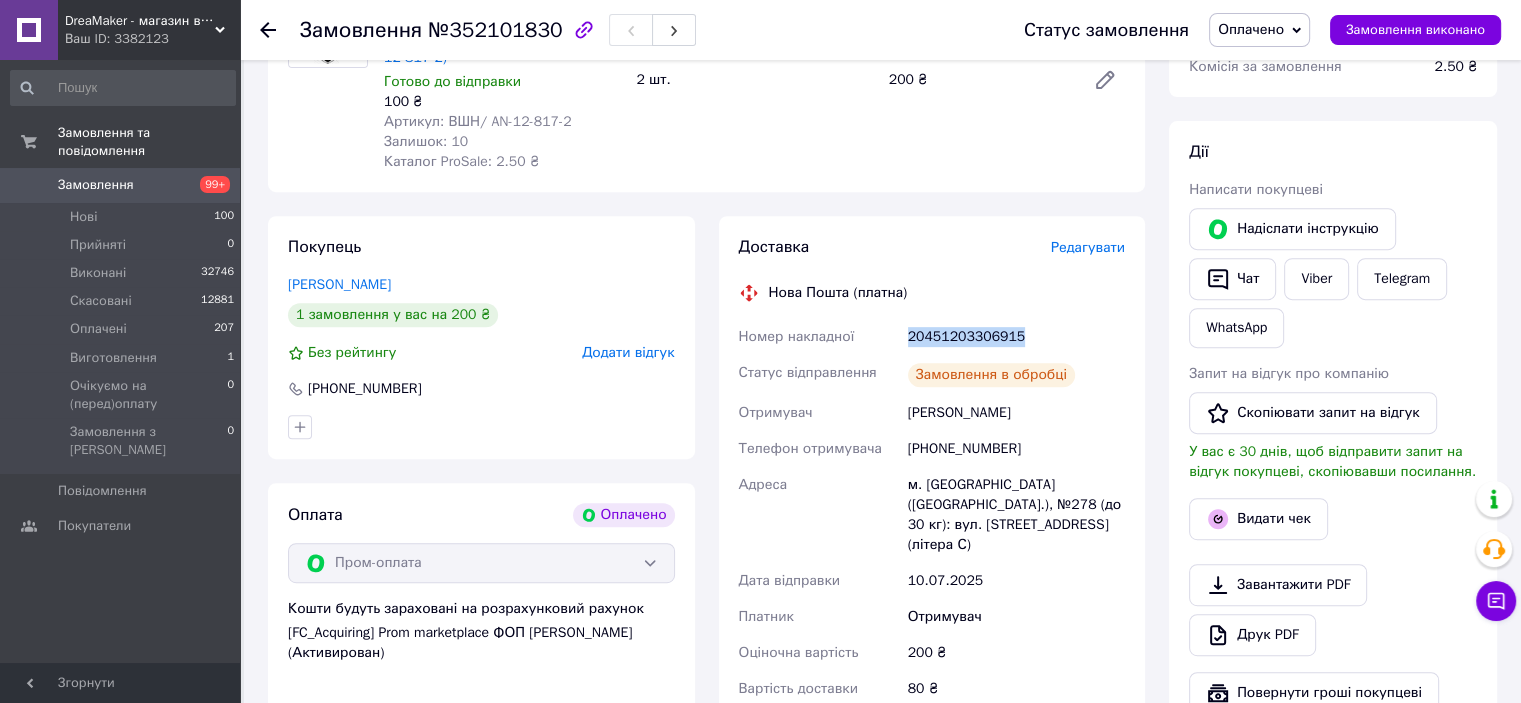 click on "20451203306915" at bounding box center [1016, 337] 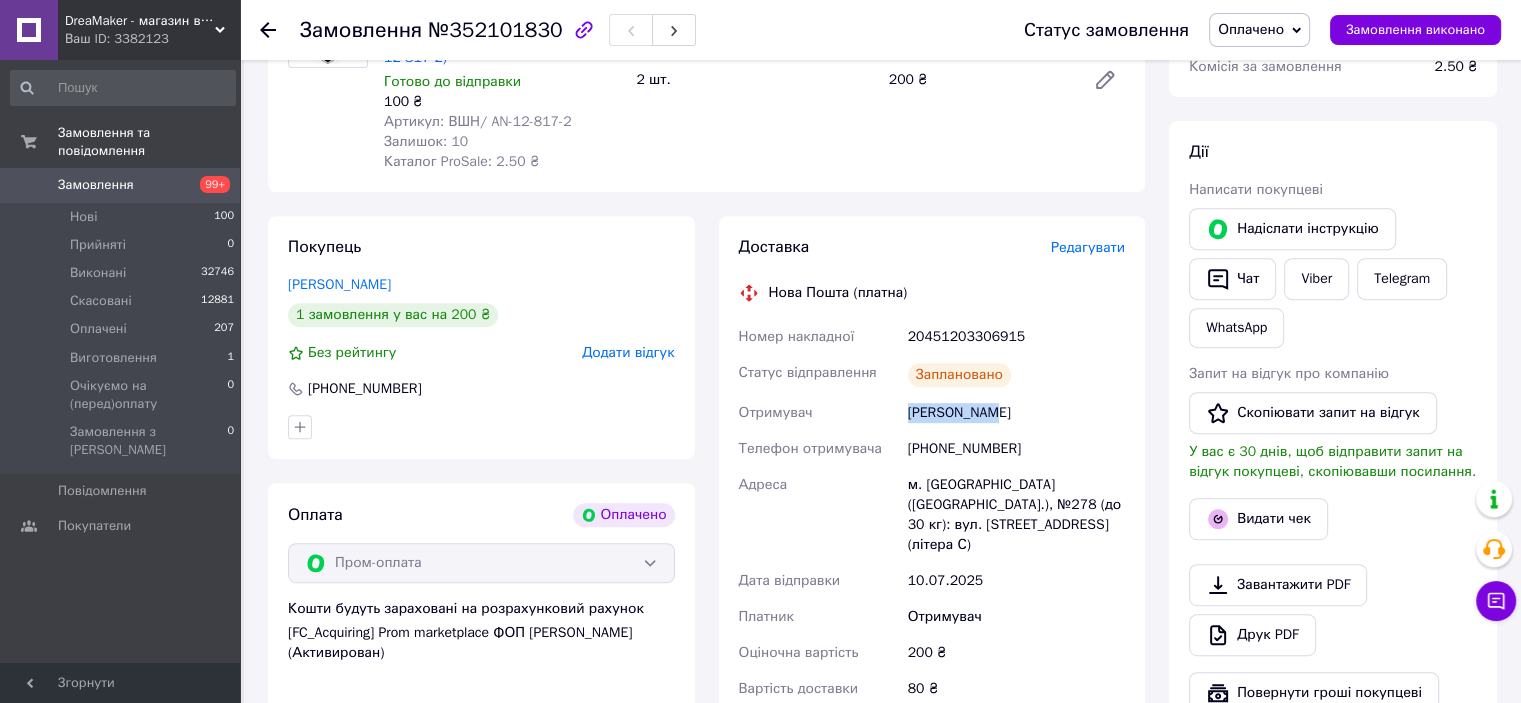 drag, startPoint x: 984, startPoint y: 424, endPoint x: 1036, endPoint y: 424, distance: 52 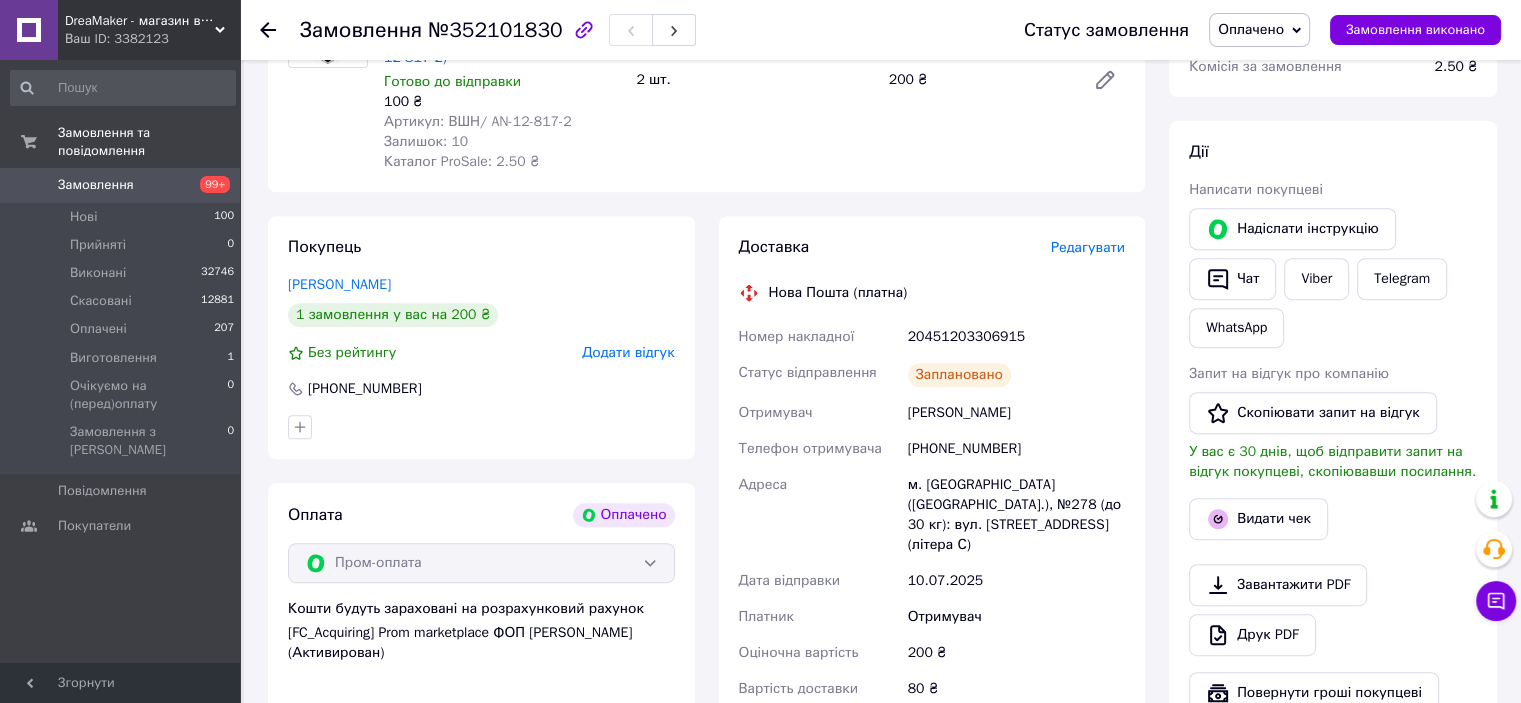 click on "[PHONE_NUMBER]" at bounding box center [1016, 449] 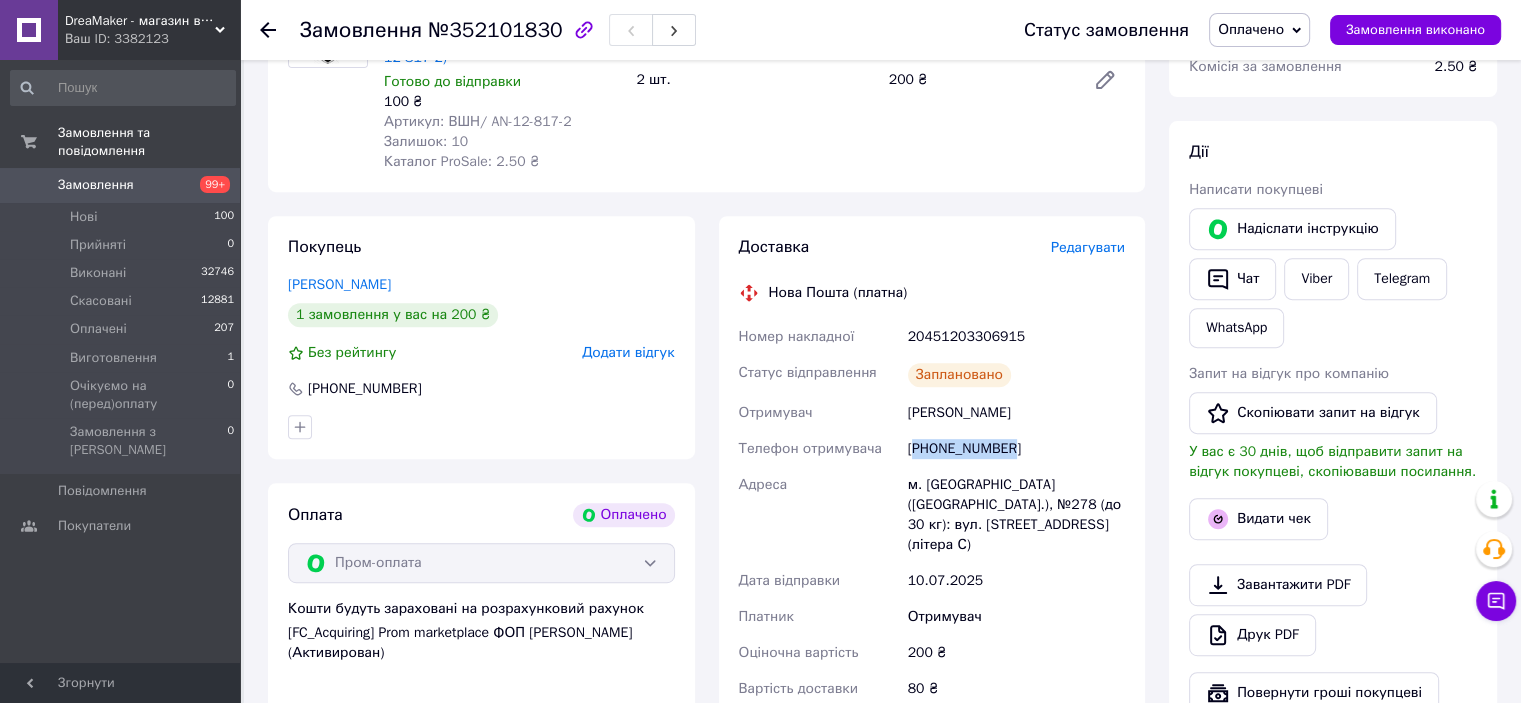 click on "[PHONE_NUMBER]" at bounding box center [1016, 449] 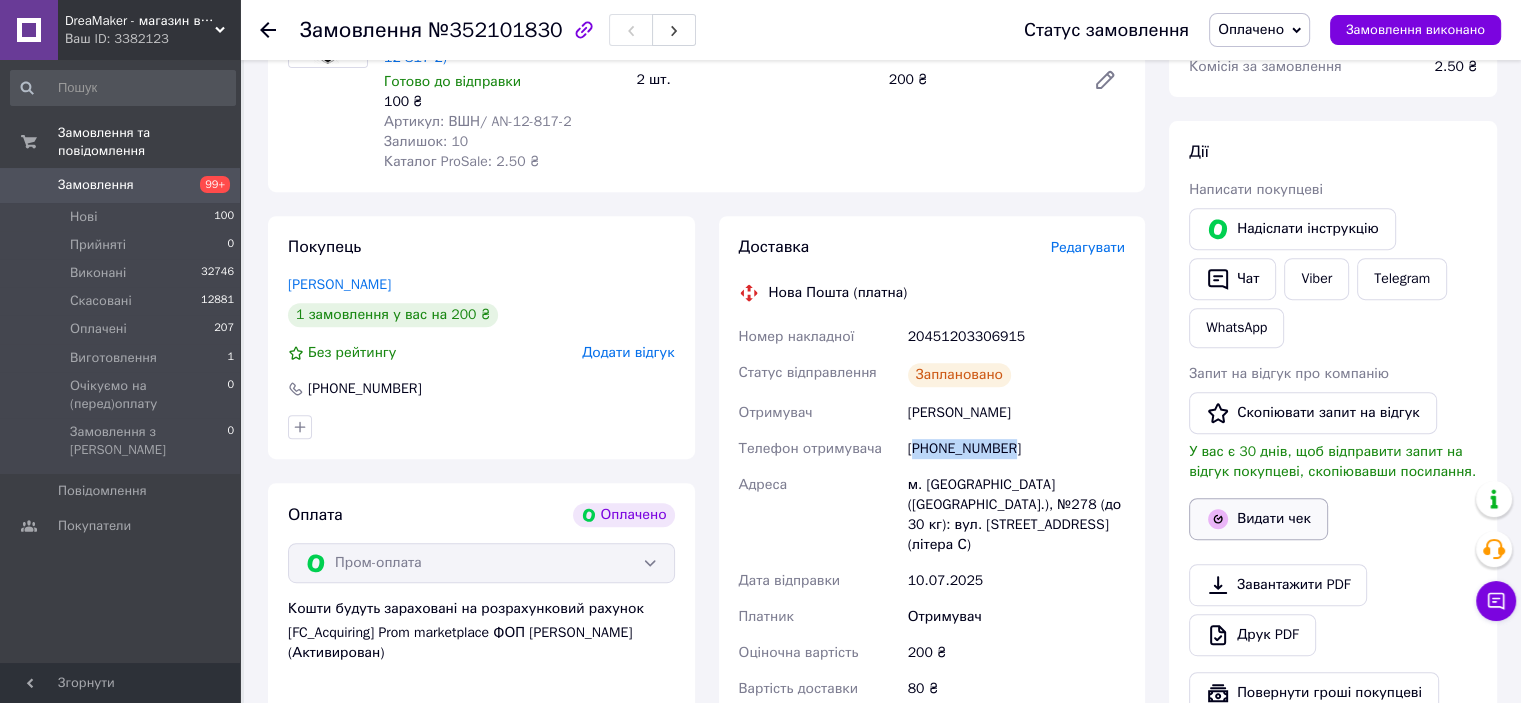 click on "Видати чек" at bounding box center (1258, 519) 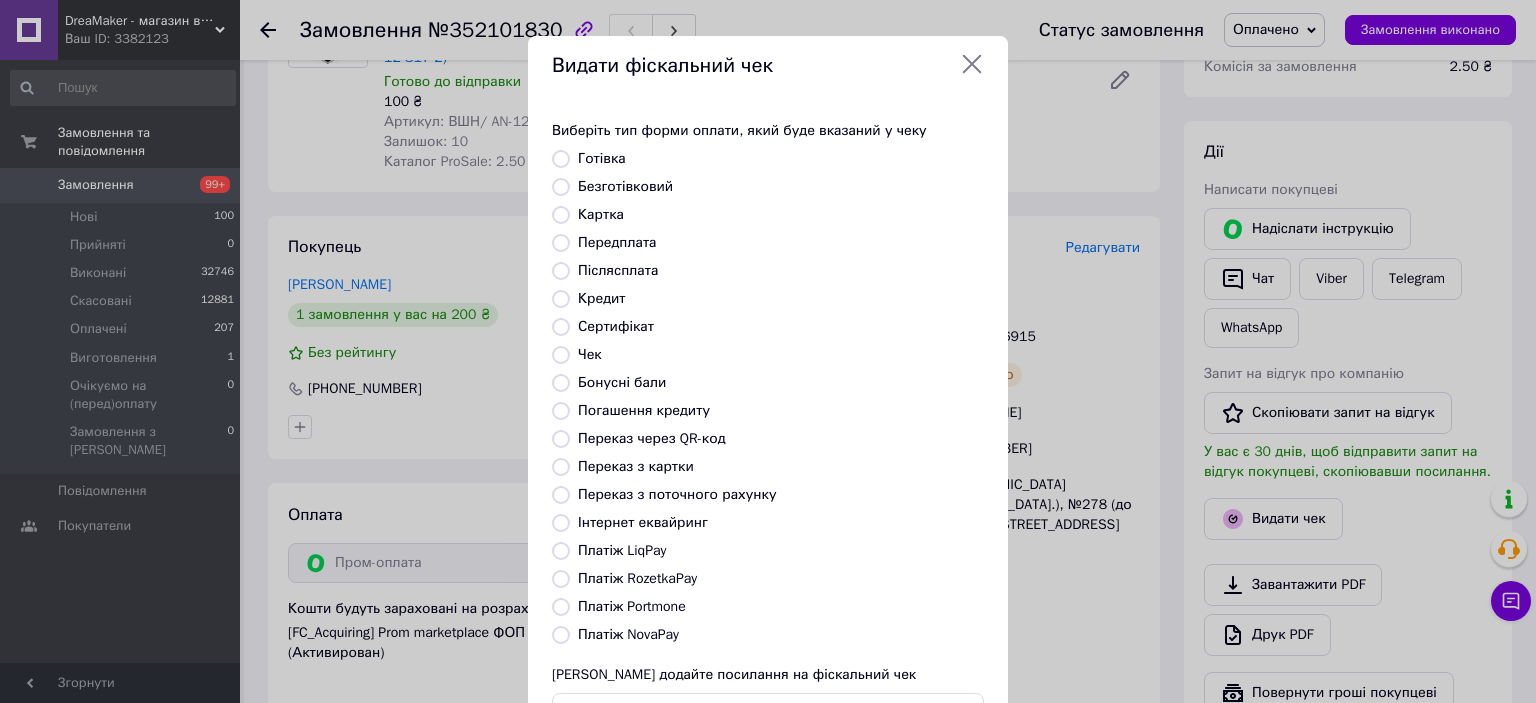 click on "Післясплата" at bounding box center (781, 271) 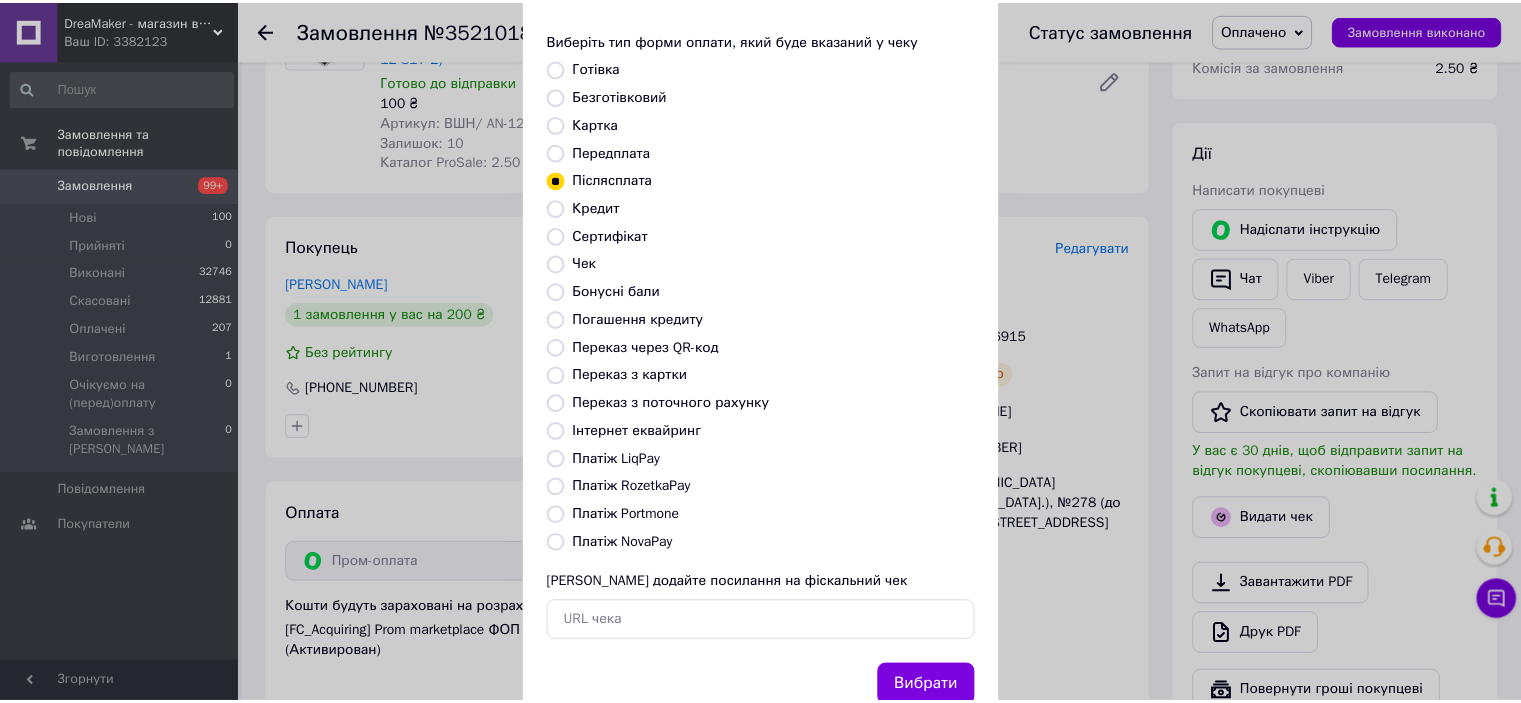 scroll, scrollTop: 155, scrollLeft: 0, axis: vertical 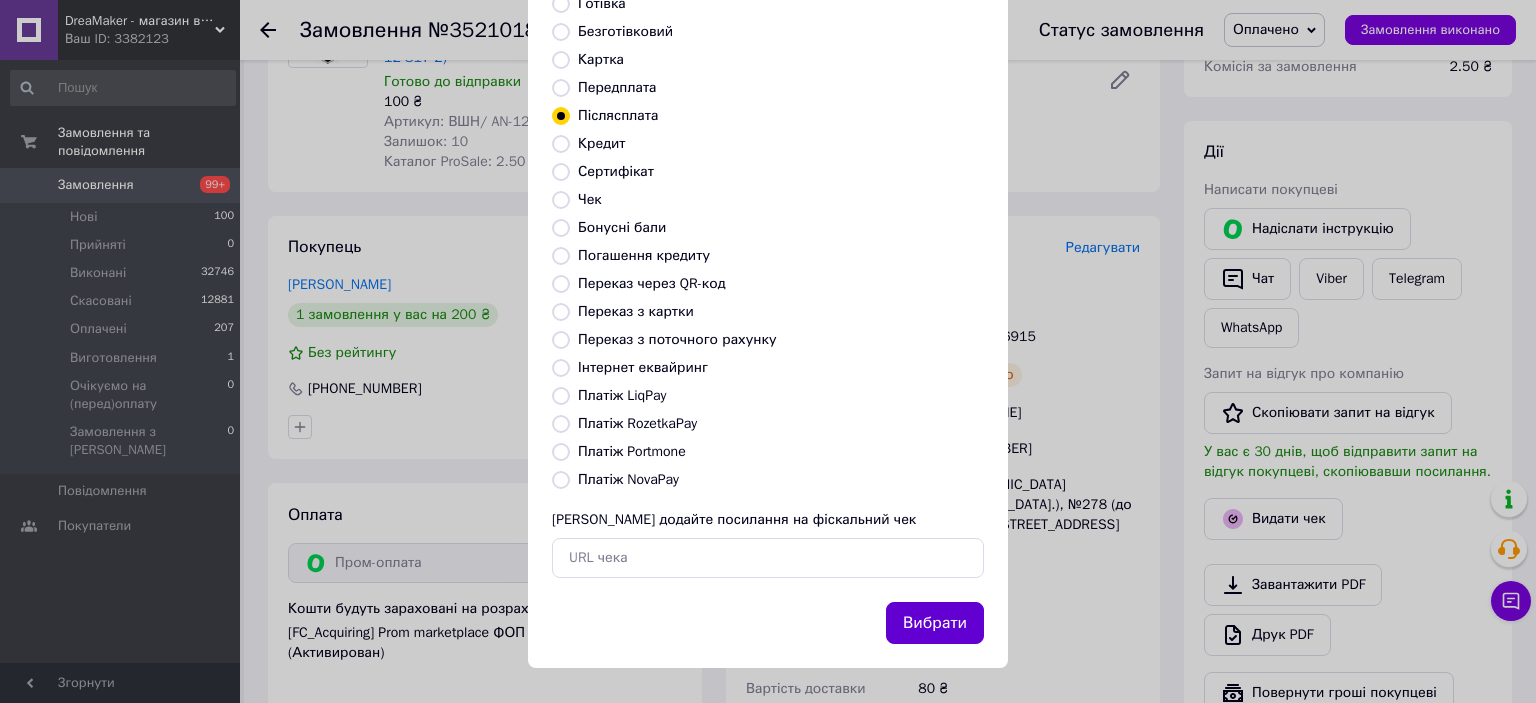 click on "Вибрати" at bounding box center [935, 623] 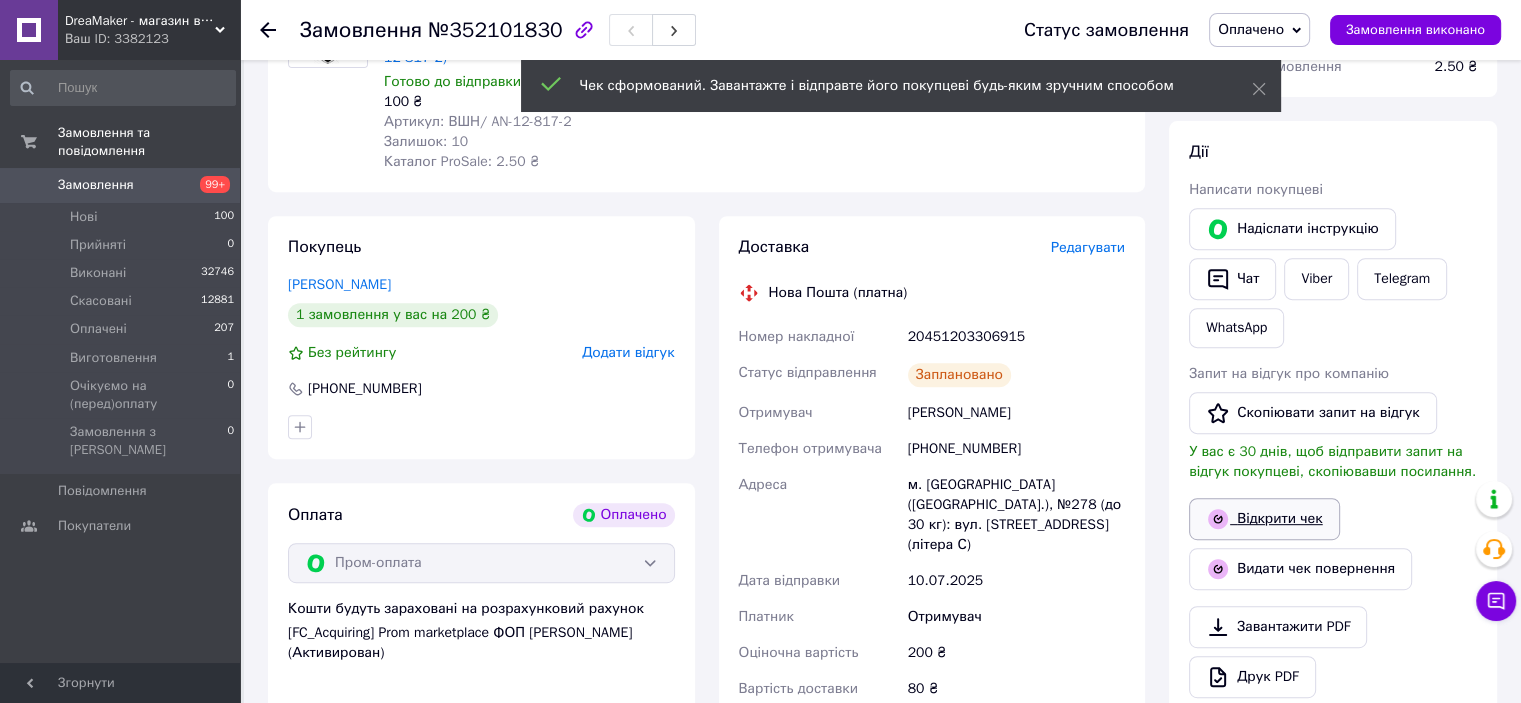 click on "Відкрити чек" at bounding box center (1264, 519) 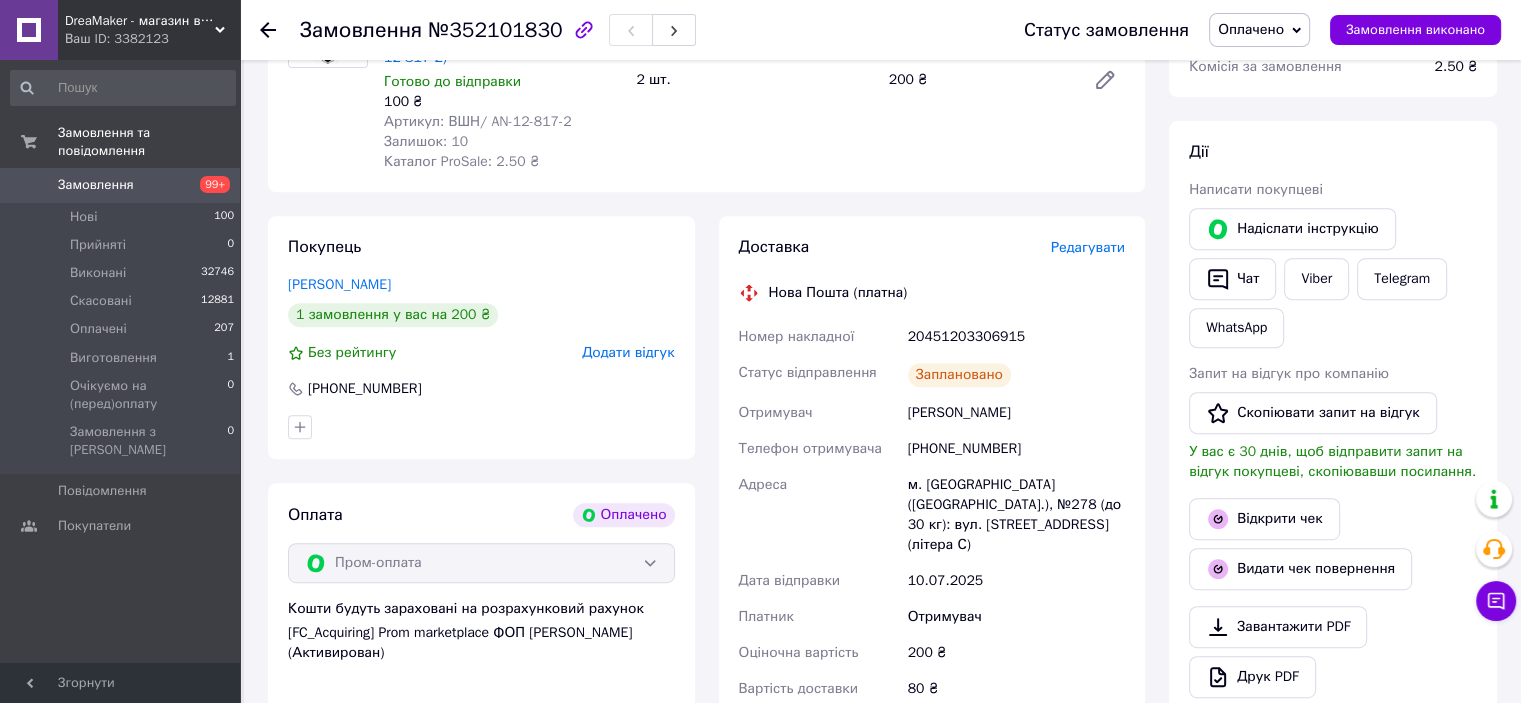 scroll, scrollTop: 600, scrollLeft: 0, axis: vertical 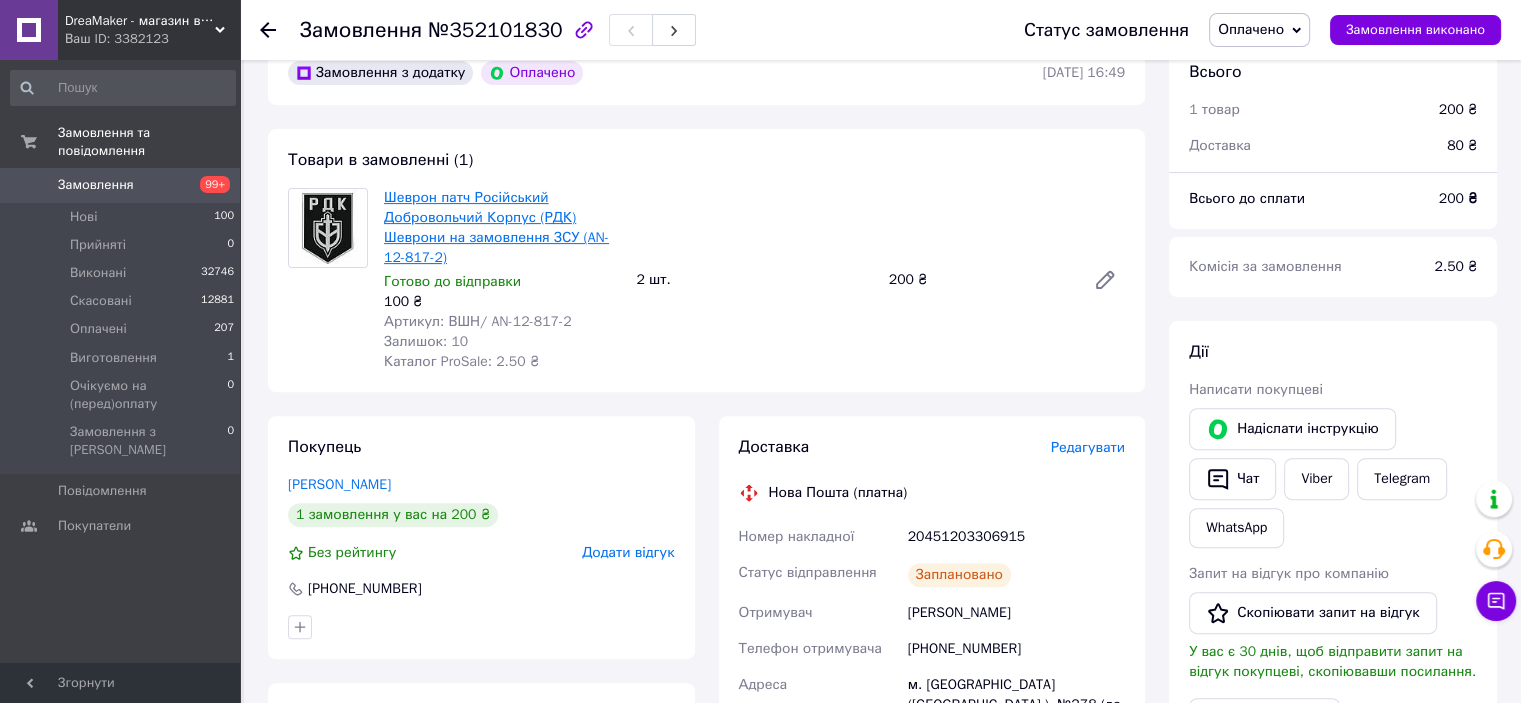 click on "Шеврон патч Російський Добровольчий Корпус (РДК) Шеврони на замовлення ЗСУ (AN-12-817-2)" at bounding box center (496, 227) 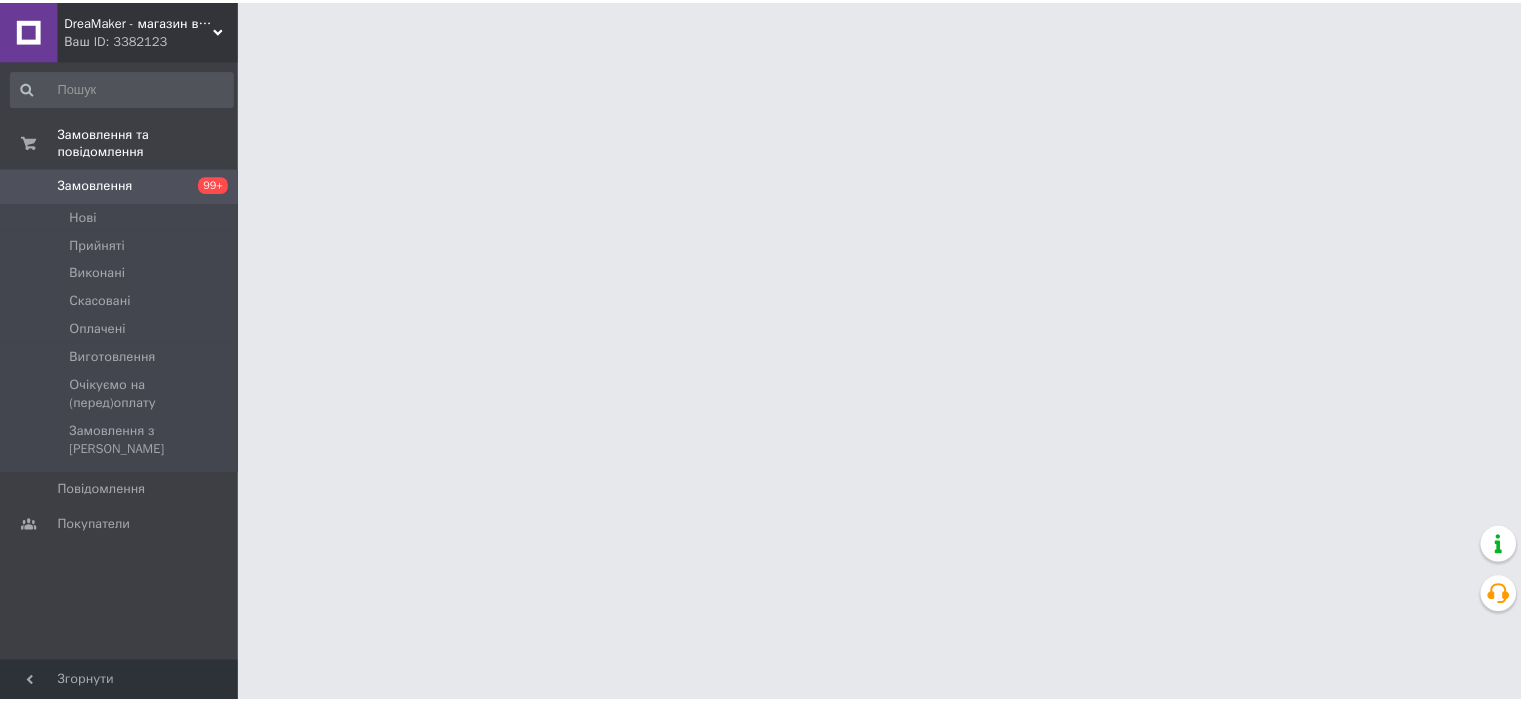 scroll, scrollTop: 0, scrollLeft: 0, axis: both 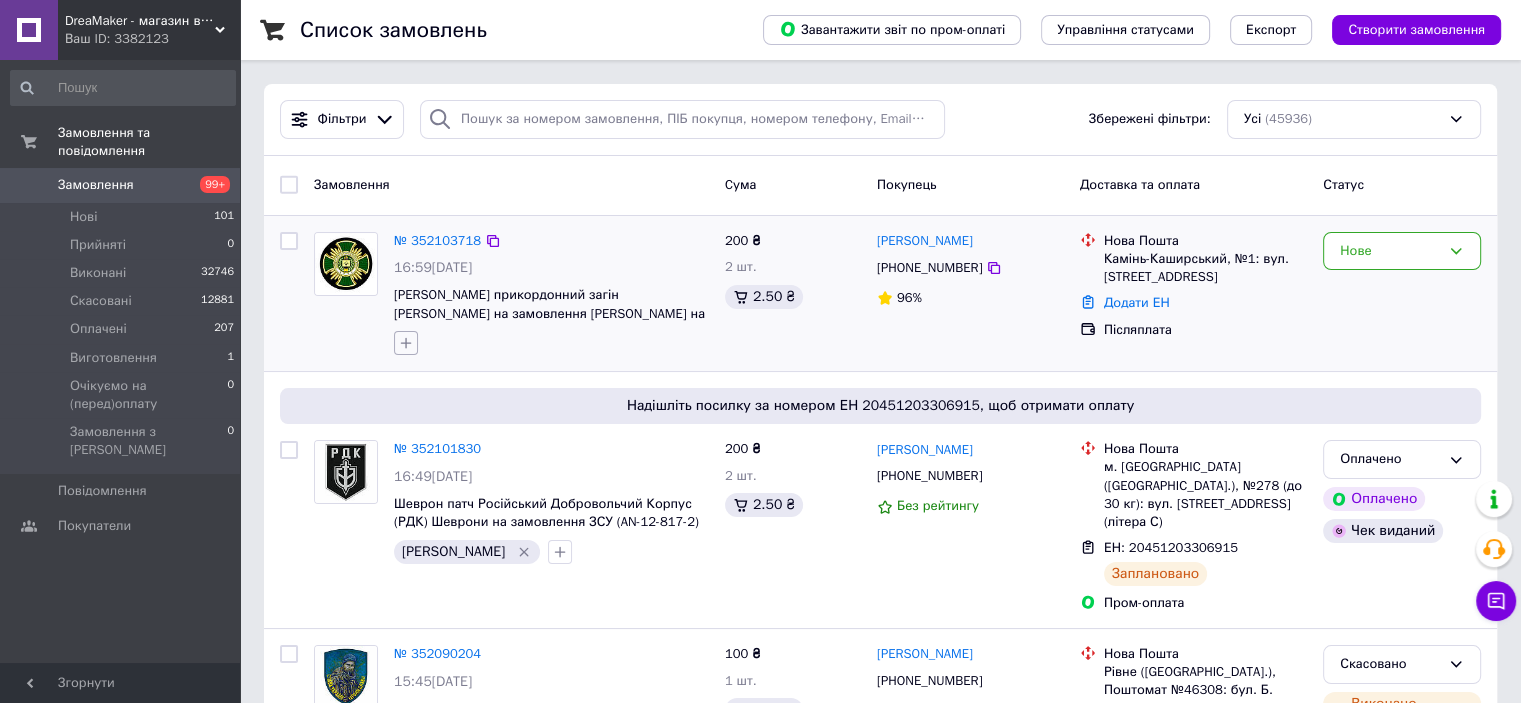 click 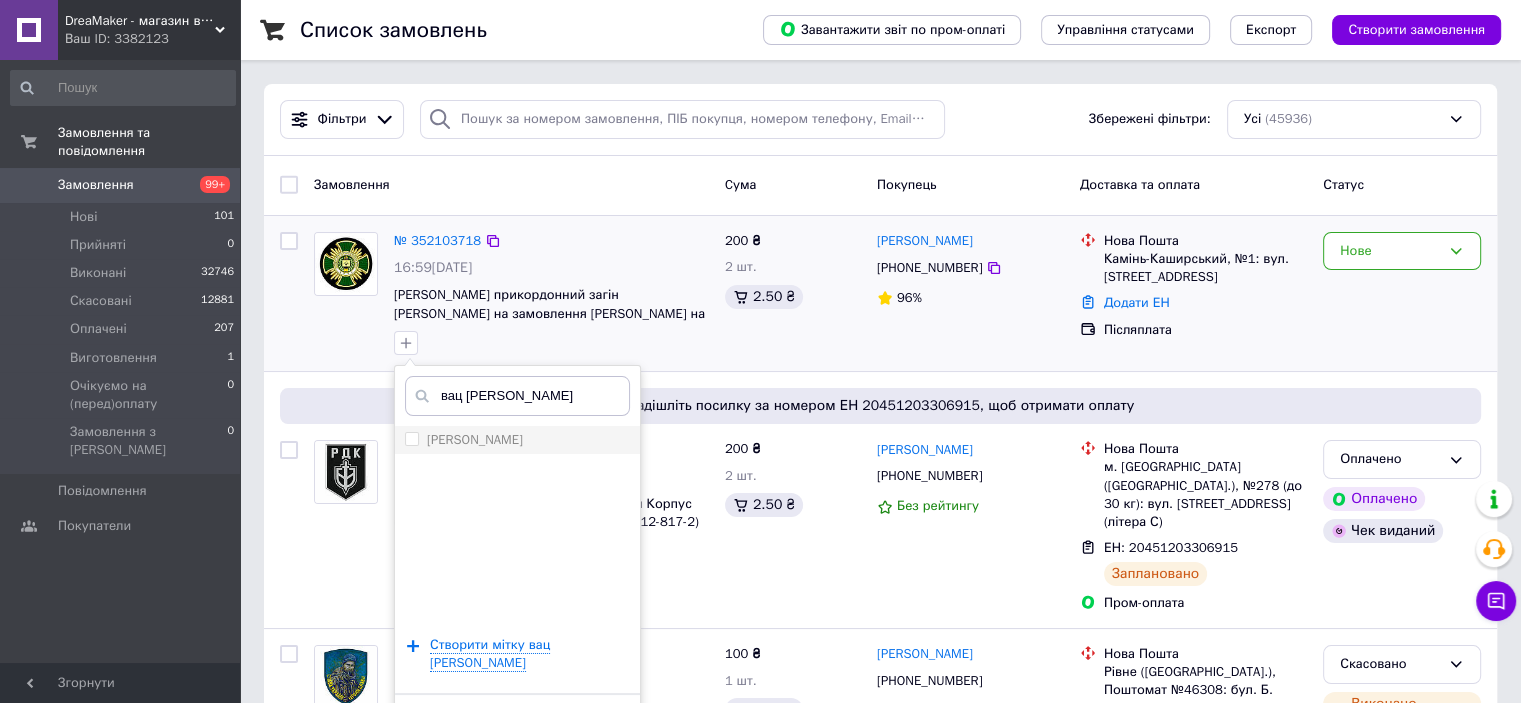 type on "вац и" 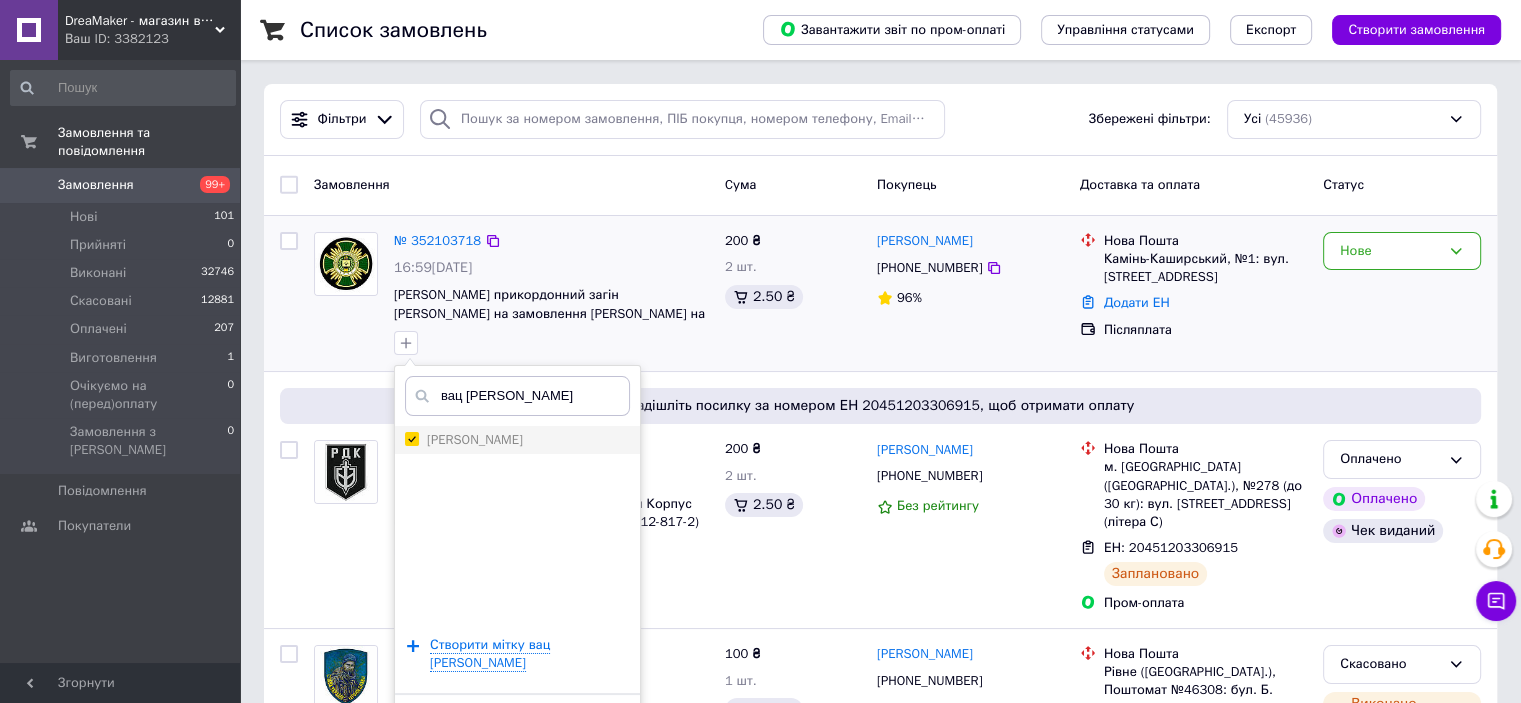 checkbox on "true" 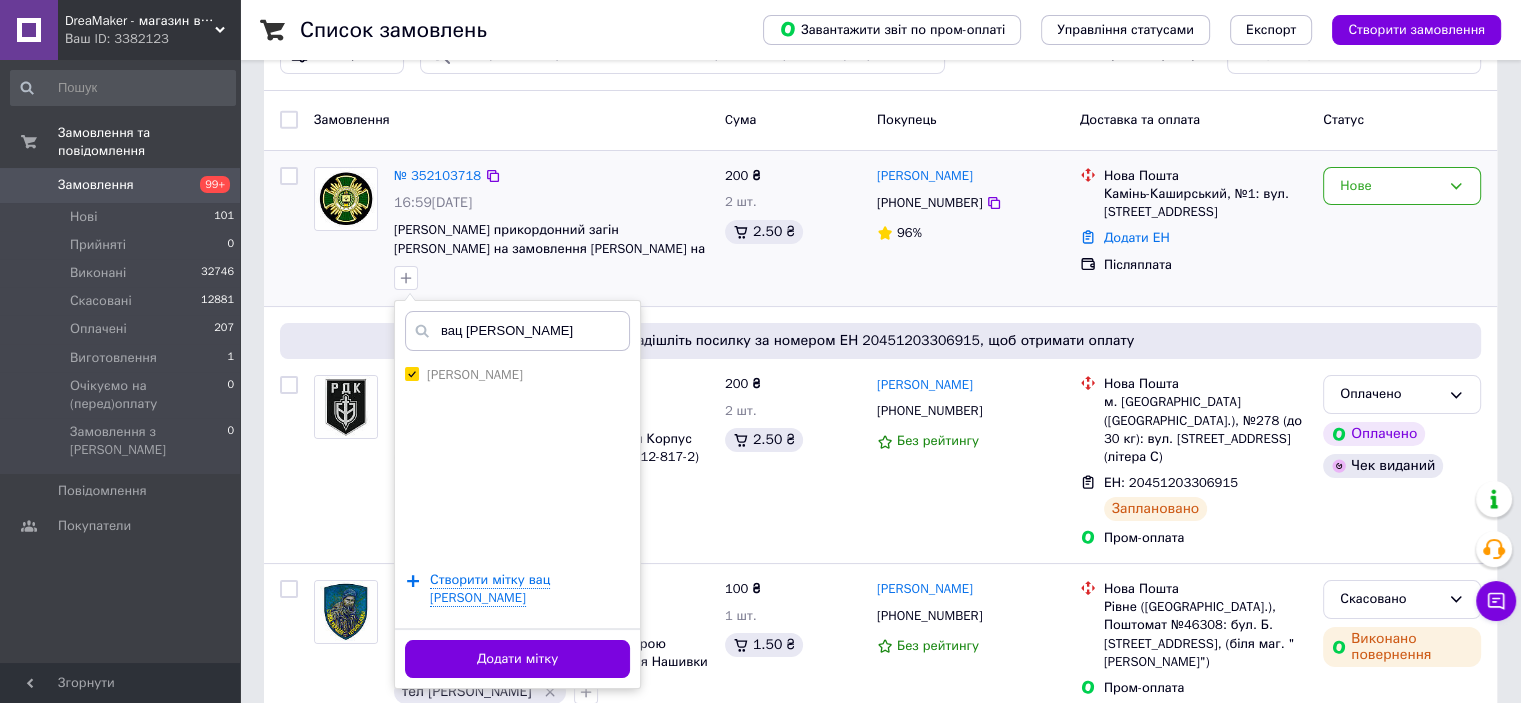 scroll, scrollTop: 100, scrollLeft: 0, axis: vertical 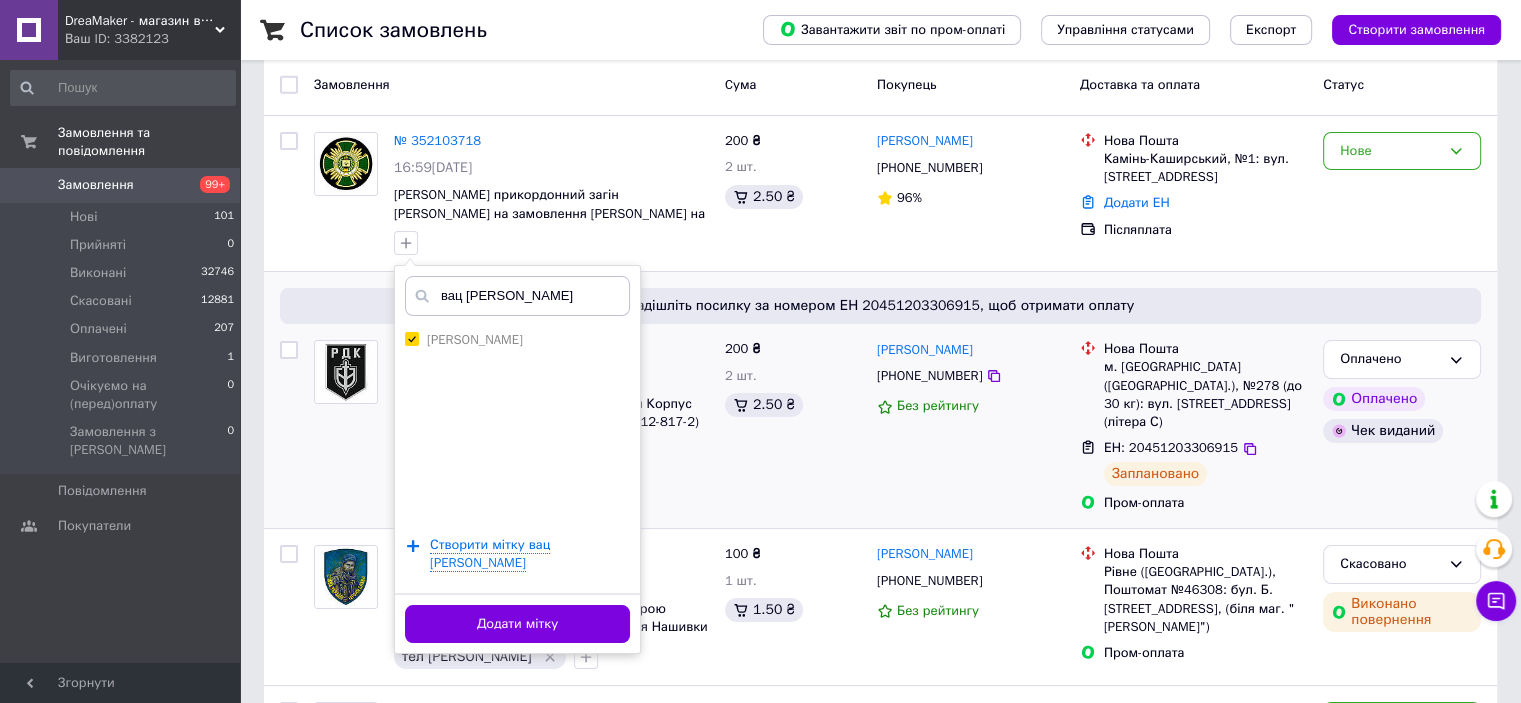 click on "Додати мітку" at bounding box center [517, 624] 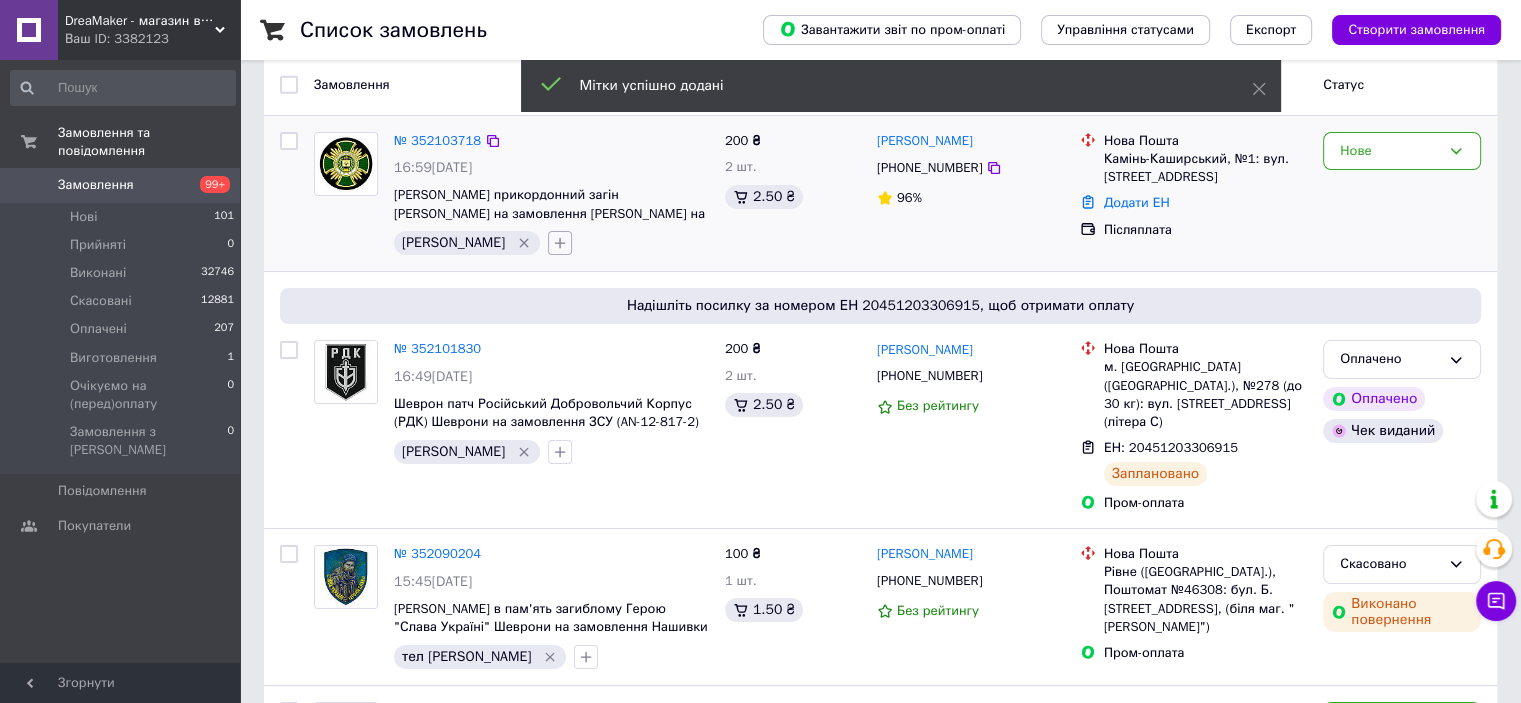 click 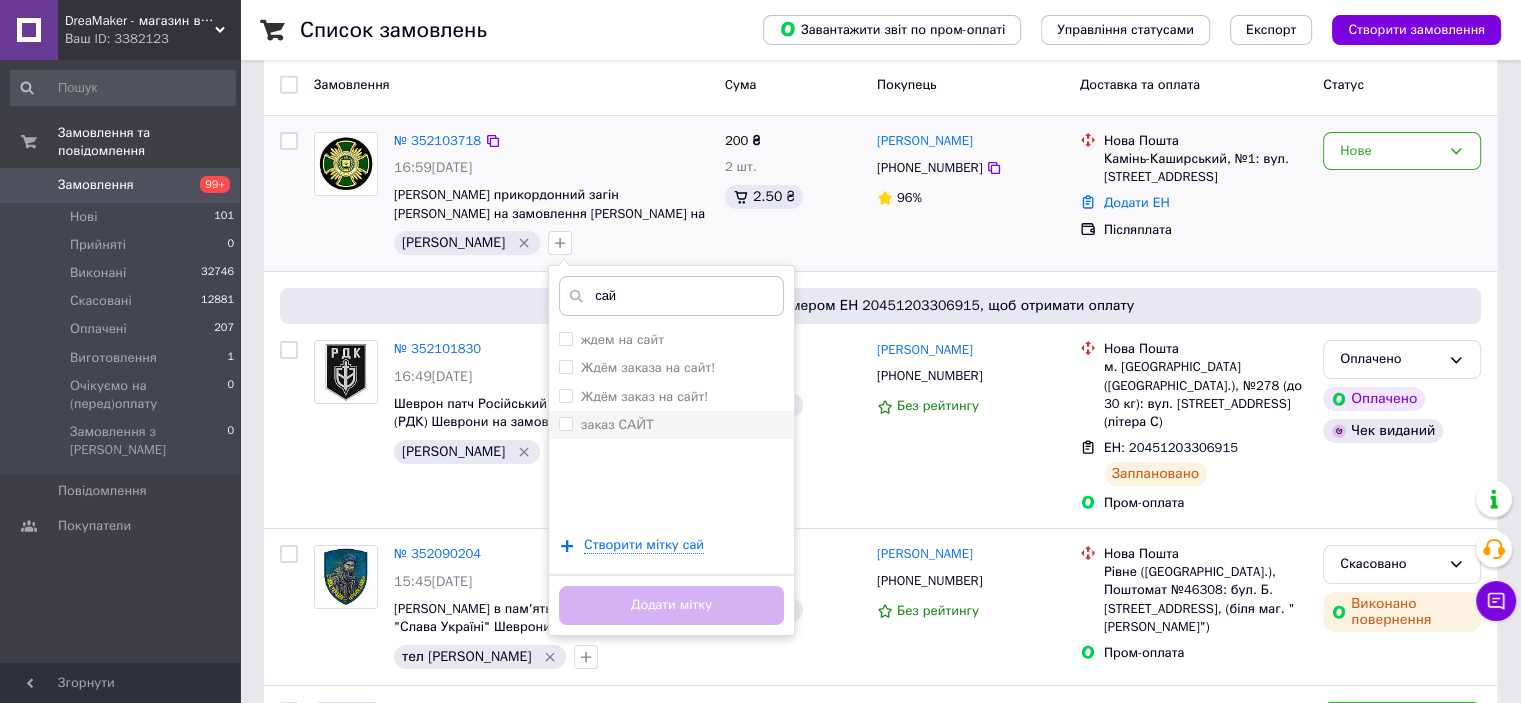 type on "сай" 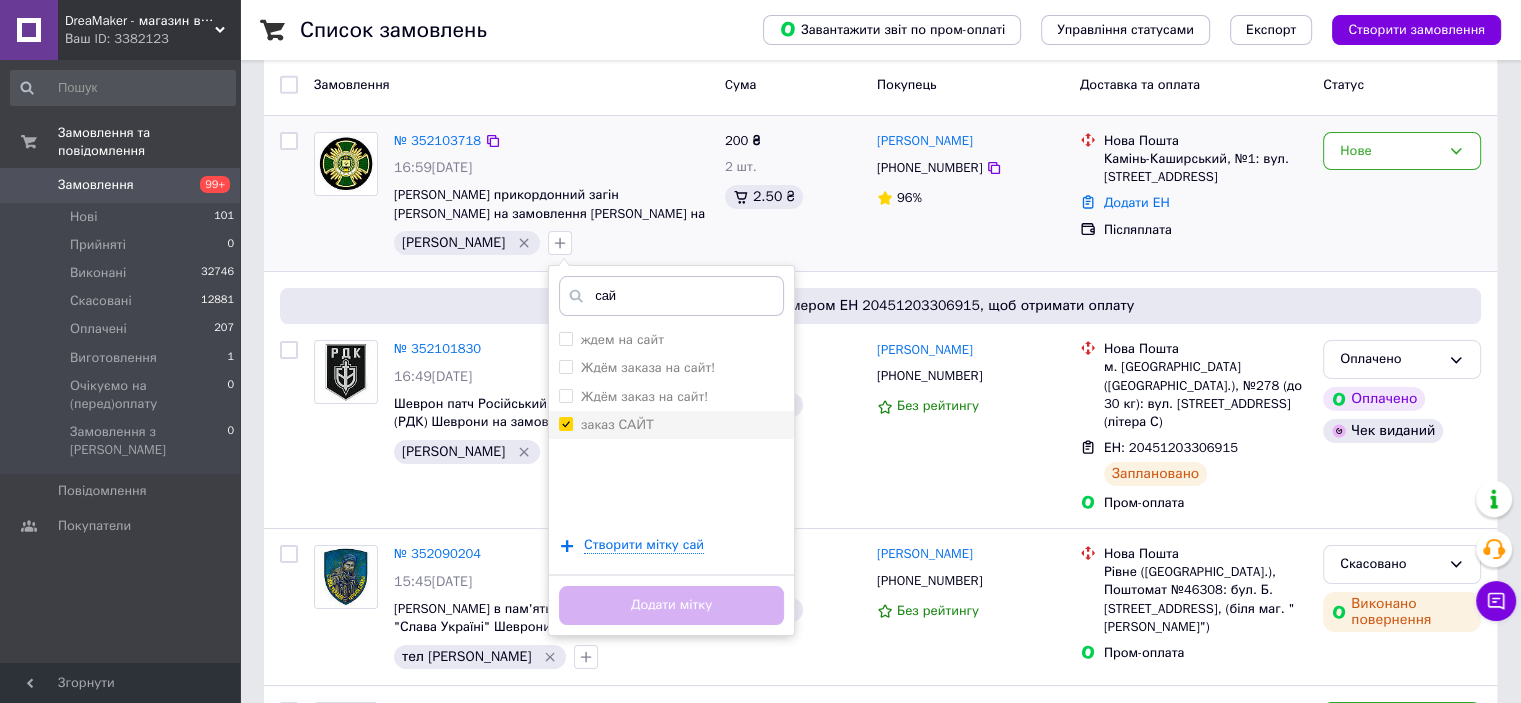 checkbox on "true" 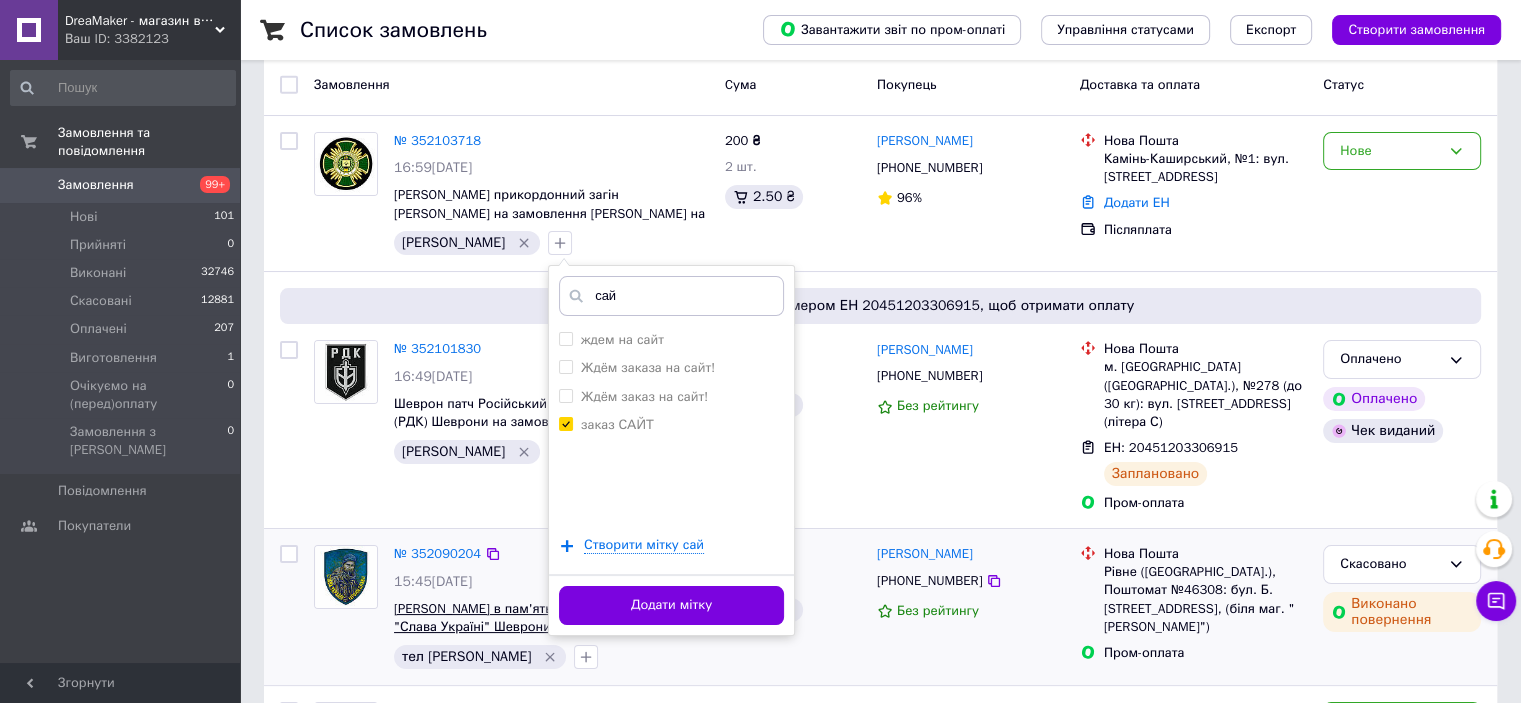 click on "Додати мітку" at bounding box center [671, 605] 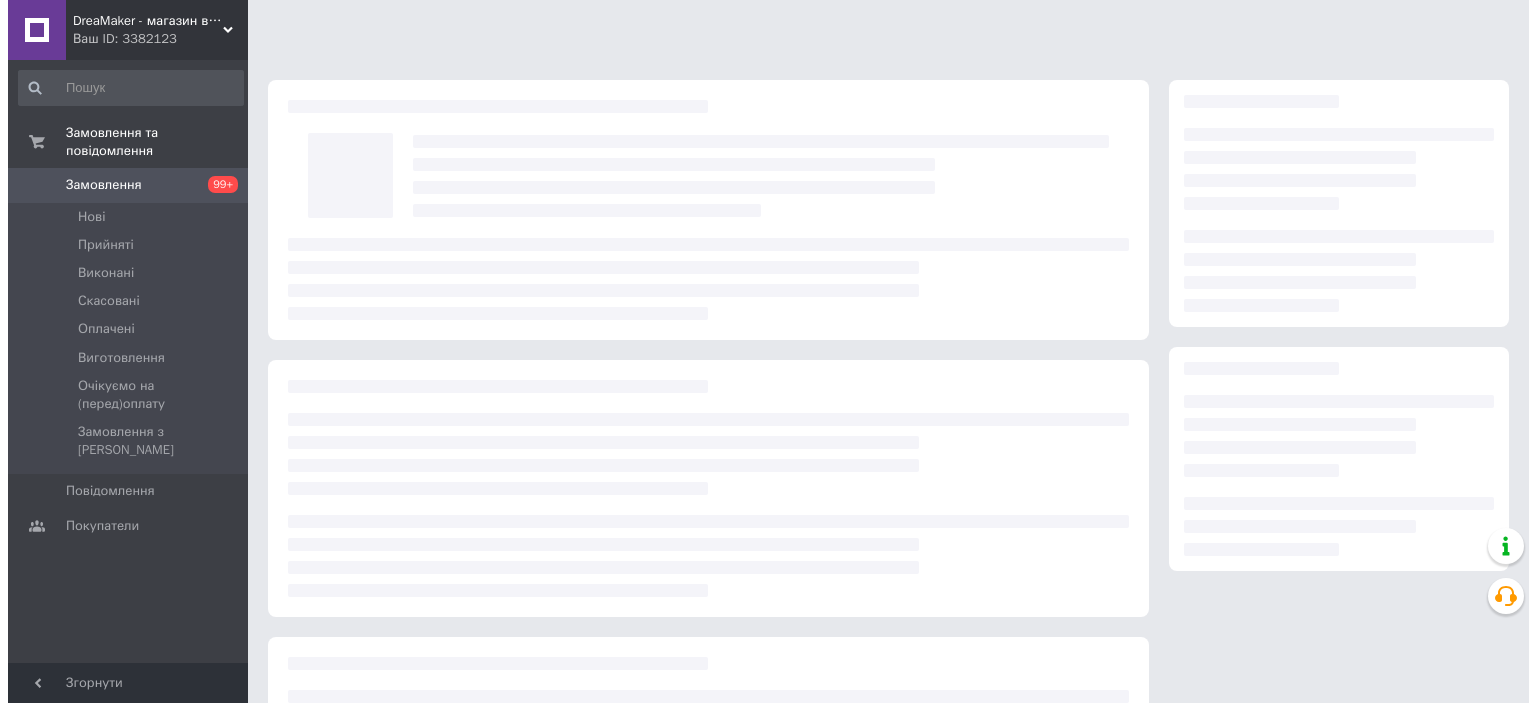 scroll, scrollTop: 0, scrollLeft: 0, axis: both 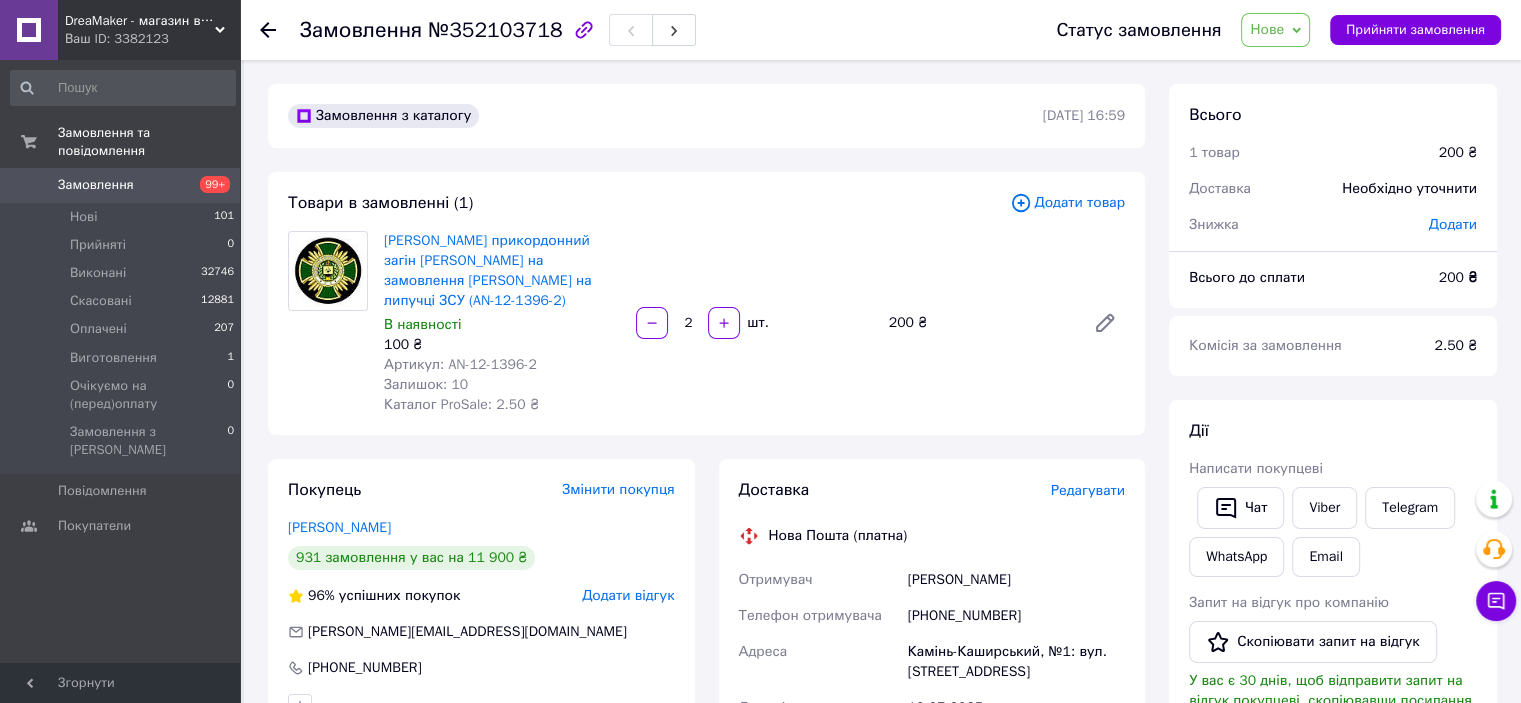 click on "Редагувати" at bounding box center (1088, 490) 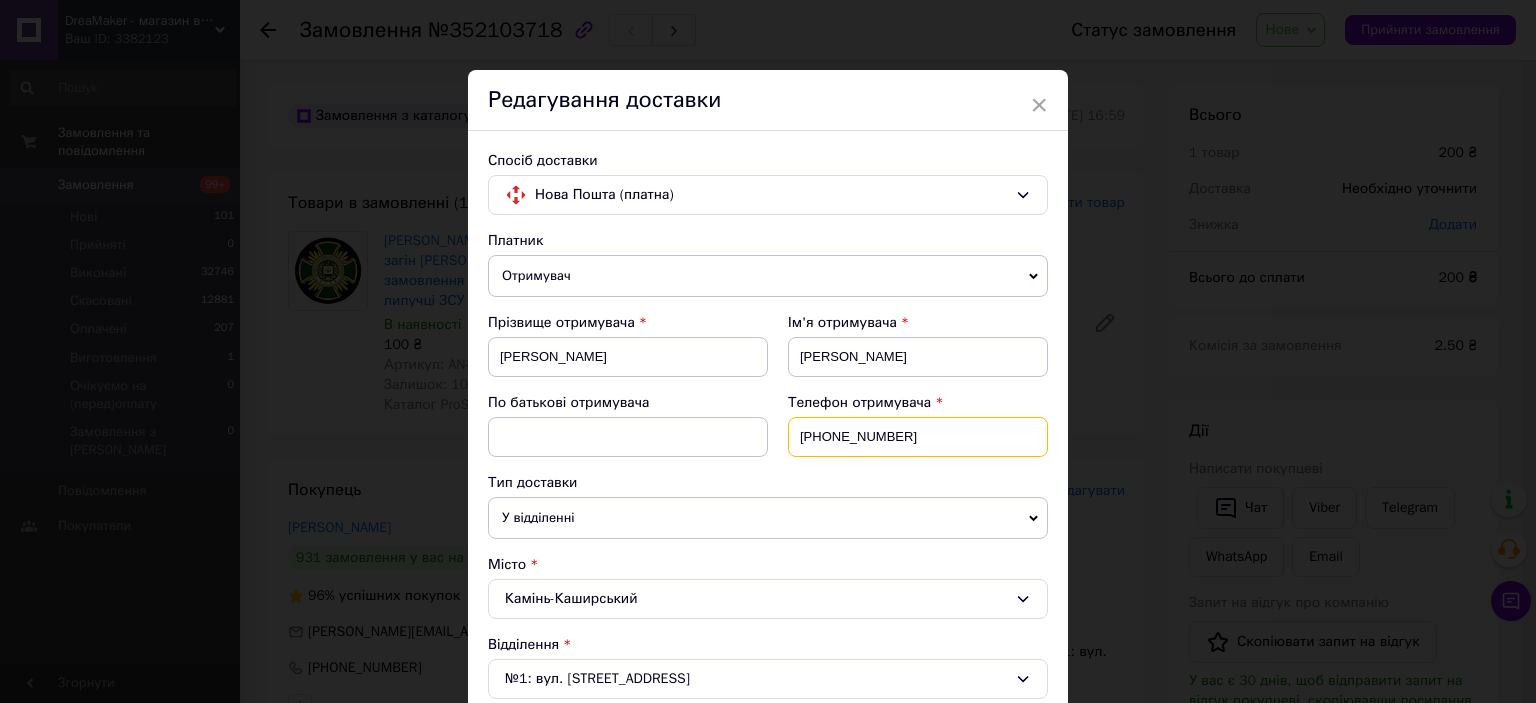 drag, startPoint x: 909, startPoint y: 442, endPoint x: 737, endPoint y: 422, distance: 173.15889 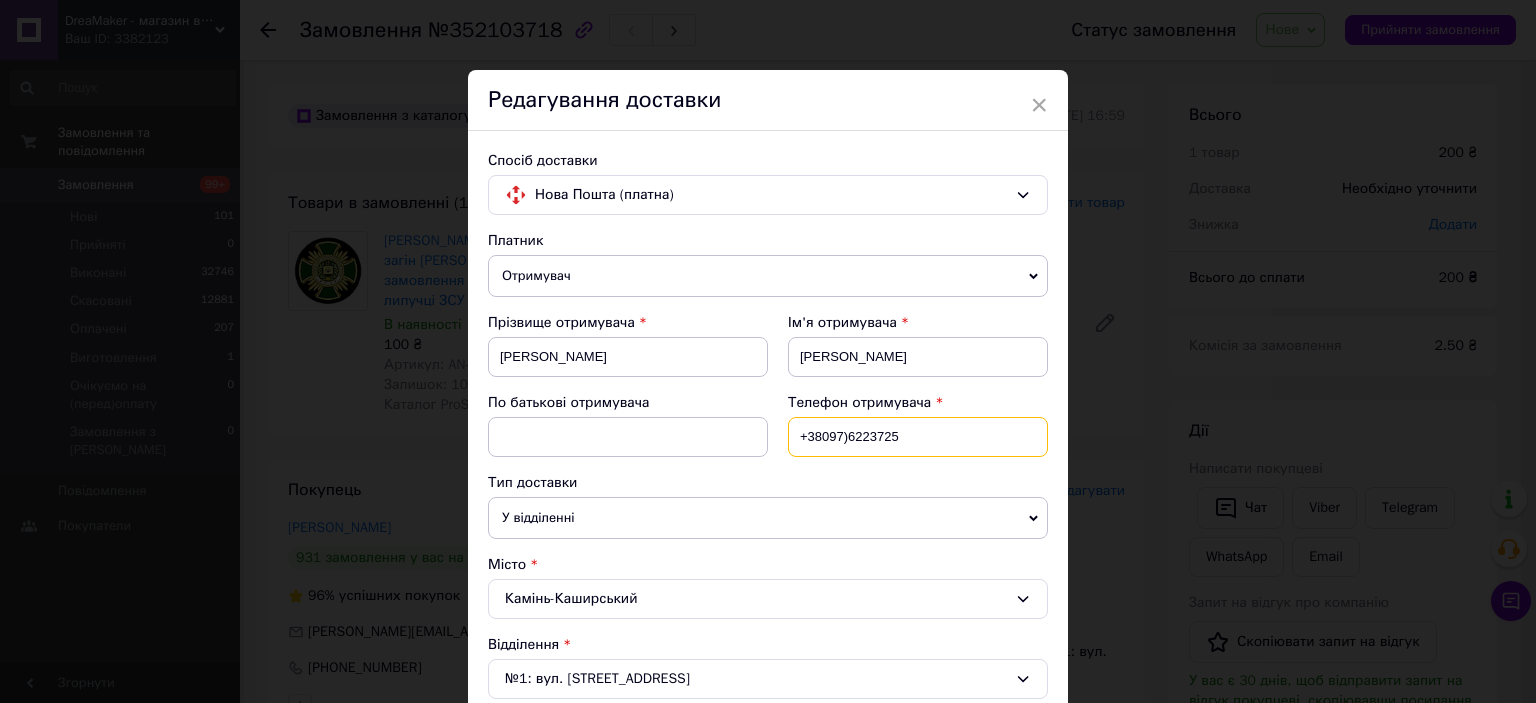click on "+38097)6223725" at bounding box center [918, 437] 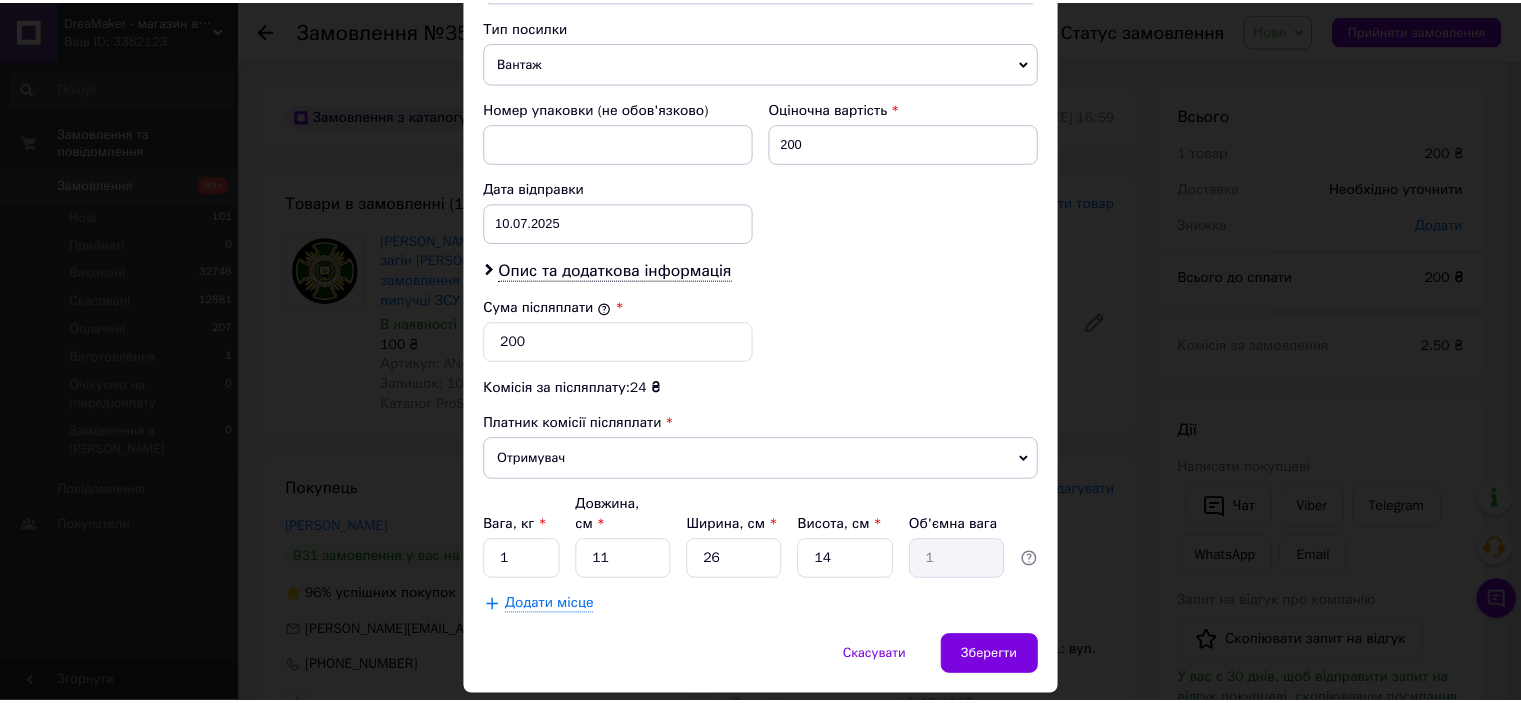 scroll, scrollTop: 816, scrollLeft: 0, axis: vertical 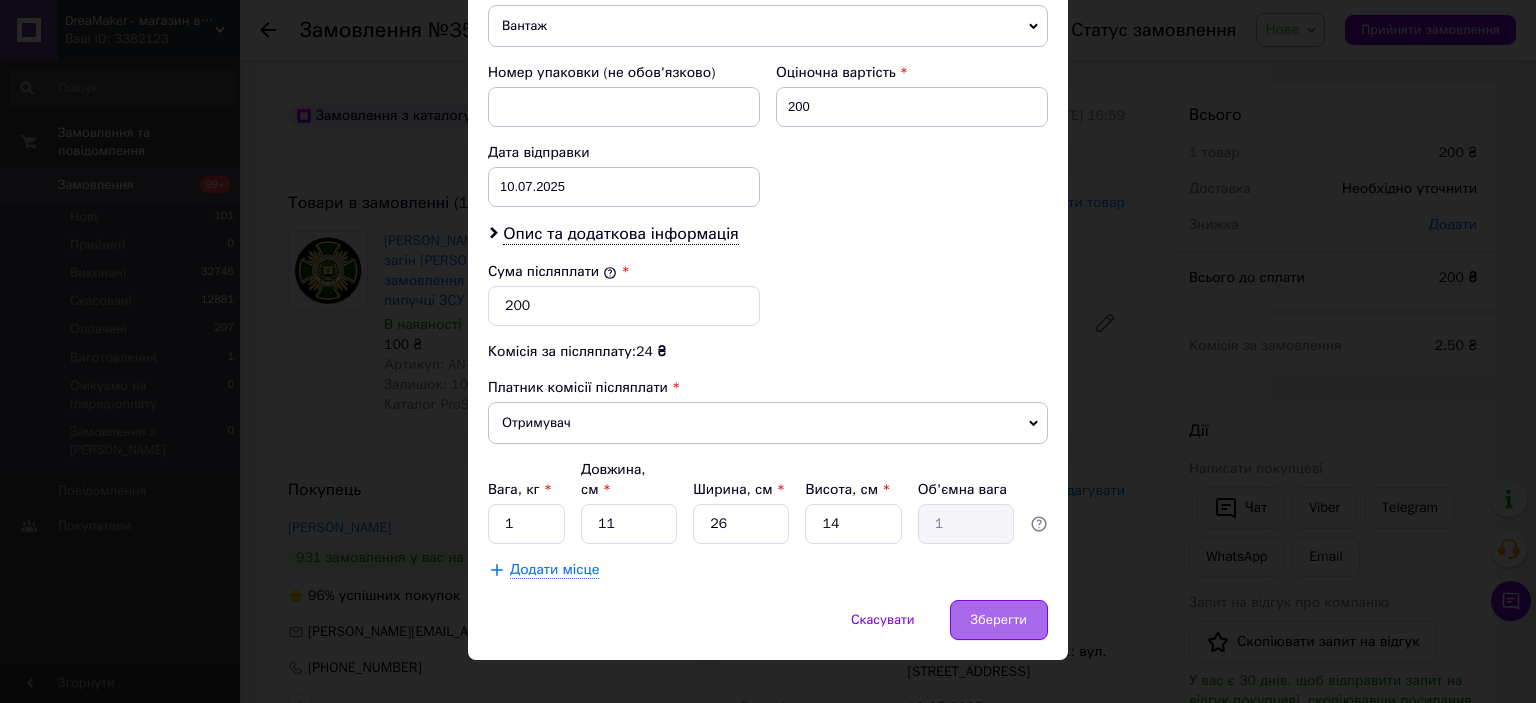 type on "+380976223725" 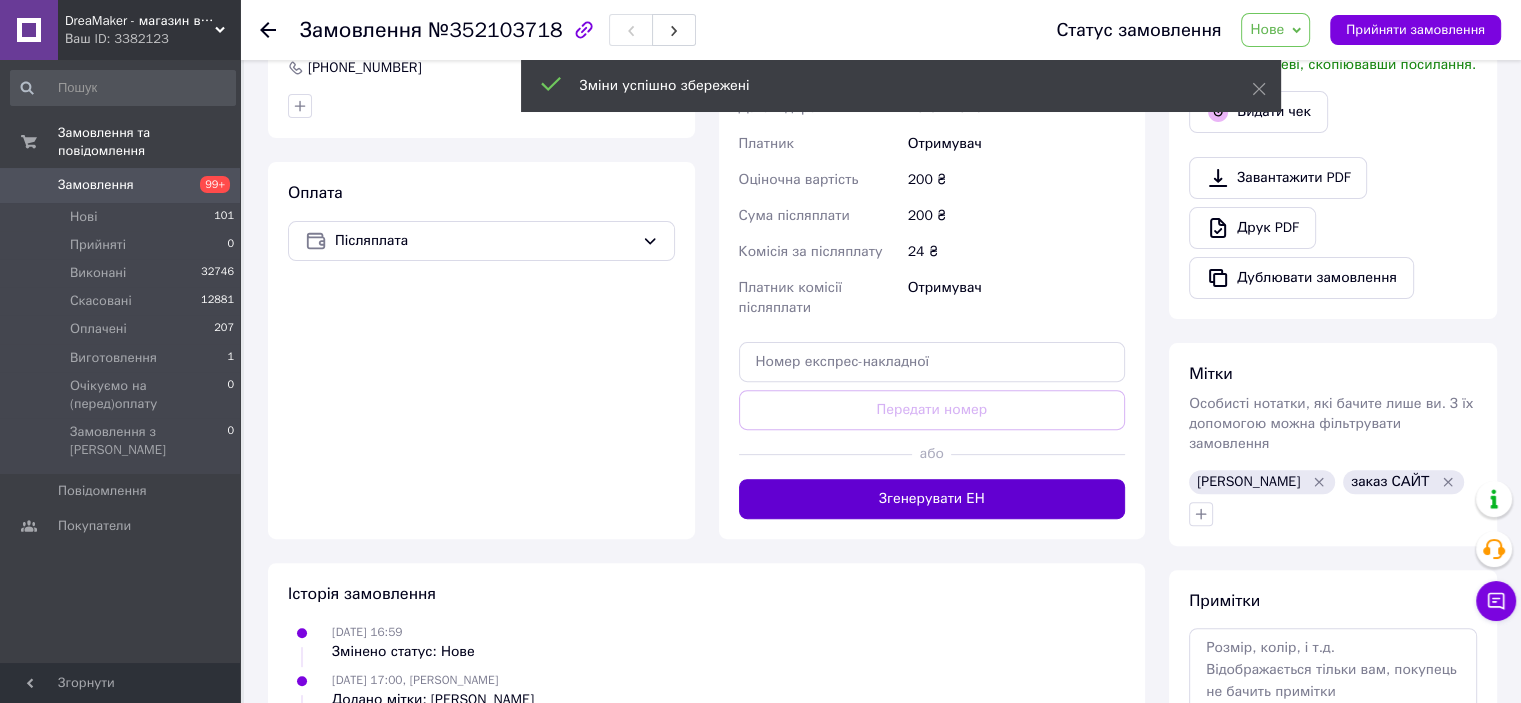 click on "Згенерувати ЕН" at bounding box center [932, 499] 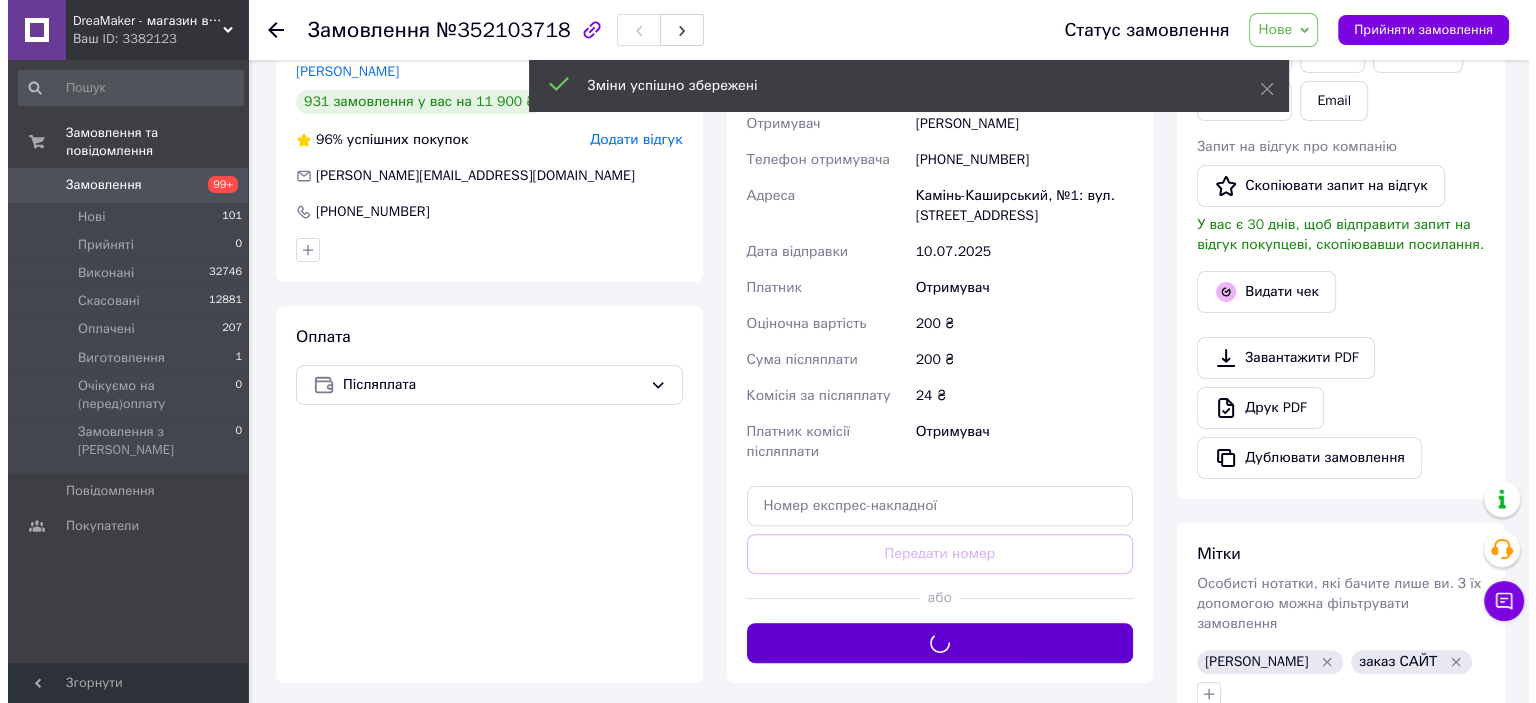 scroll, scrollTop: 300, scrollLeft: 0, axis: vertical 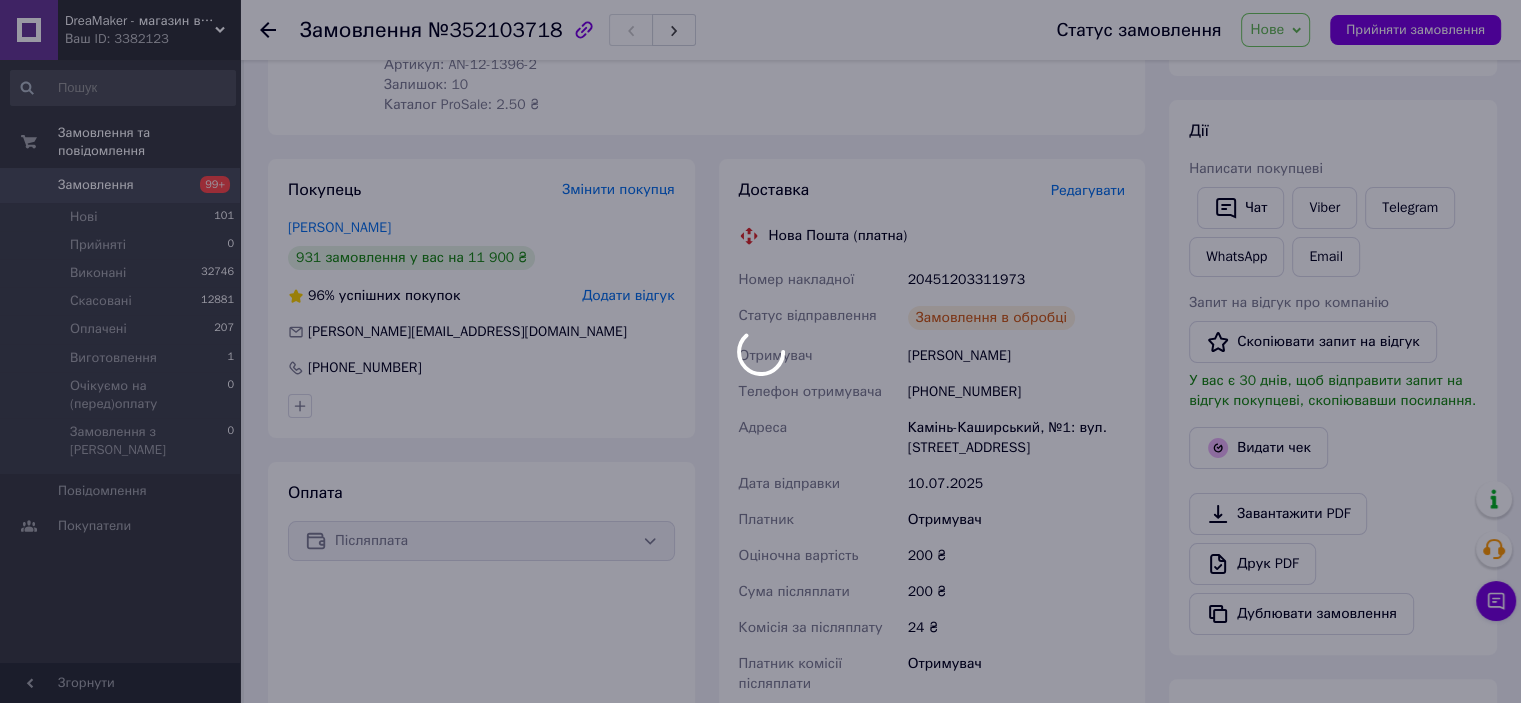 click at bounding box center [760, 351] 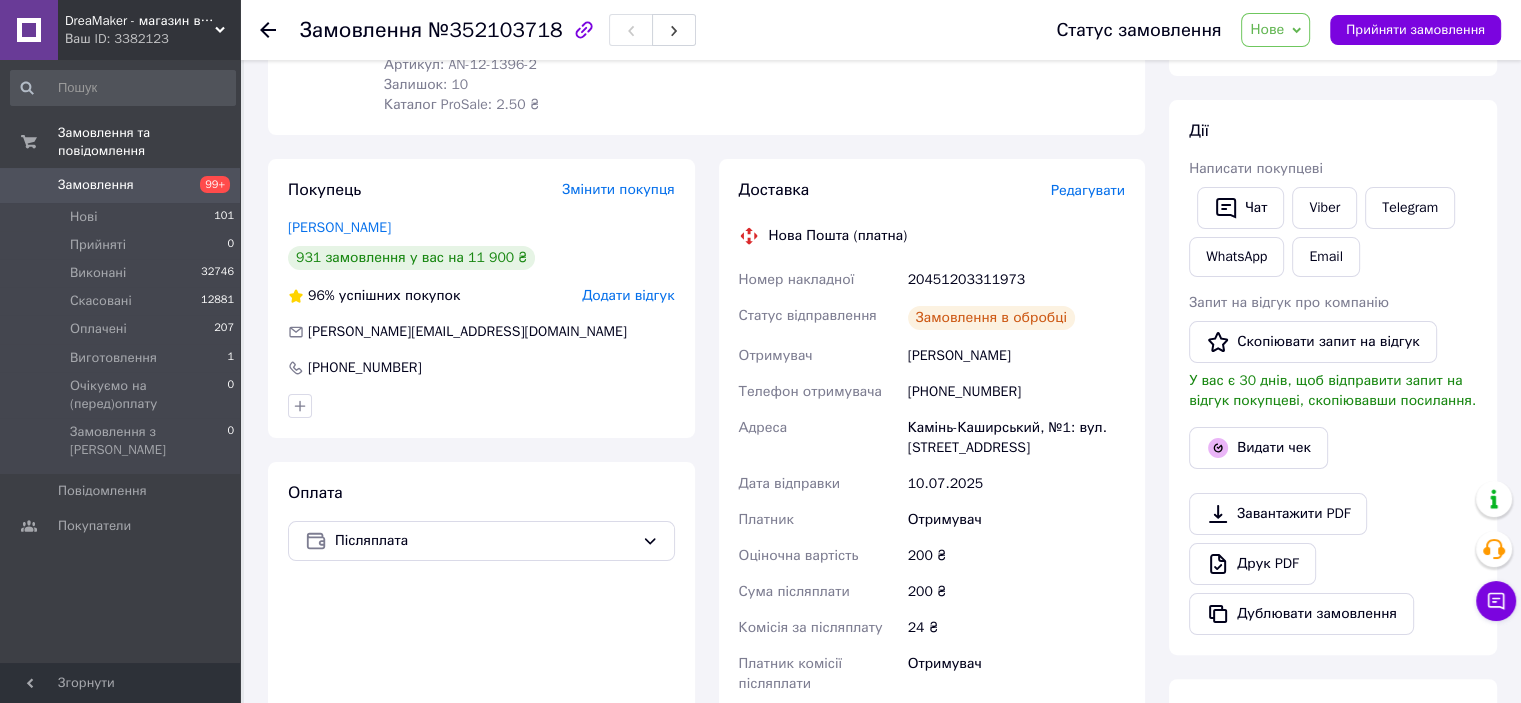 click on "20451203311973" at bounding box center (1016, 280) 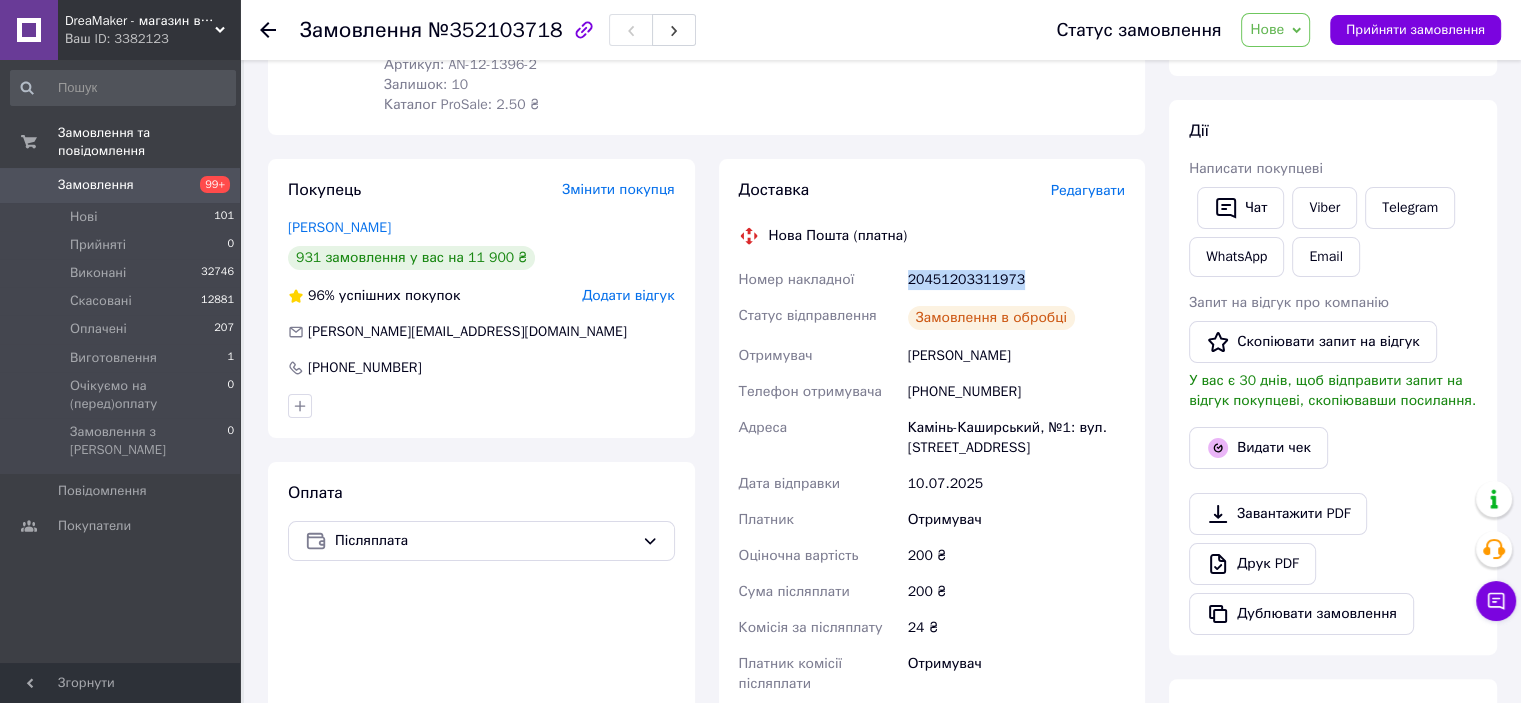 click on "20451203311973" at bounding box center (1016, 280) 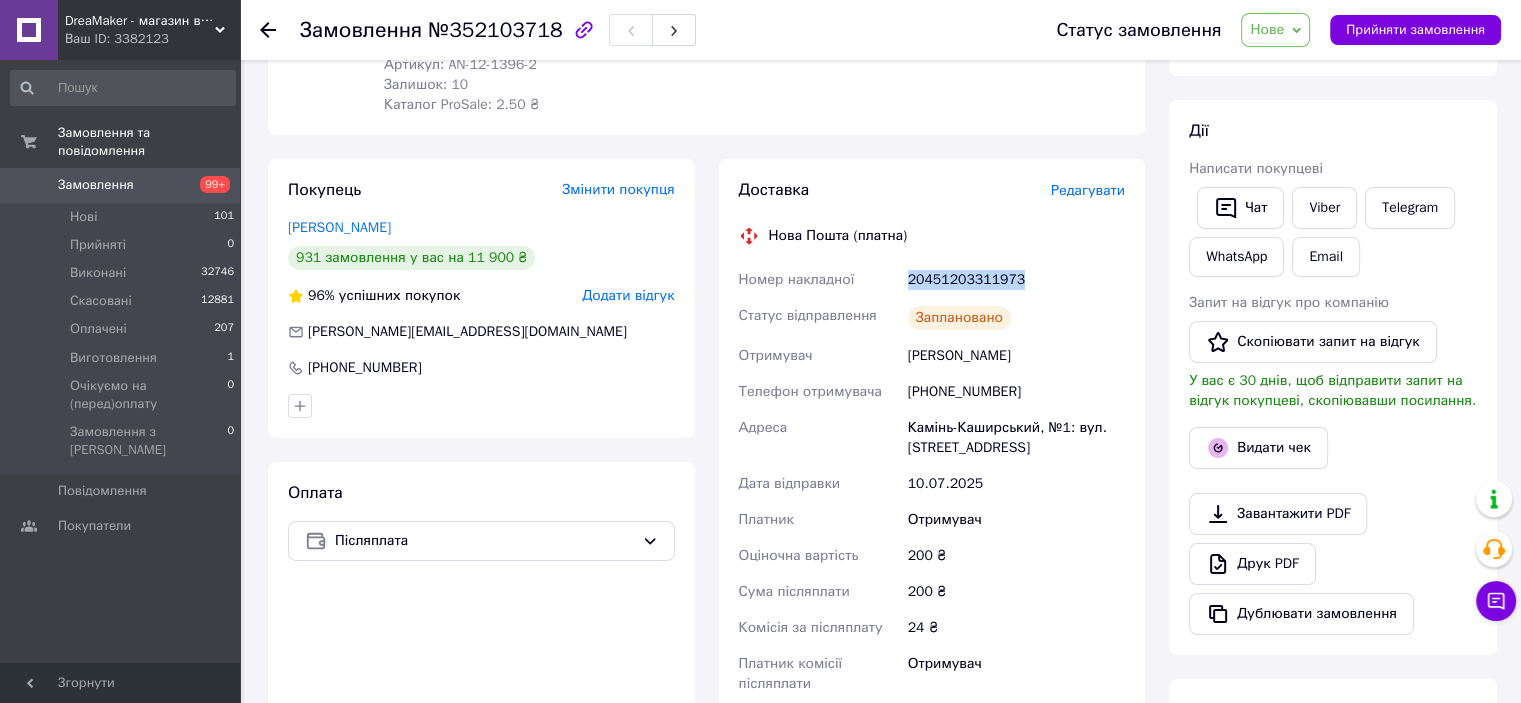 drag, startPoint x: 890, startPoint y: 351, endPoint x: 1050, endPoint y: 351, distance: 160 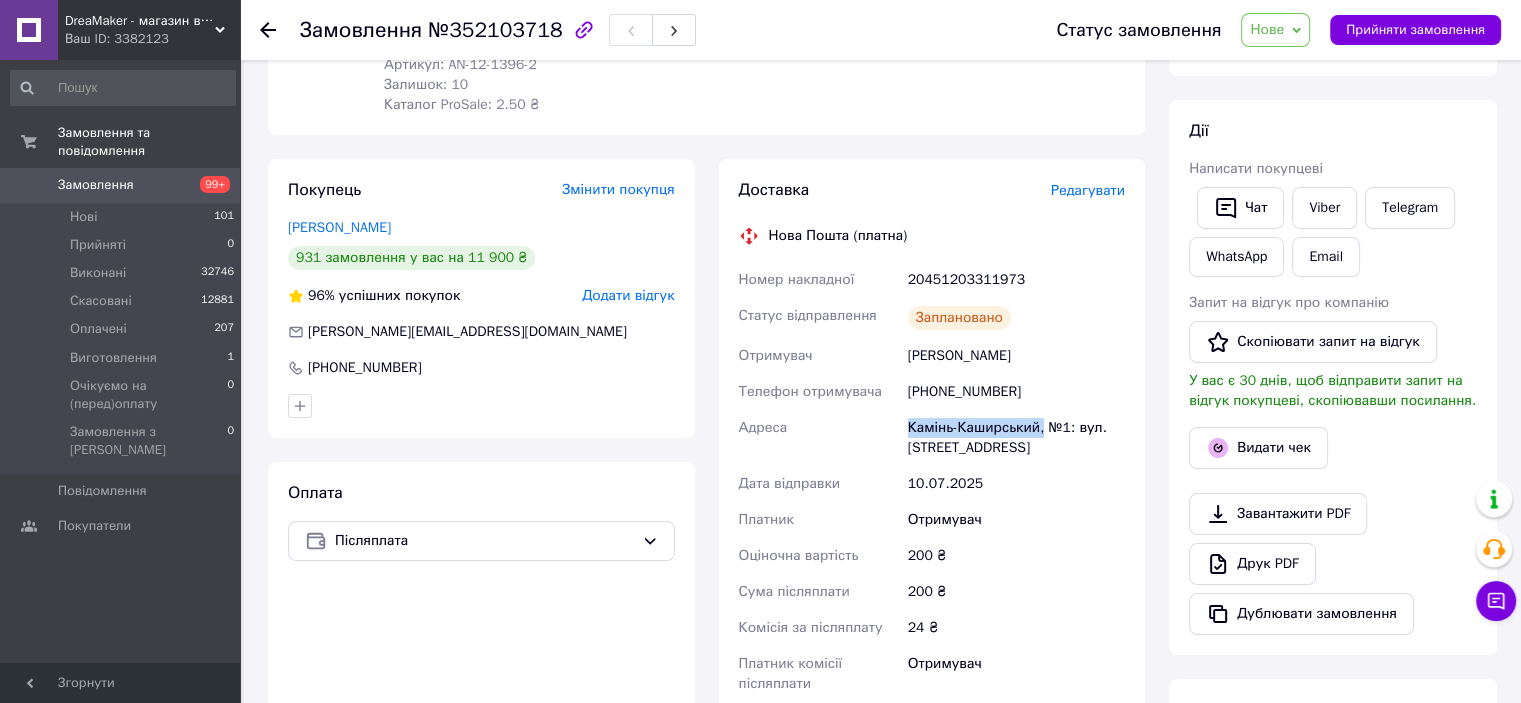 drag, startPoint x: 896, startPoint y: 428, endPoint x: 1039, endPoint y: 421, distance: 143.17122 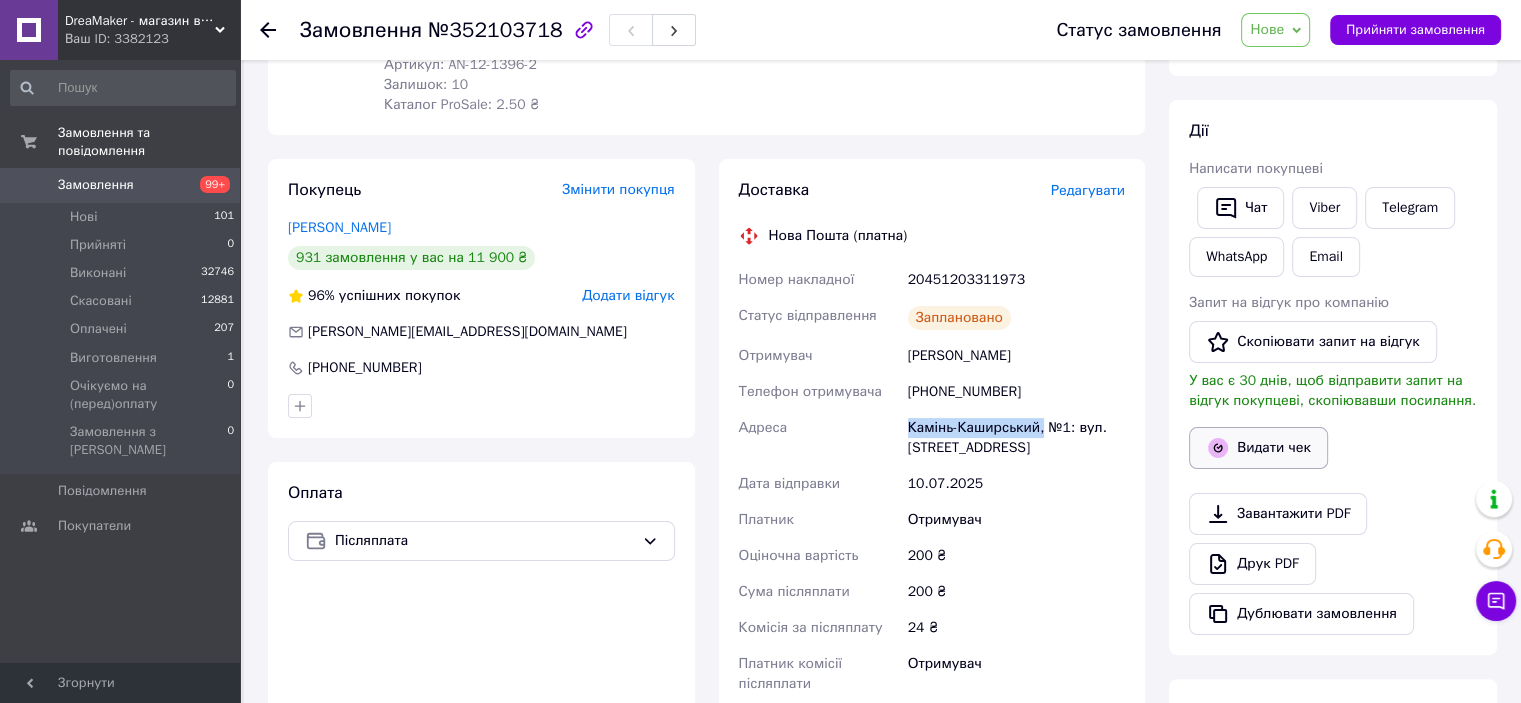click on "Видати чек" at bounding box center [1258, 448] 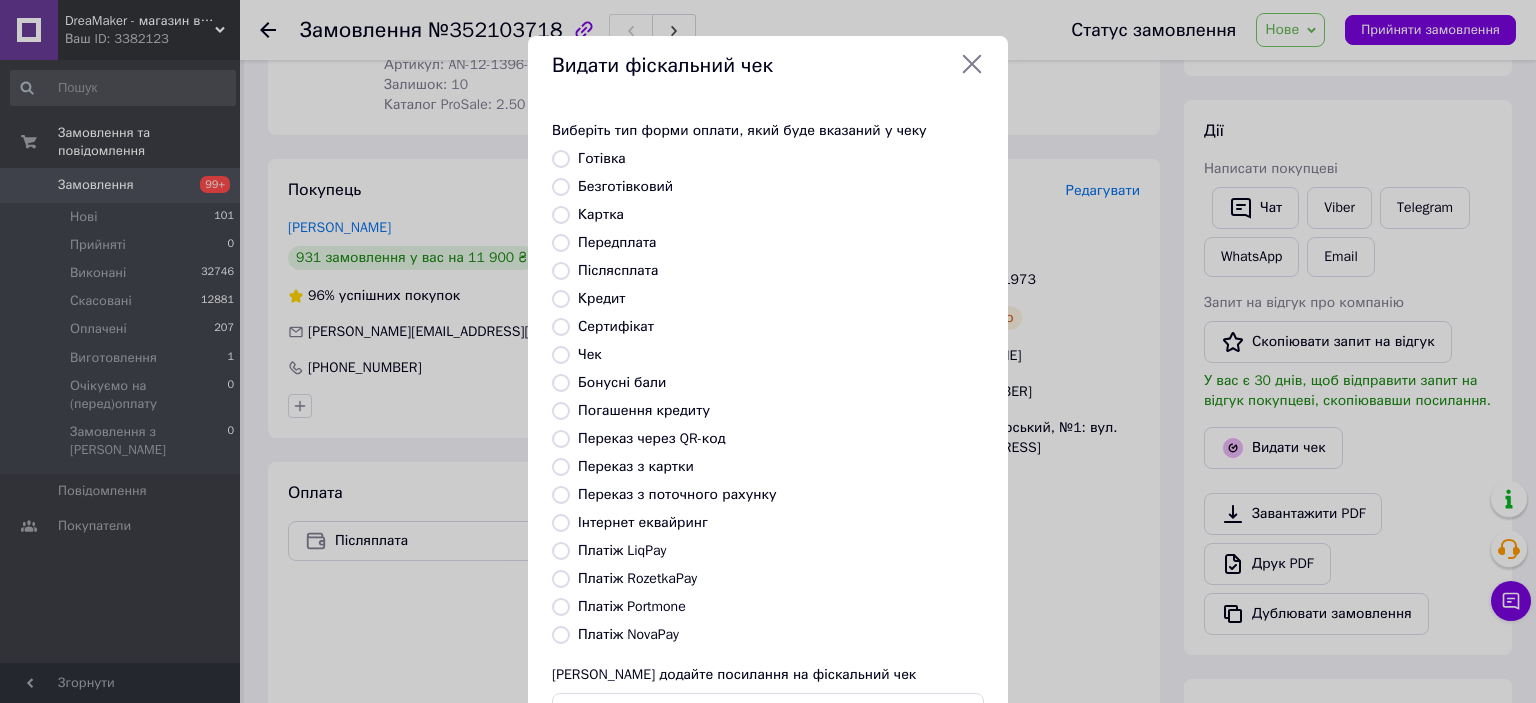 click on "Післясплата" at bounding box center (618, 270) 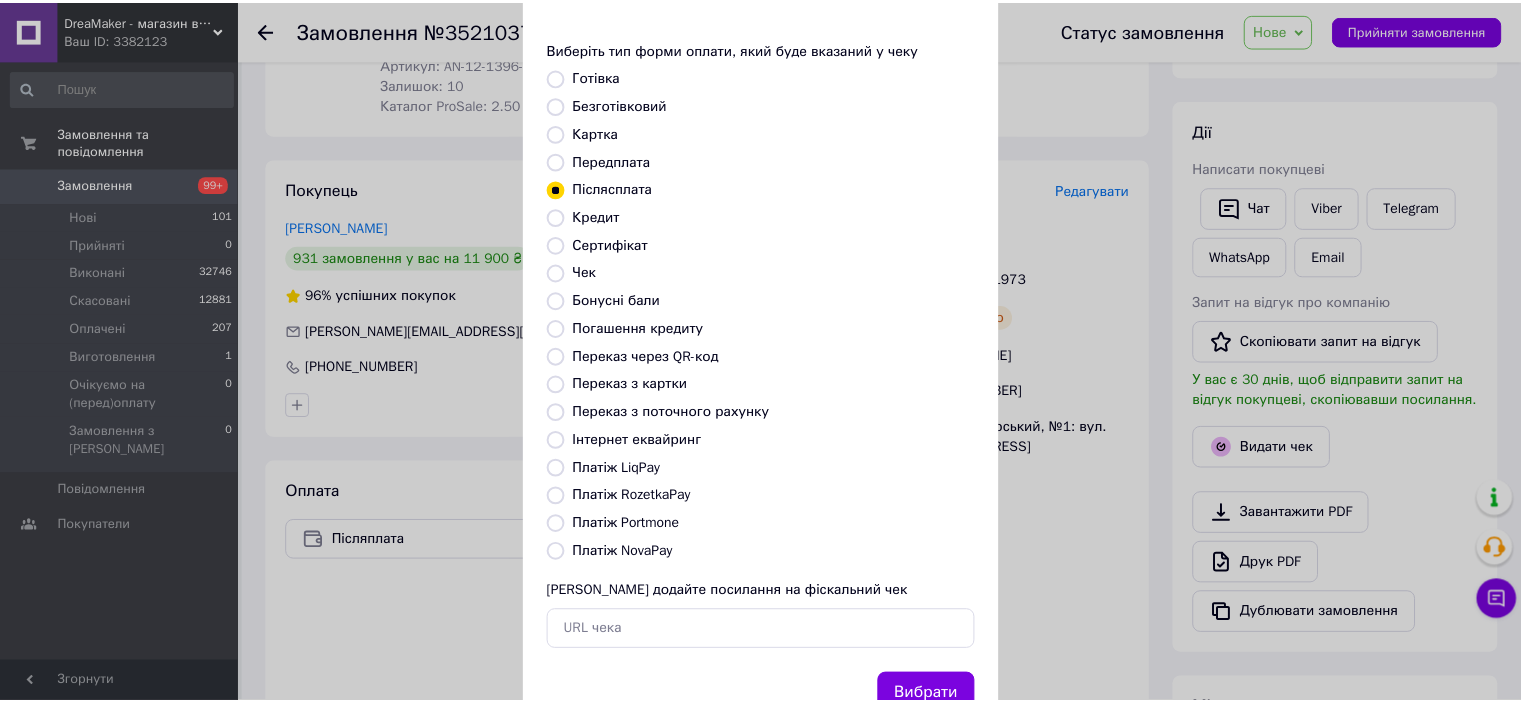 scroll, scrollTop: 155, scrollLeft: 0, axis: vertical 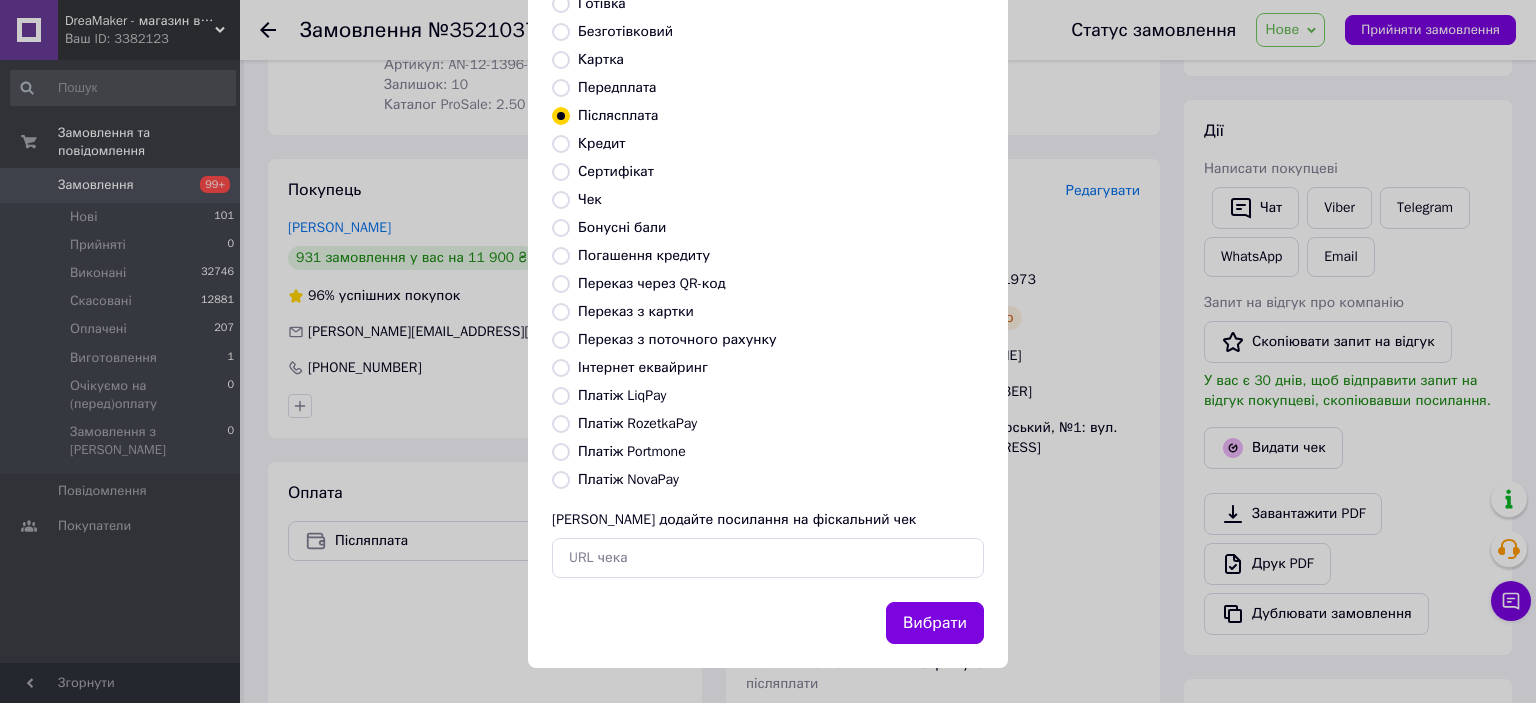 click on "Вибрати" at bounding box center (935, 623) 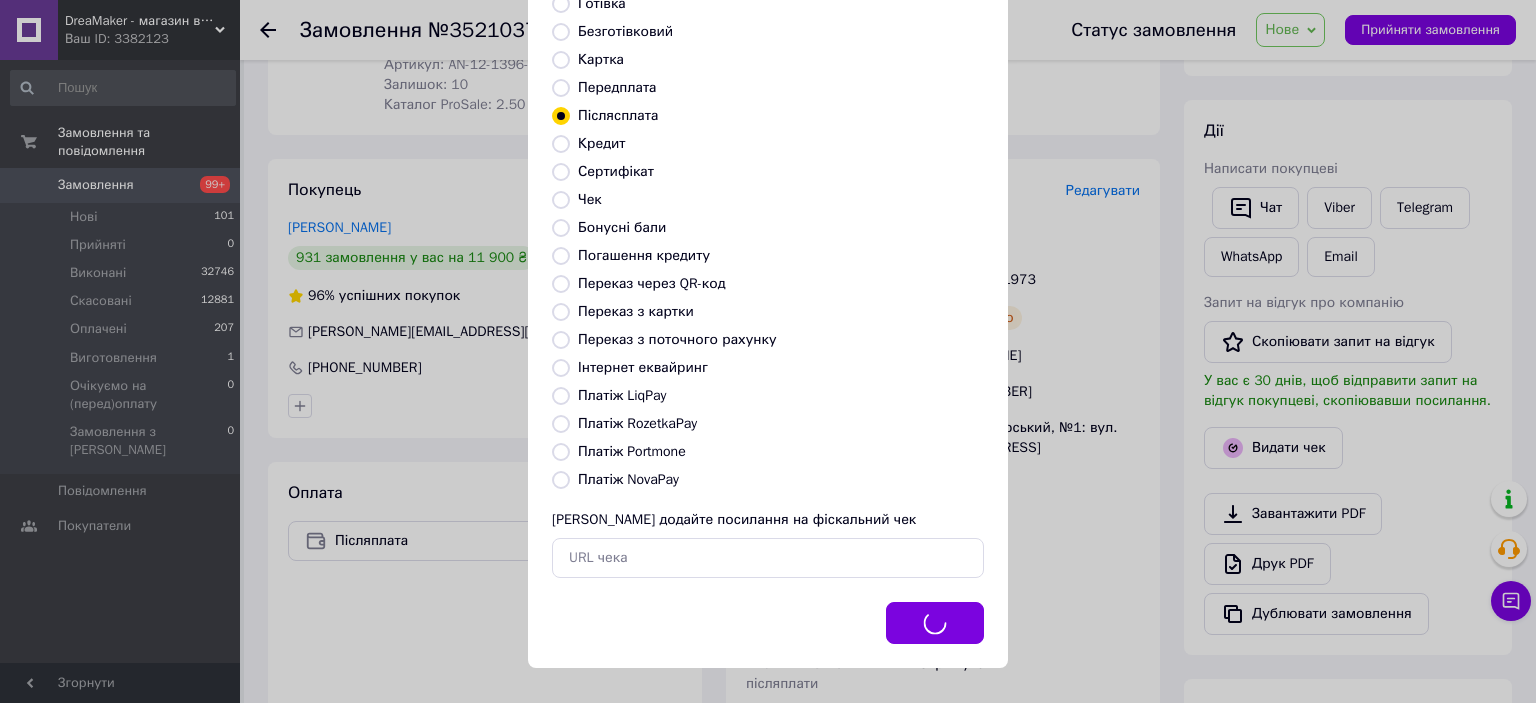 click on "Вибрати" at bounding box center (935, 623) 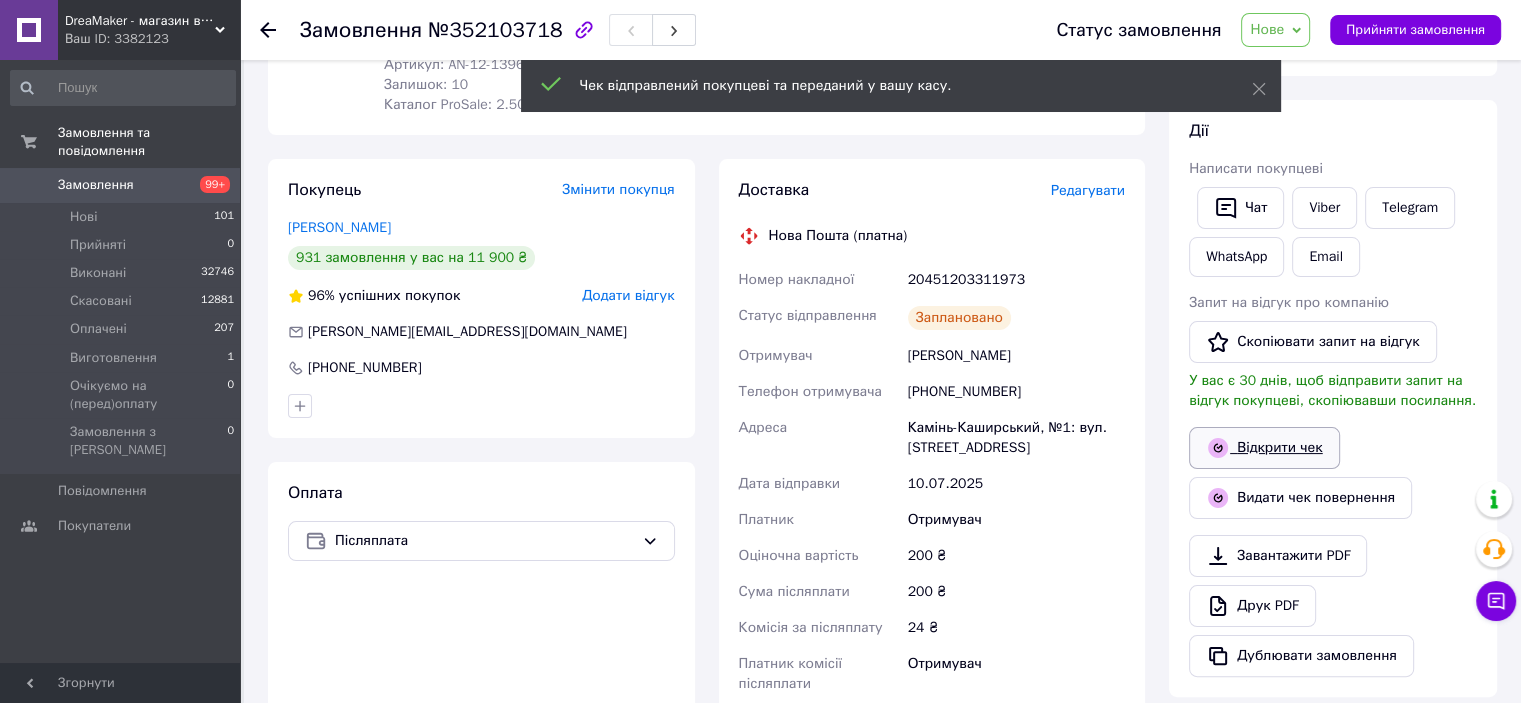 click on "Відкрити чек" at bounding box center [1264, 448] 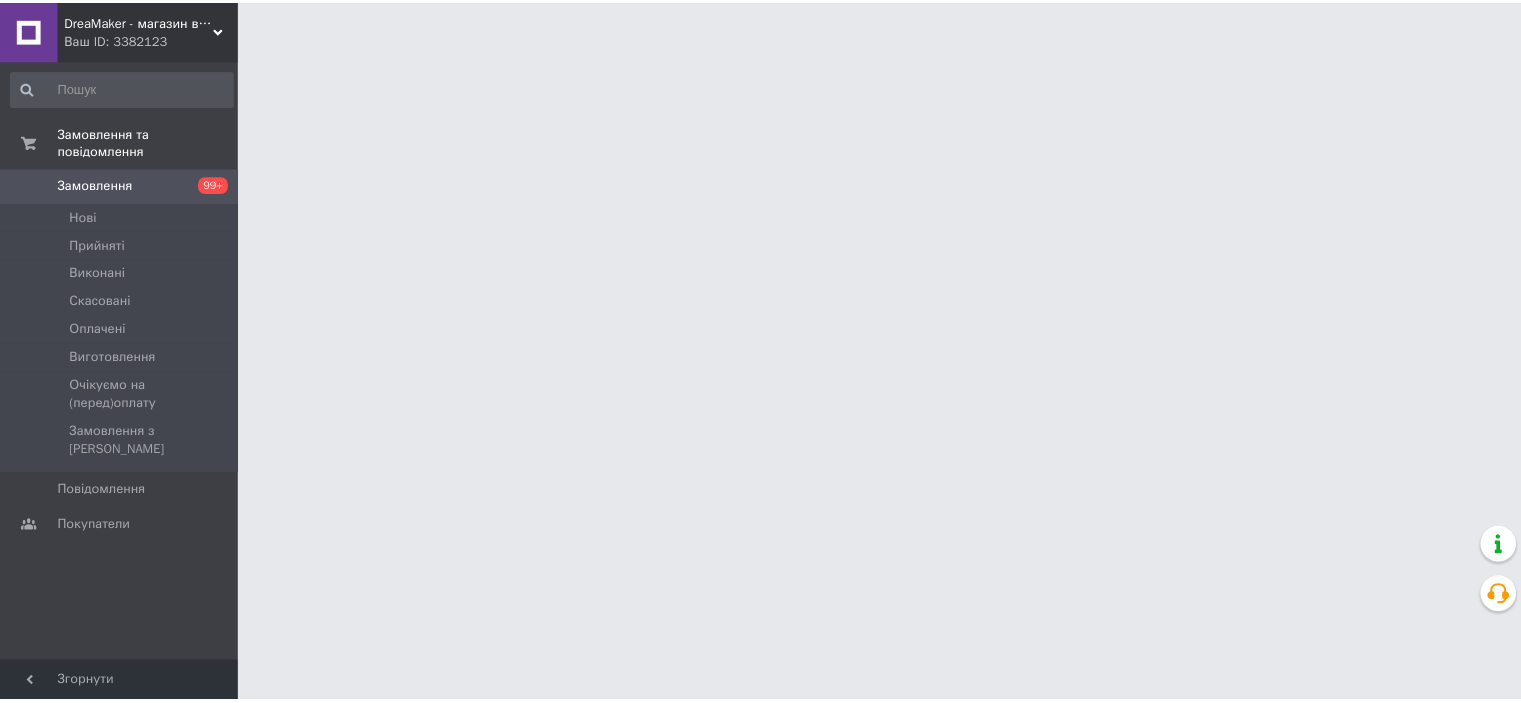 scroll, scrollTop: 0, scrollLeft: 0, axis: both 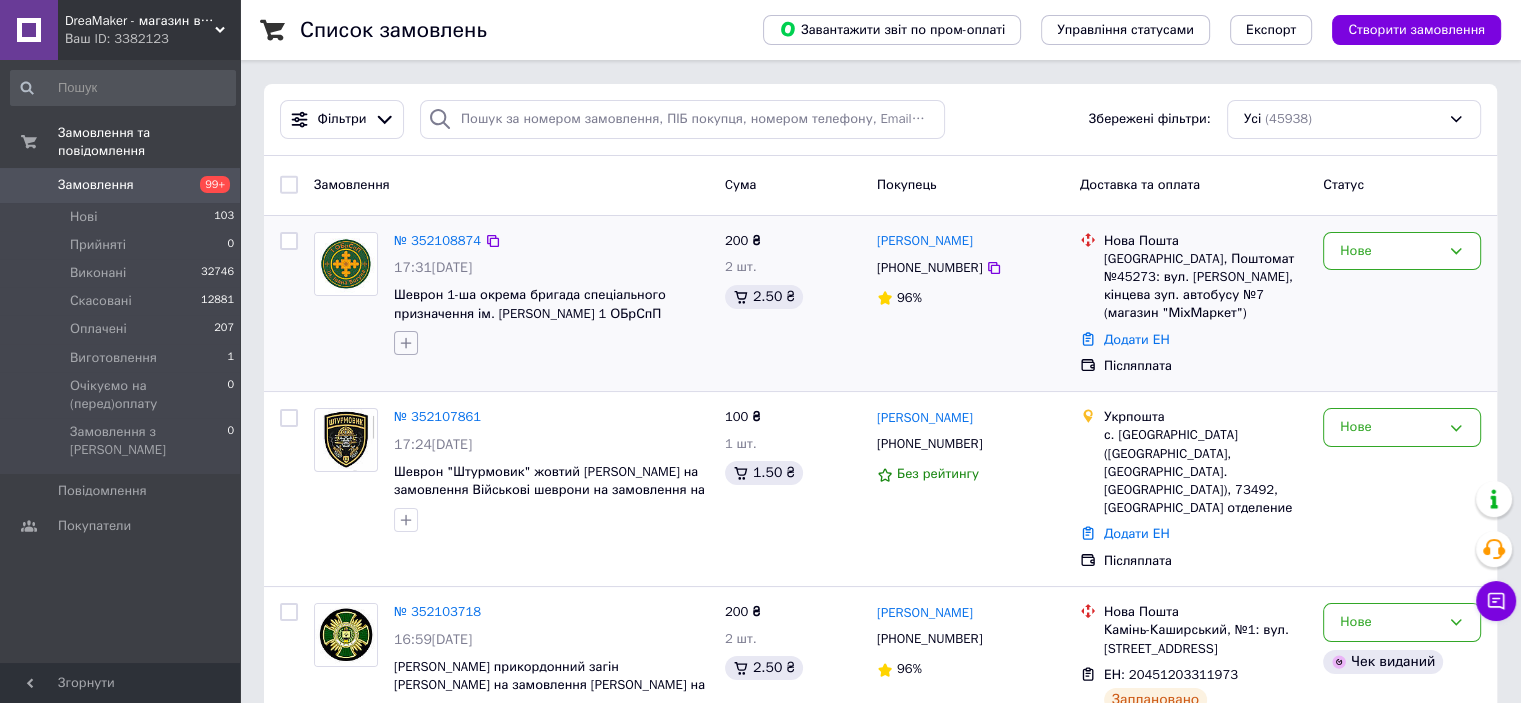 click 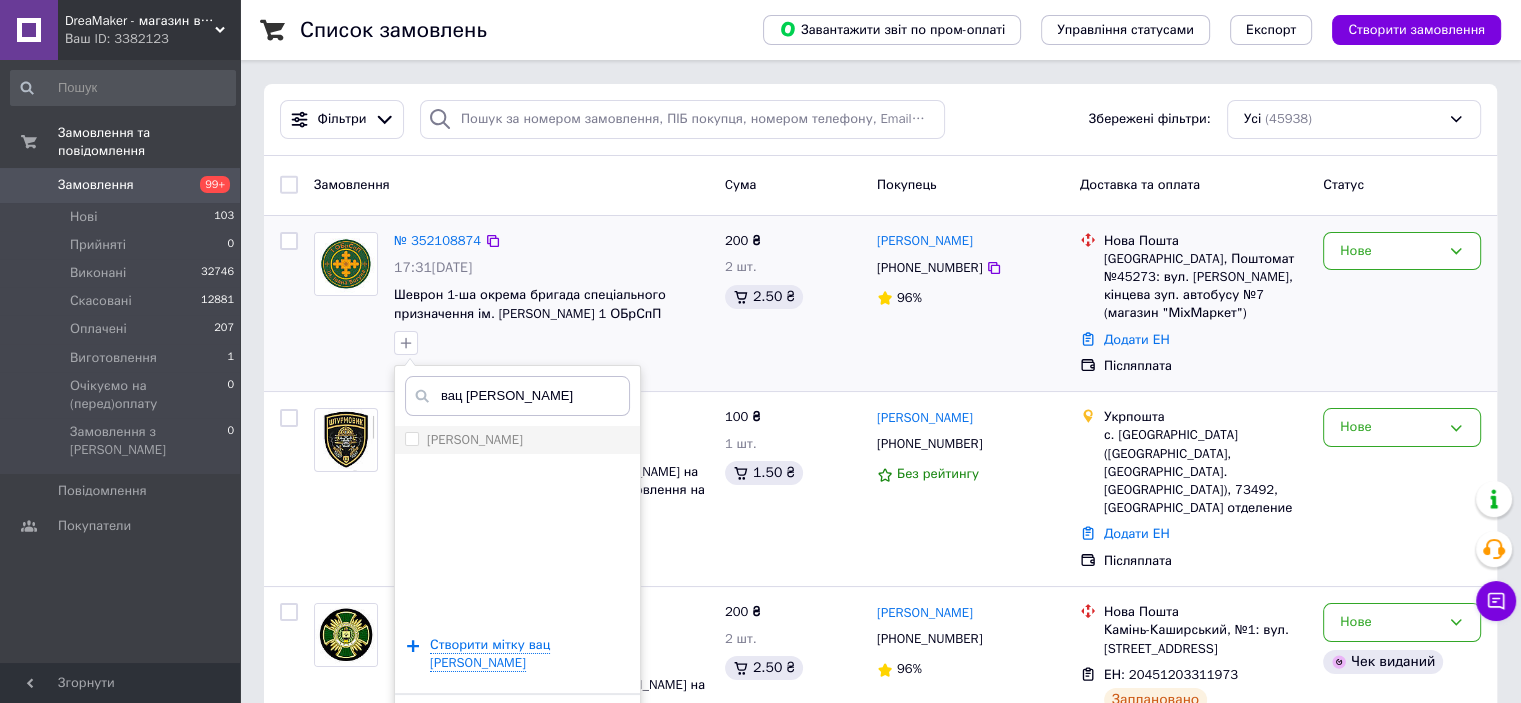 type on "вац [PERSON_NAME]" 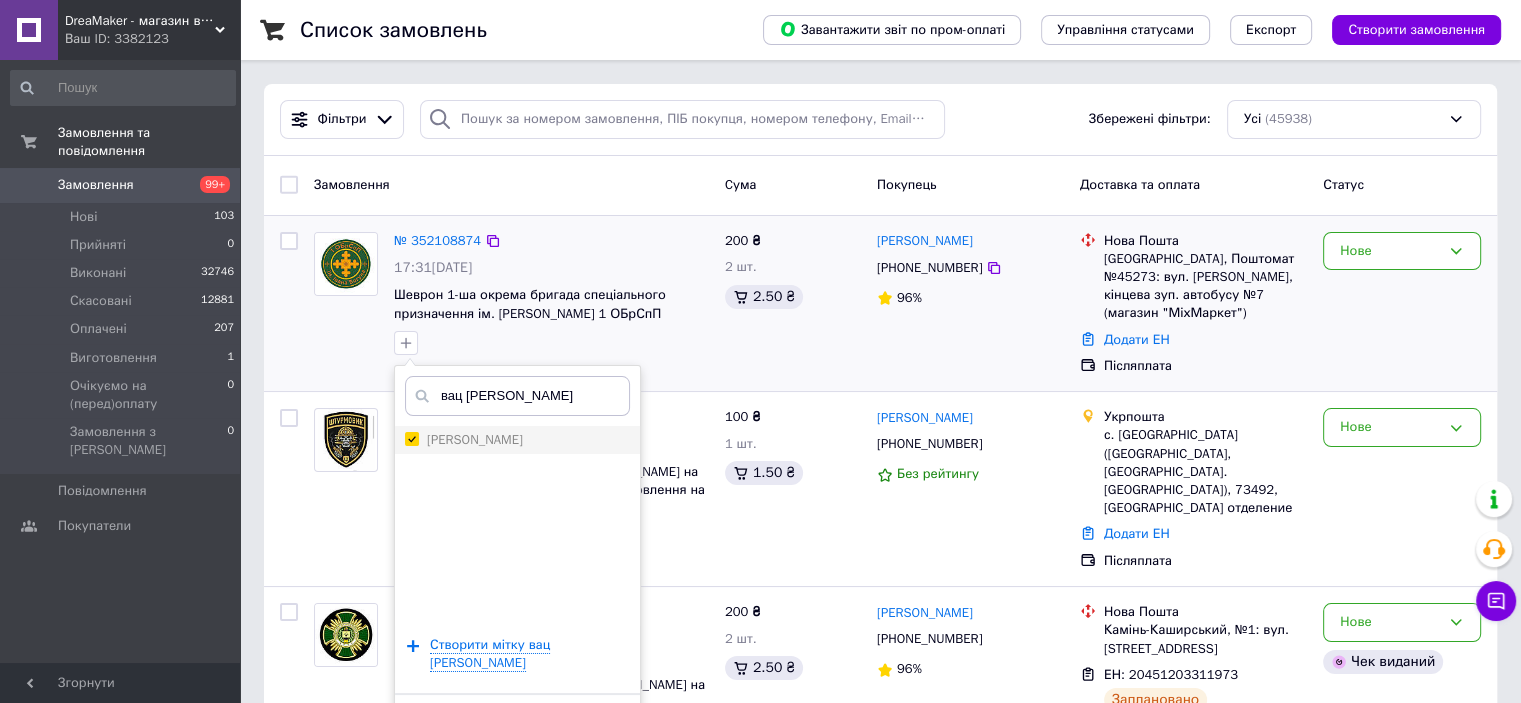 checkbox on "true" 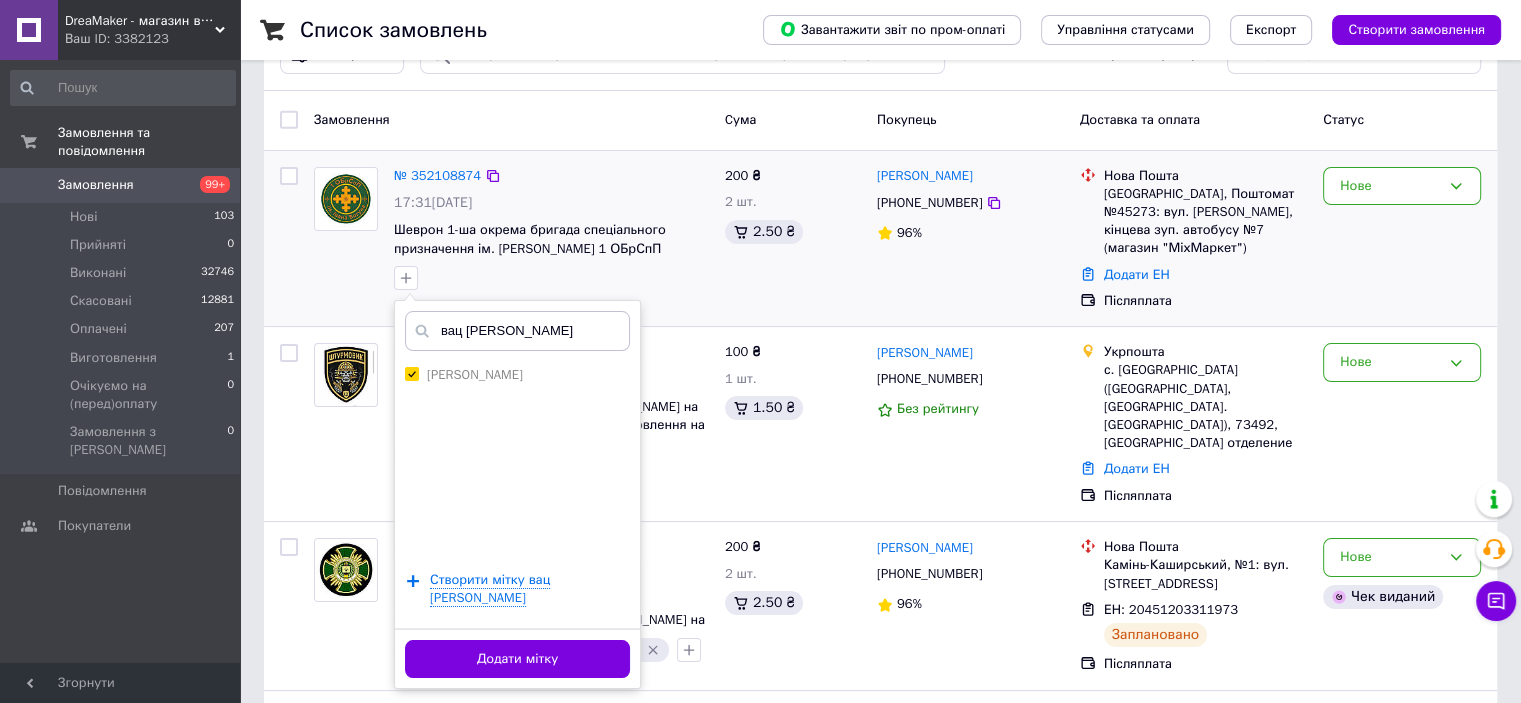 scroll, scrollTop: 100, scrollLeft: 0, axis: vertical 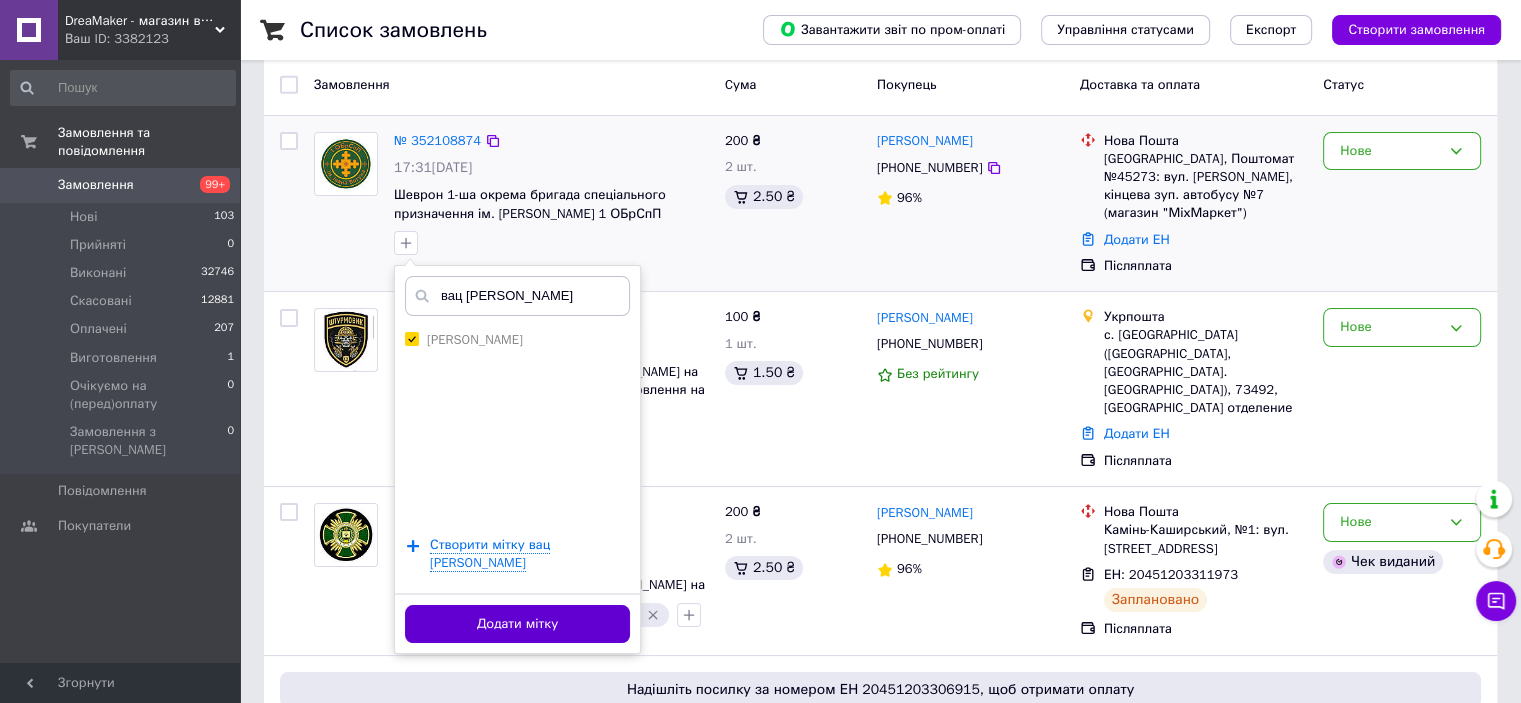 click on "Додати мітку" at bounding box center [517, 624] 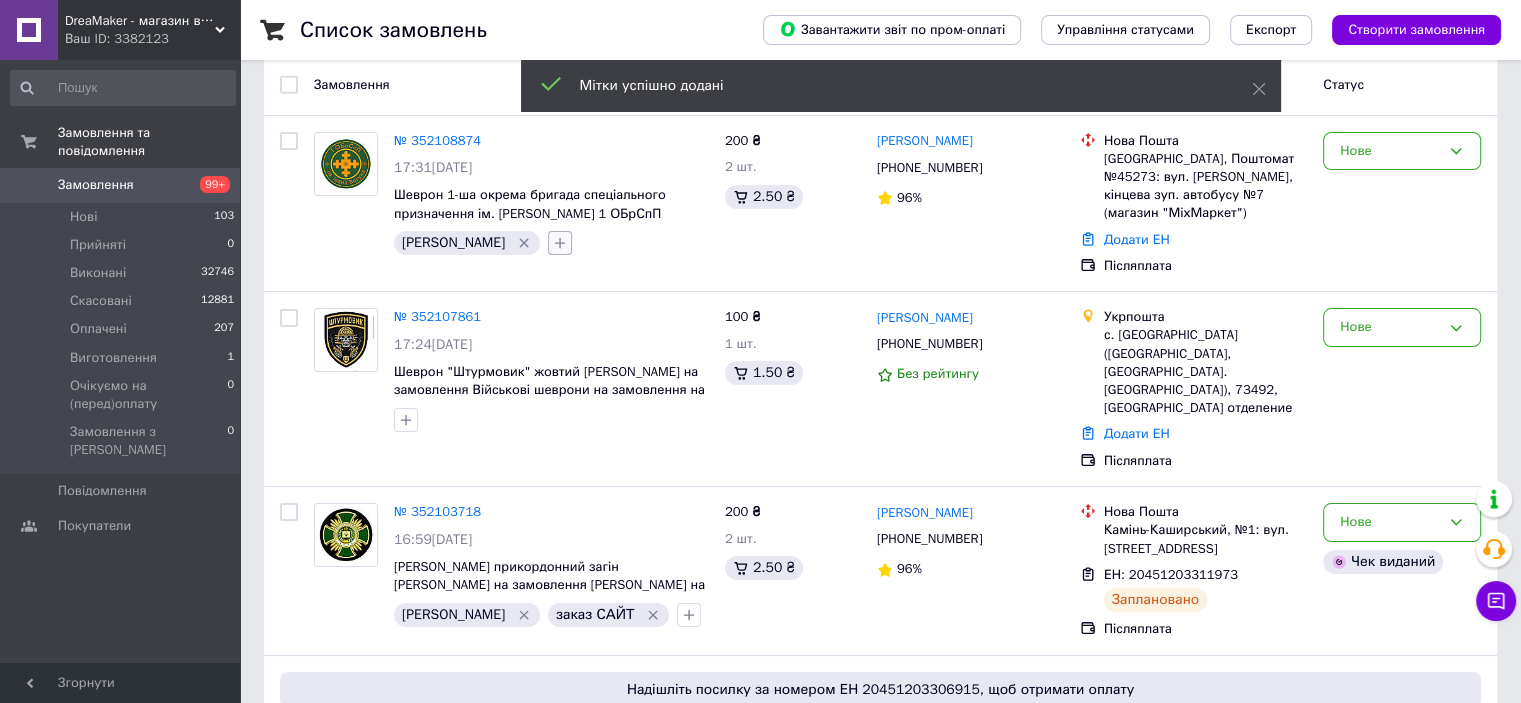 click 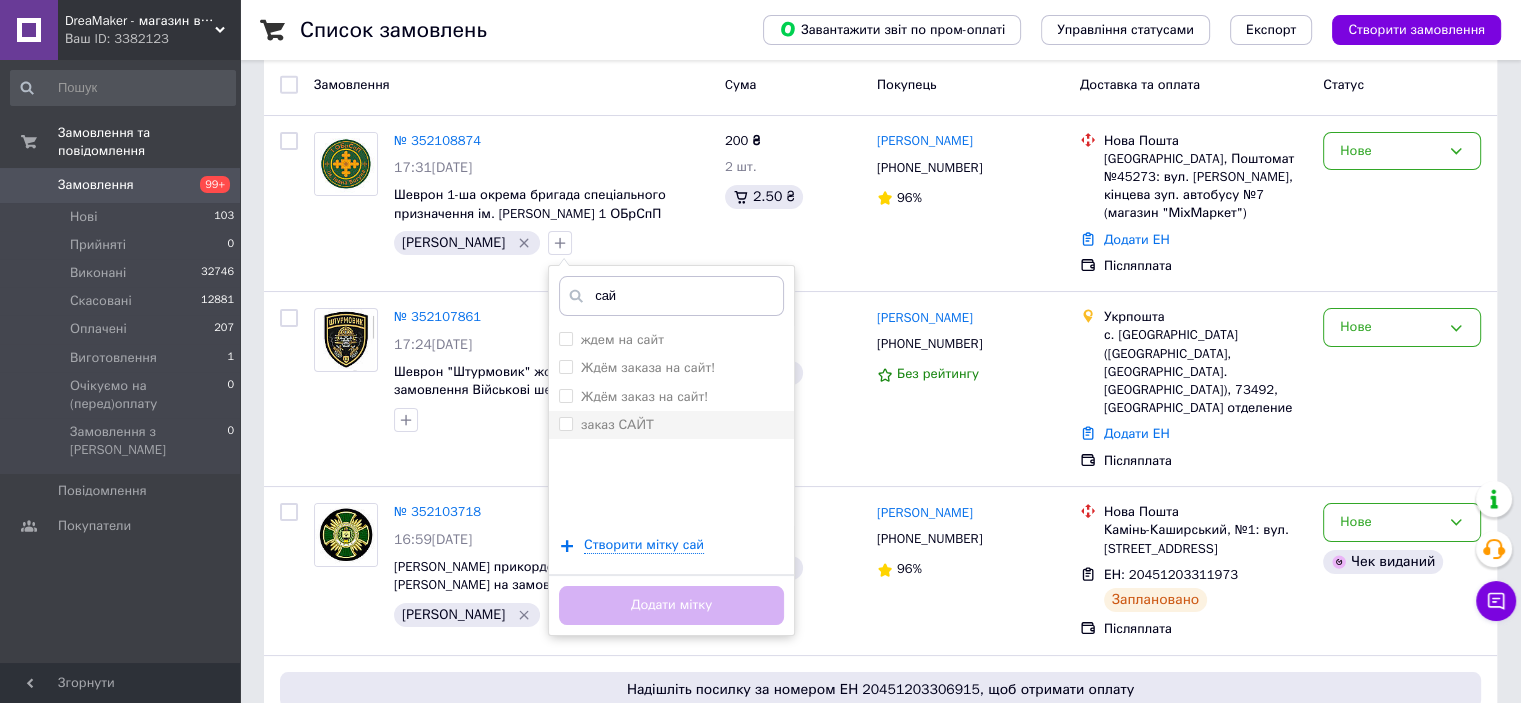 type on "сай" 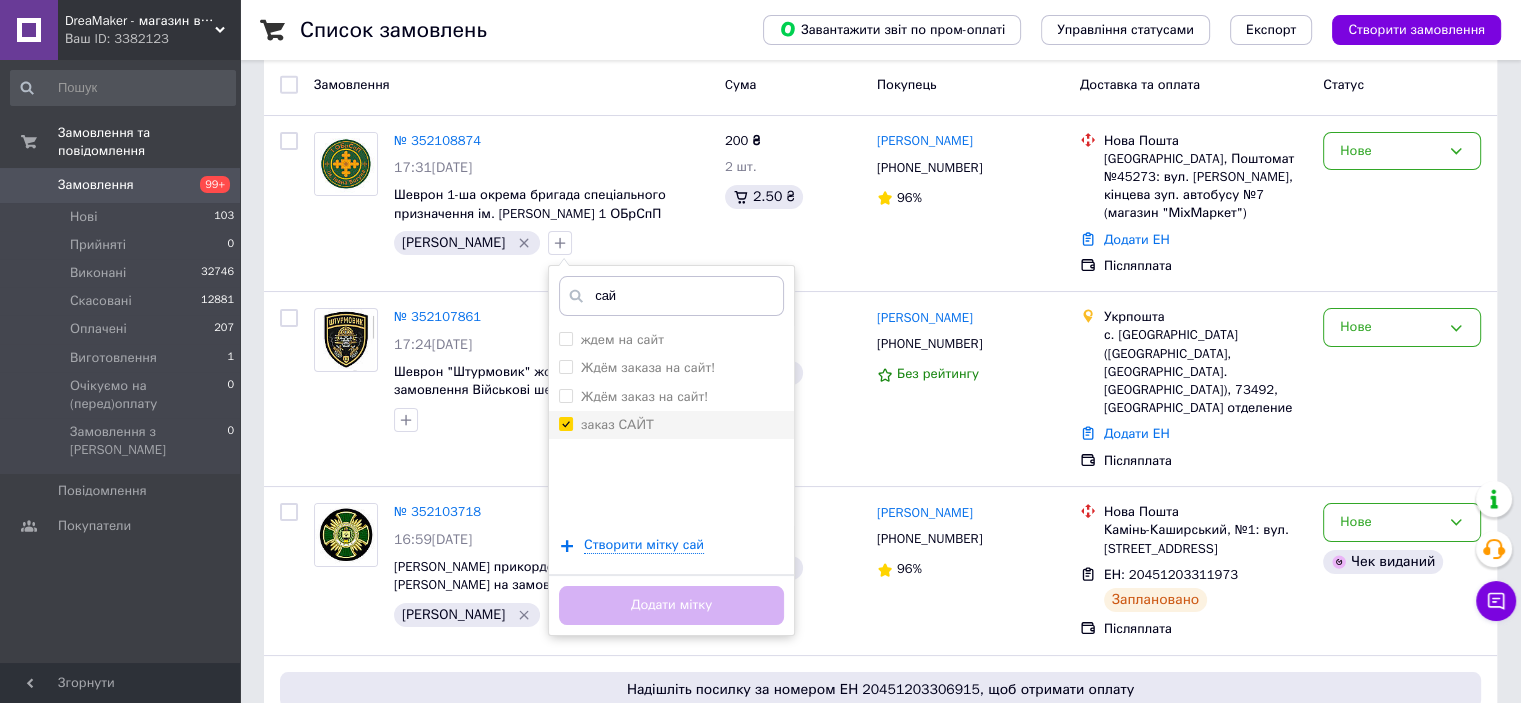 checkbox on "true" 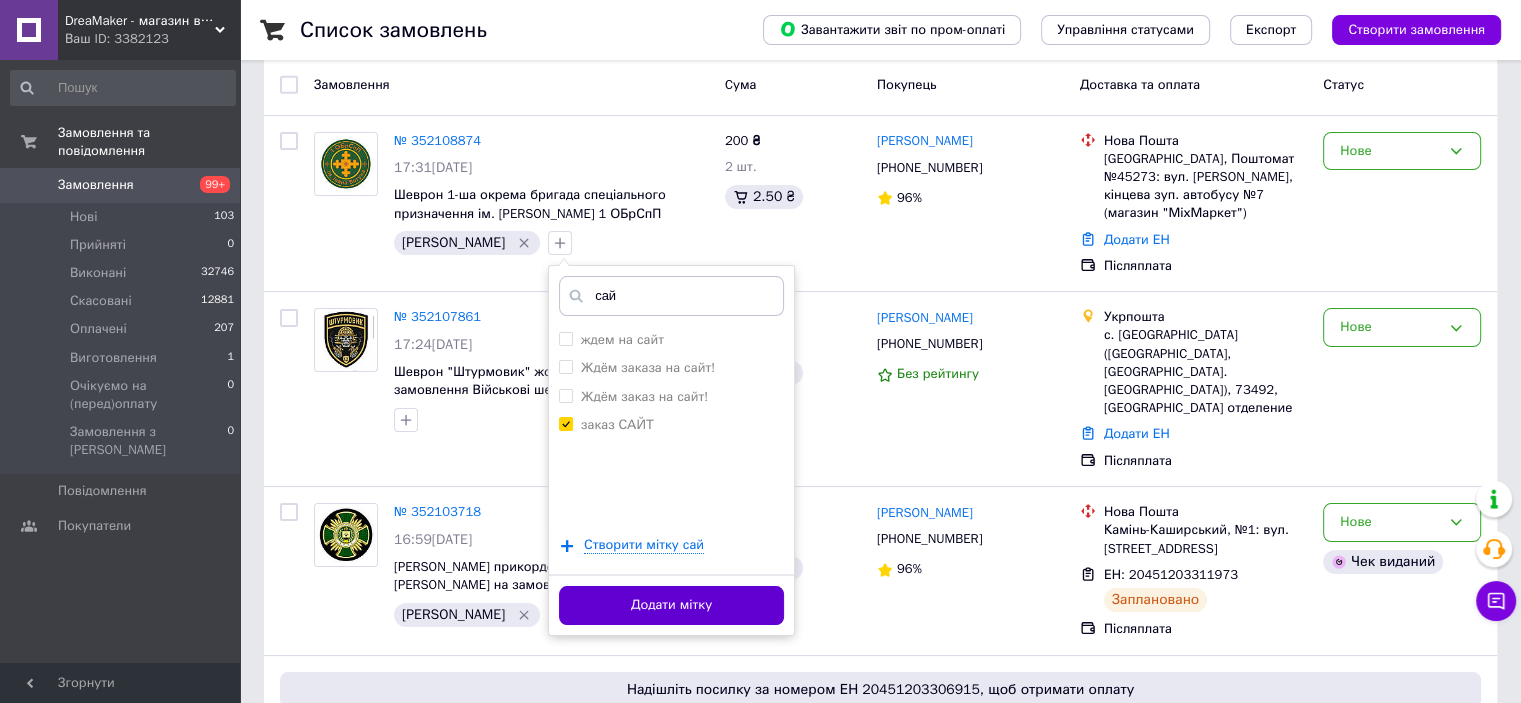 click on "Додати мітку" at bounding box center (671, 605) 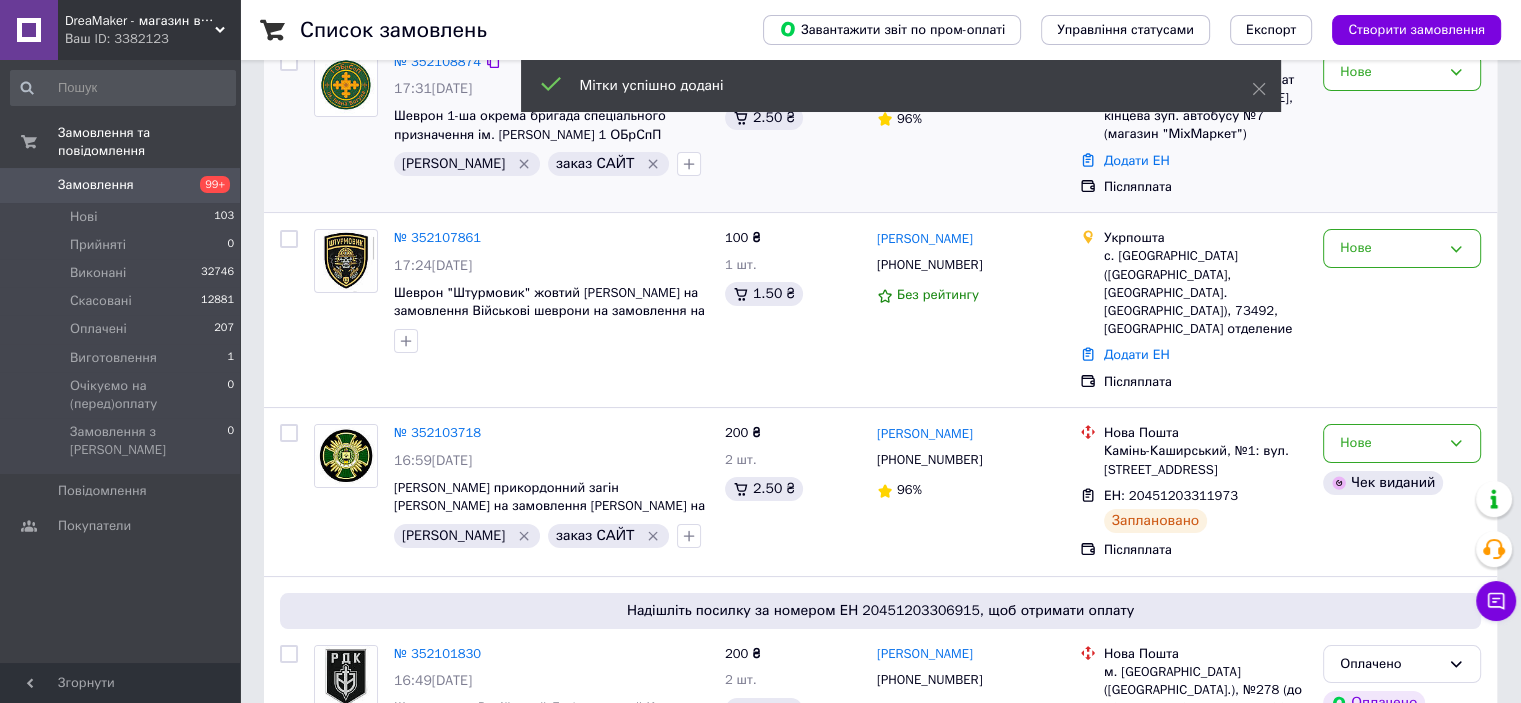 scroll, scrollTop: 200, scrollLeft: 0, axis: vertical 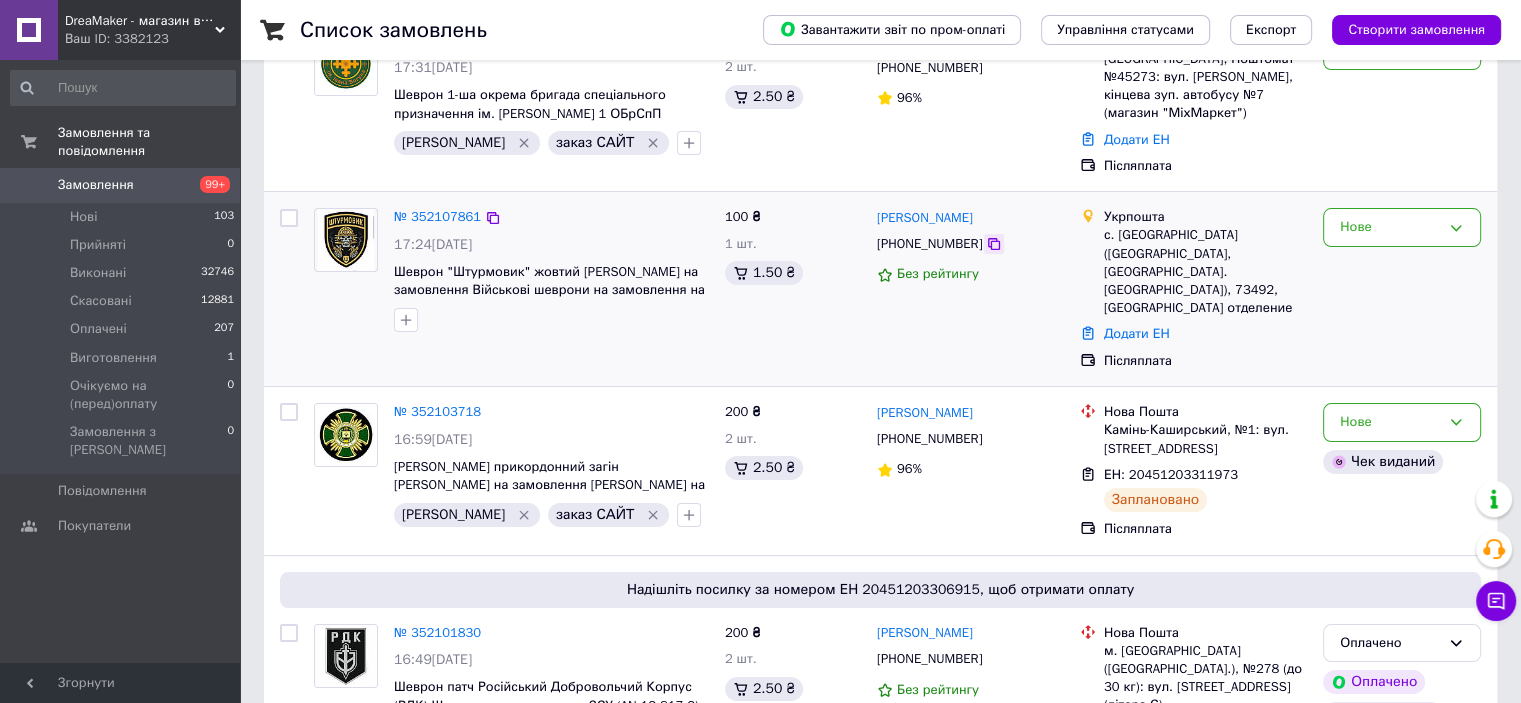 click 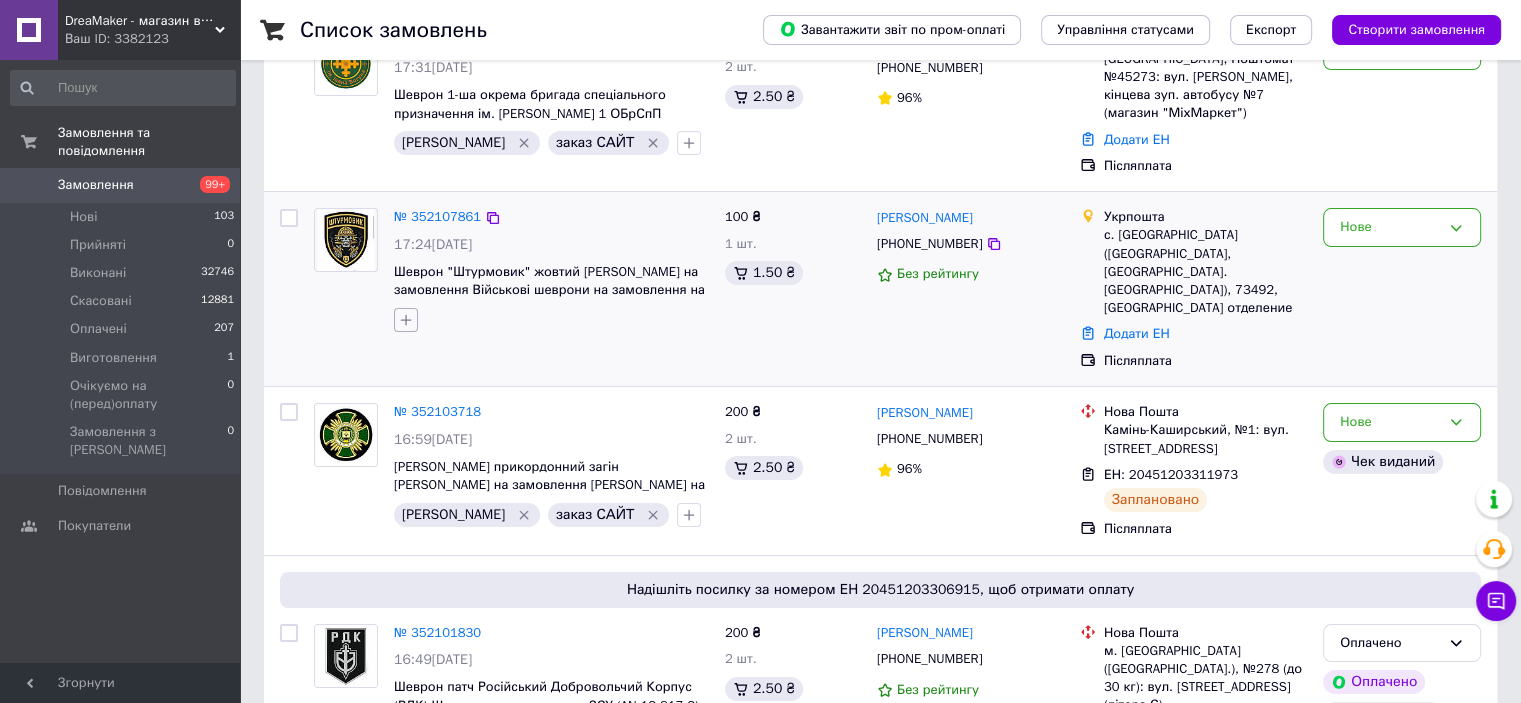 click 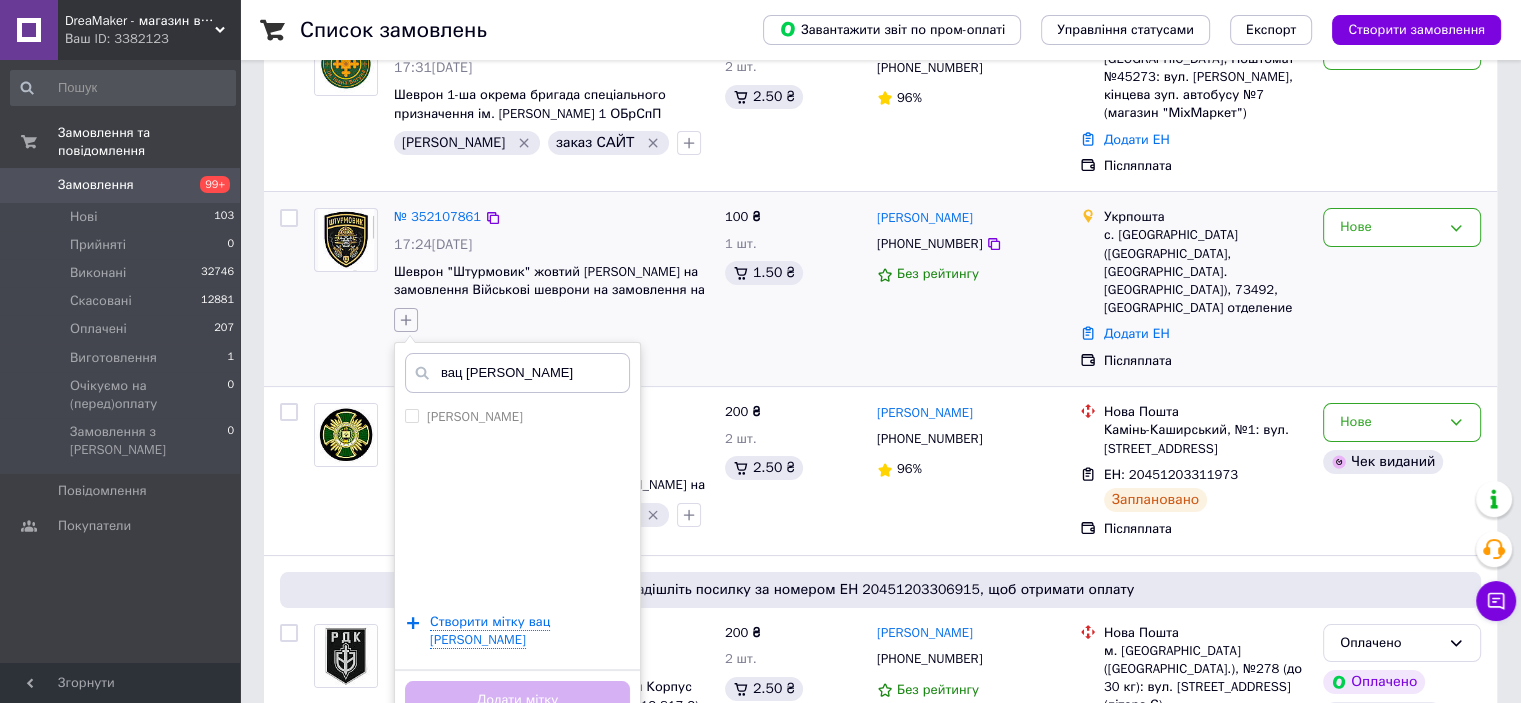 type on "вац и" 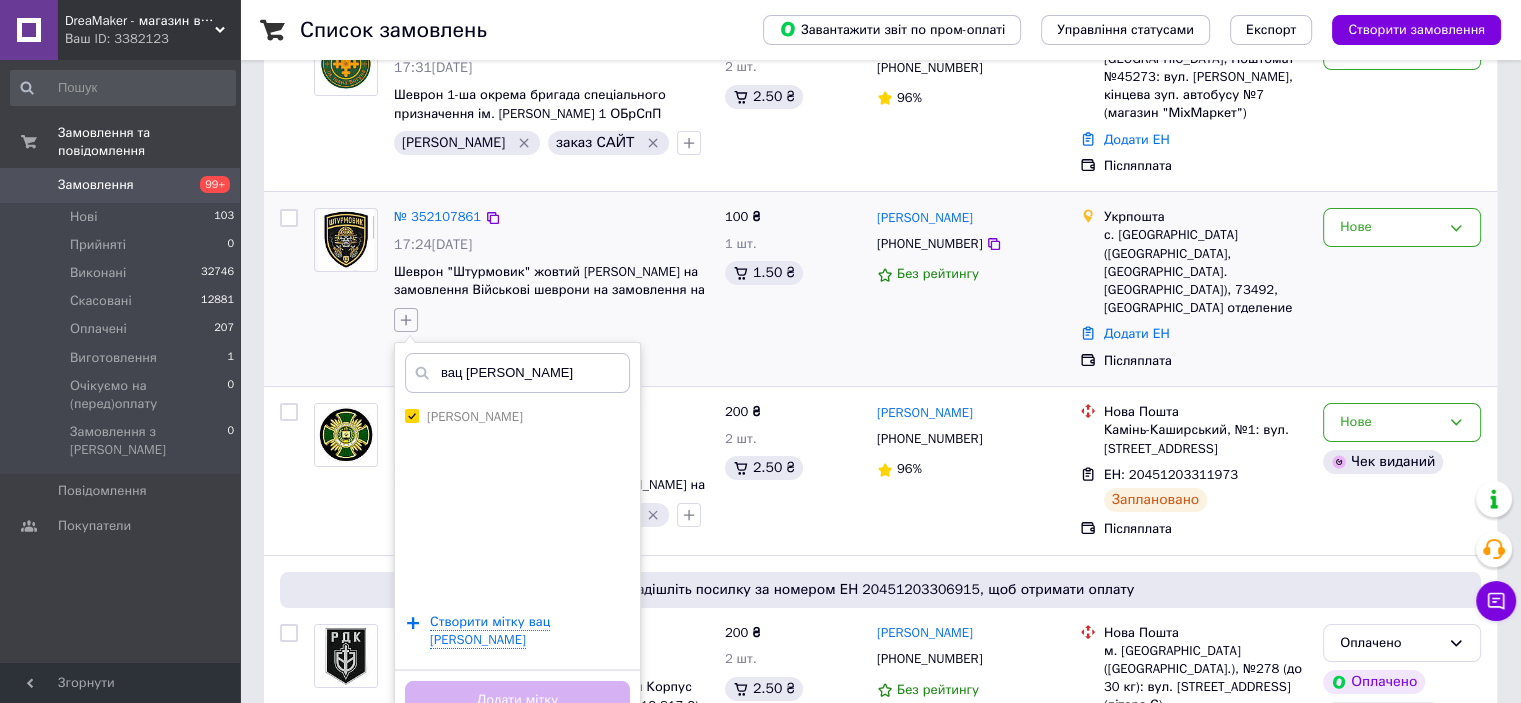 checkbox on "true" 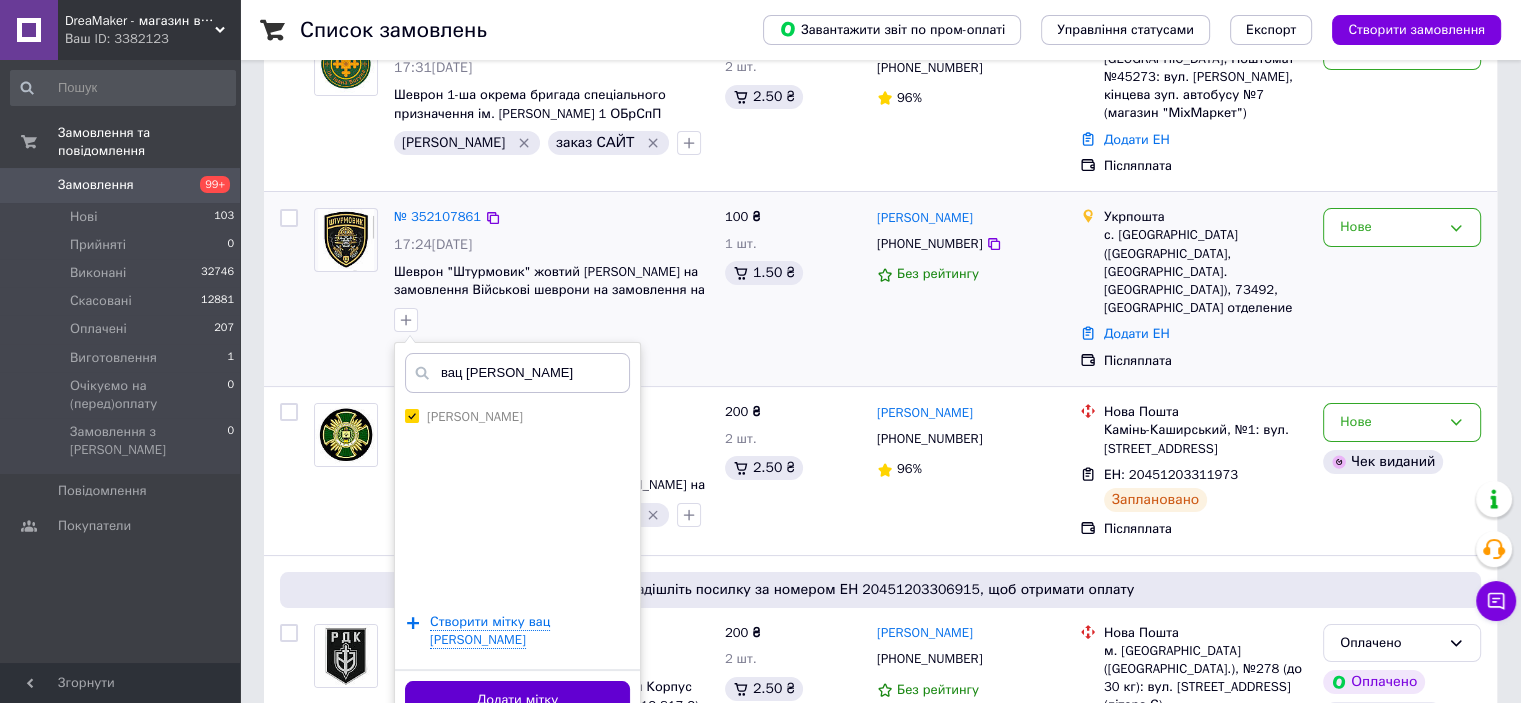 click on "Додати мітку" at bounding box center (517, 700) 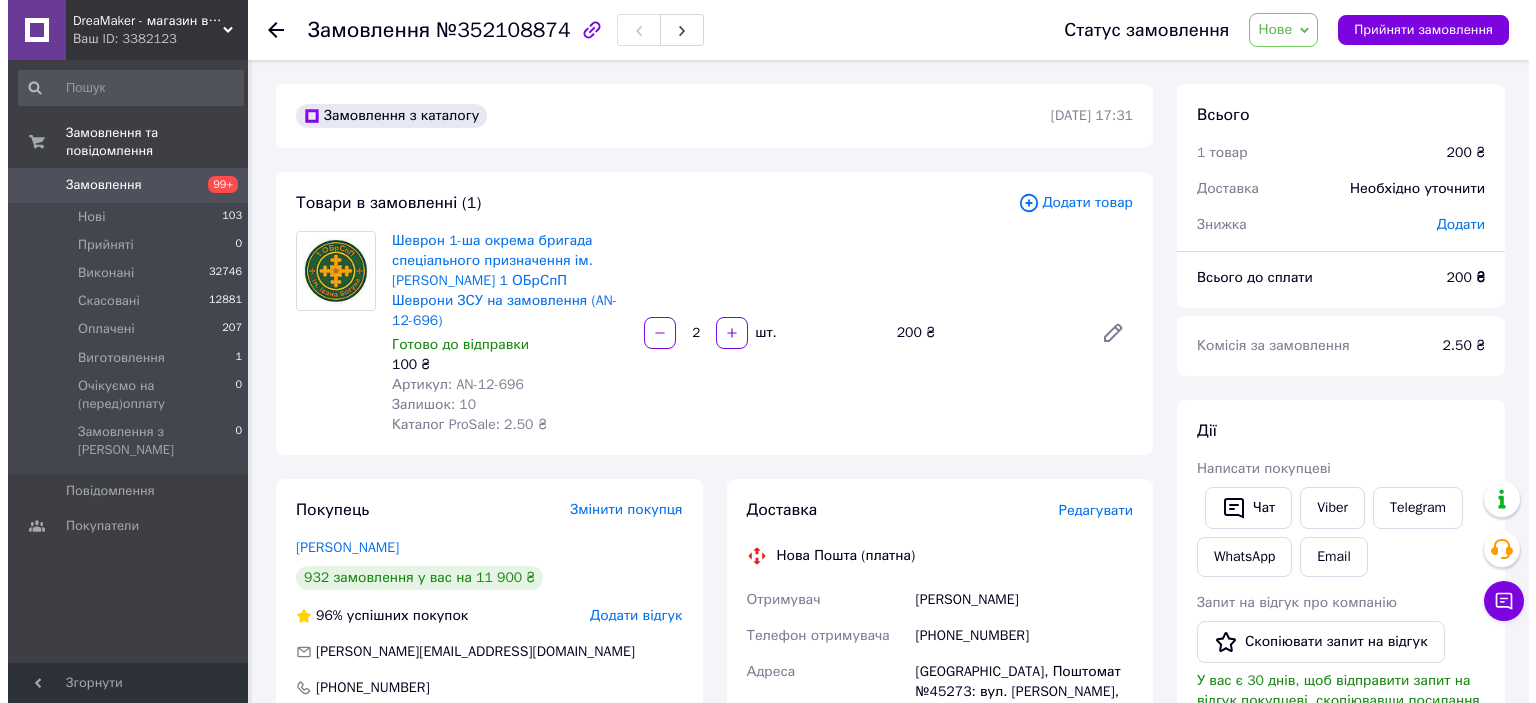 scroll, scrollTop: 0, scrollLeft: 0, axis: both 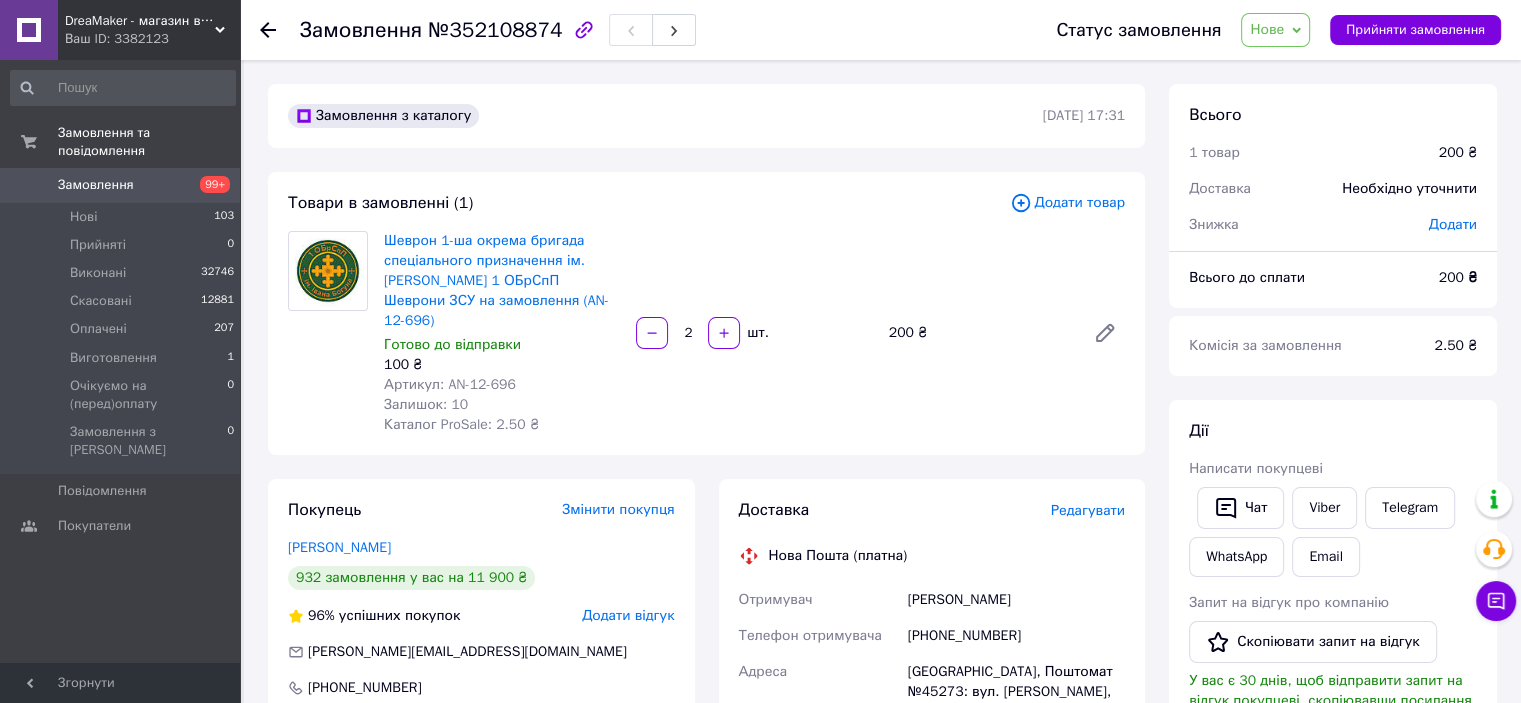 click on "Редагувати" at bounding box center [1088, 510] 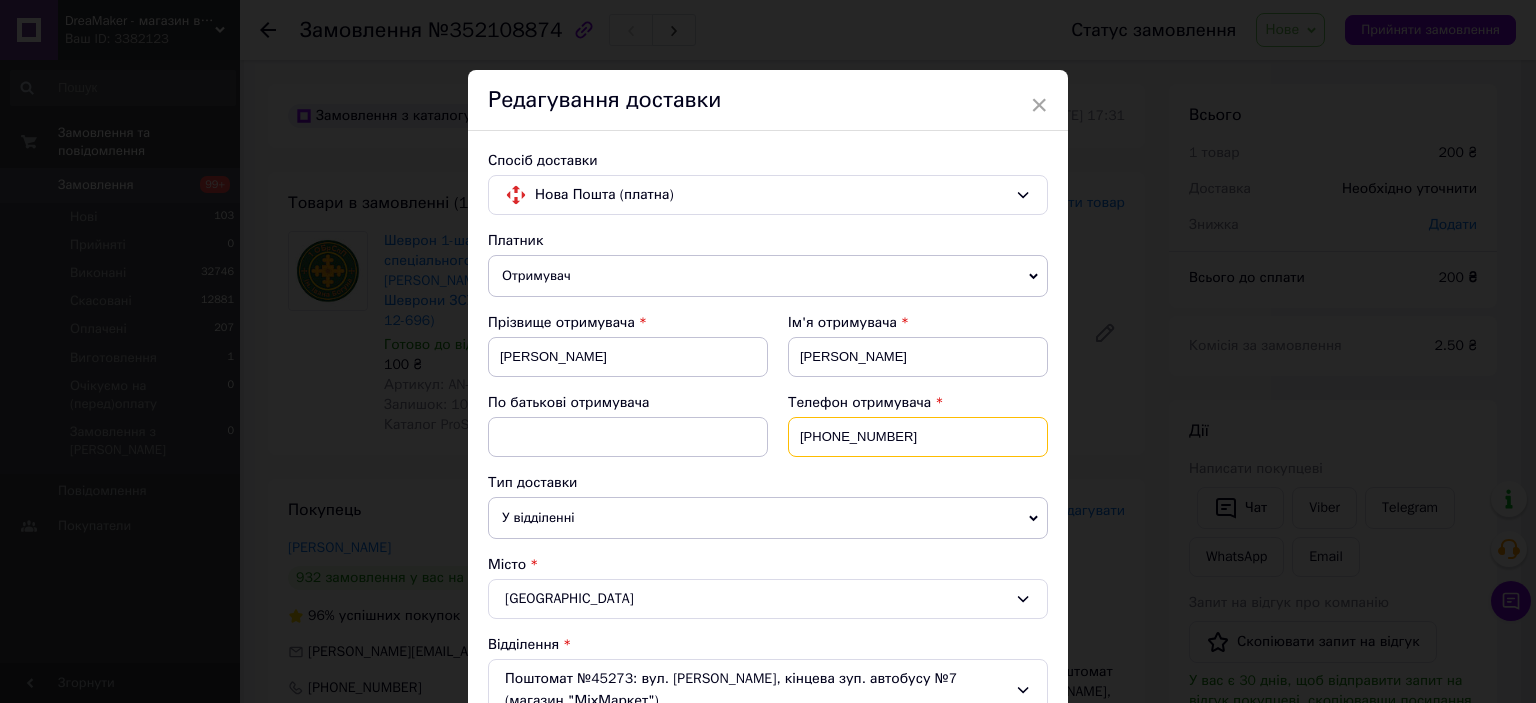 drag, startPoint x: 907, startPoint y: 424, endPoint x: 684, endPoint y: 416, distance: 223.14345 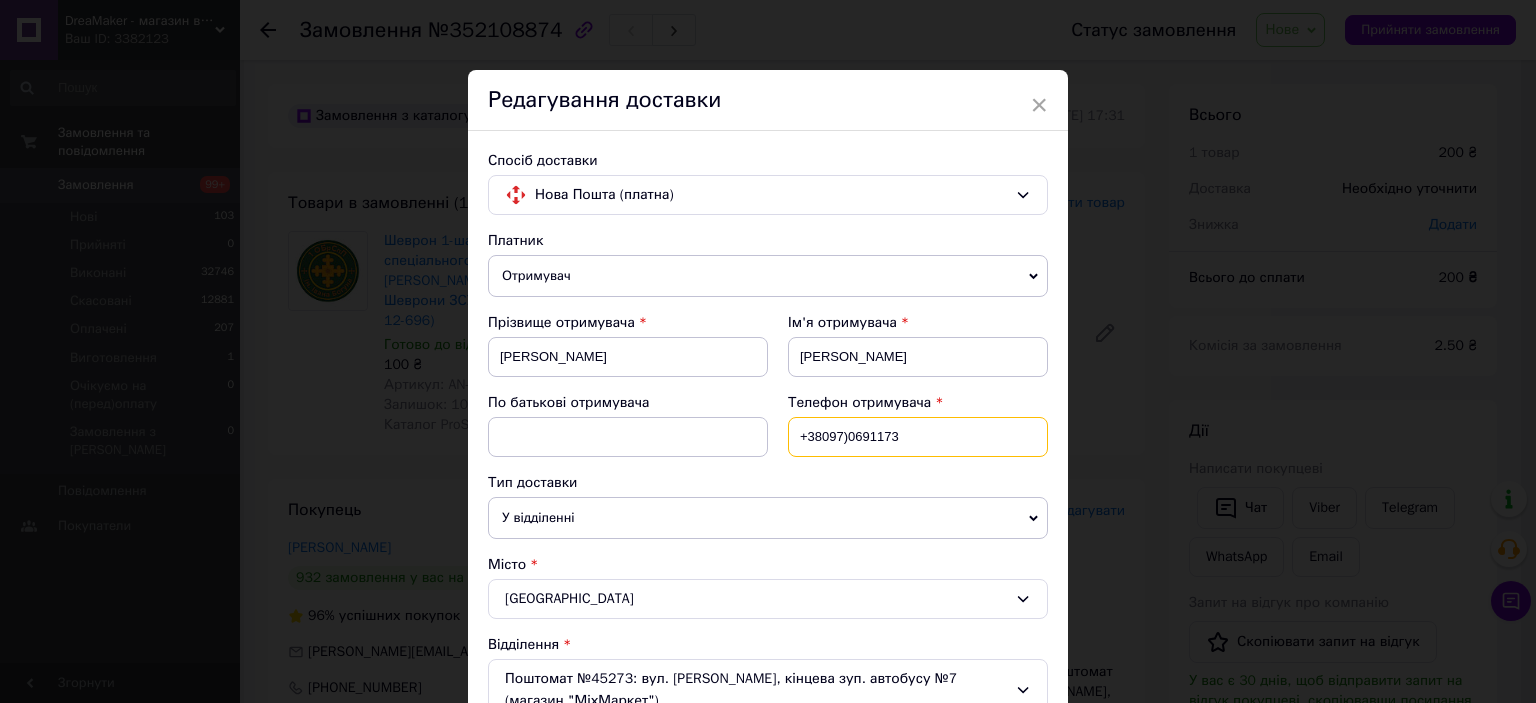 click on "+38097)0691173" at bounding box center [918, 437] 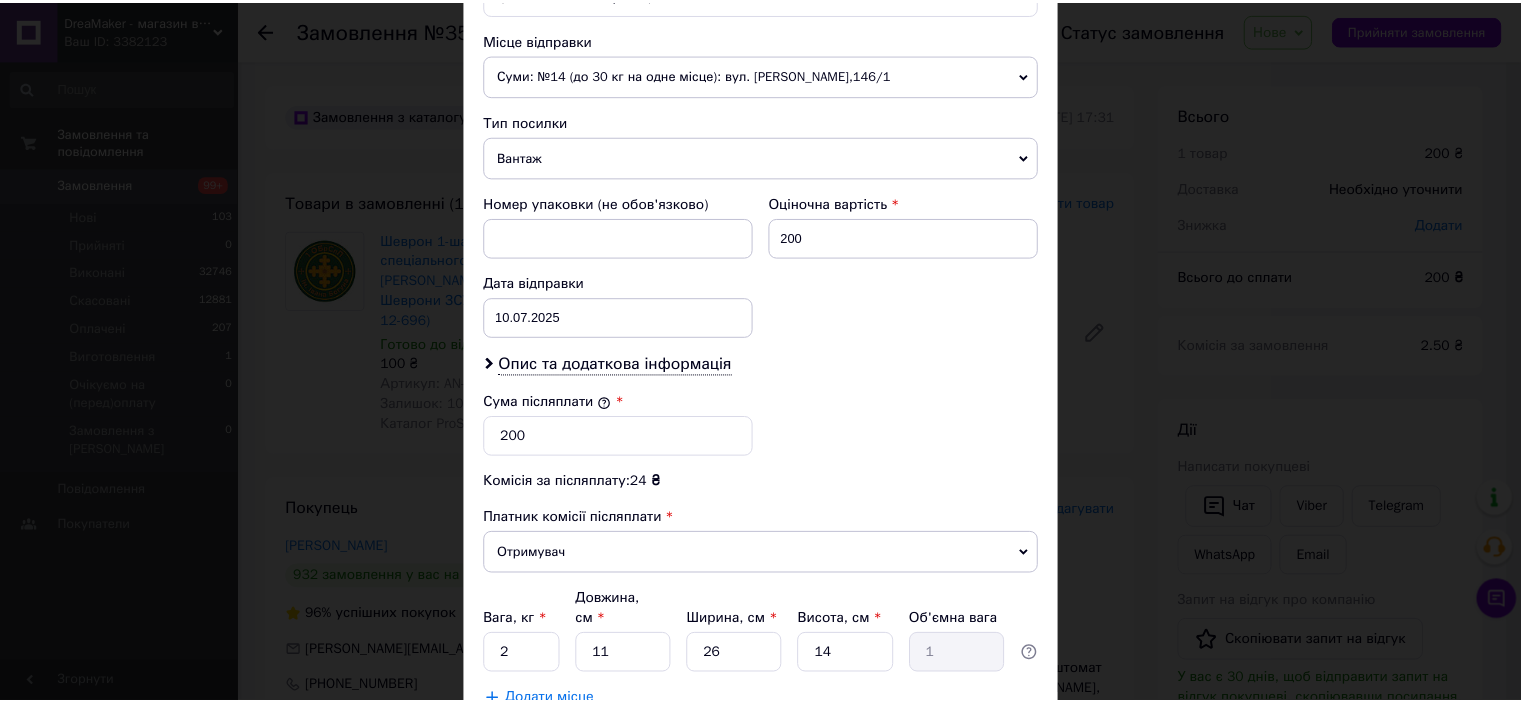 scroll, scrollTop: 838, scrollLeft: 0, axis: vertical 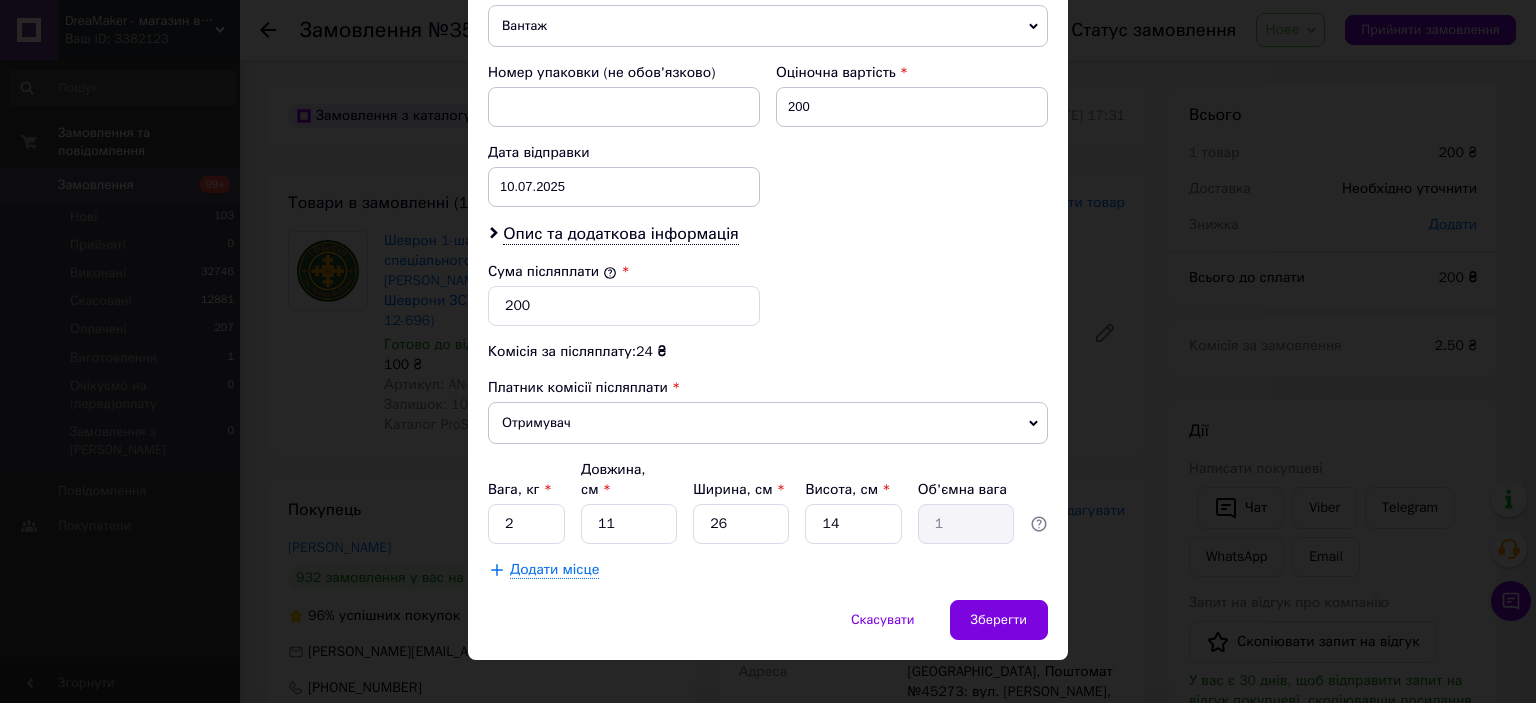 type on "+380970691173" 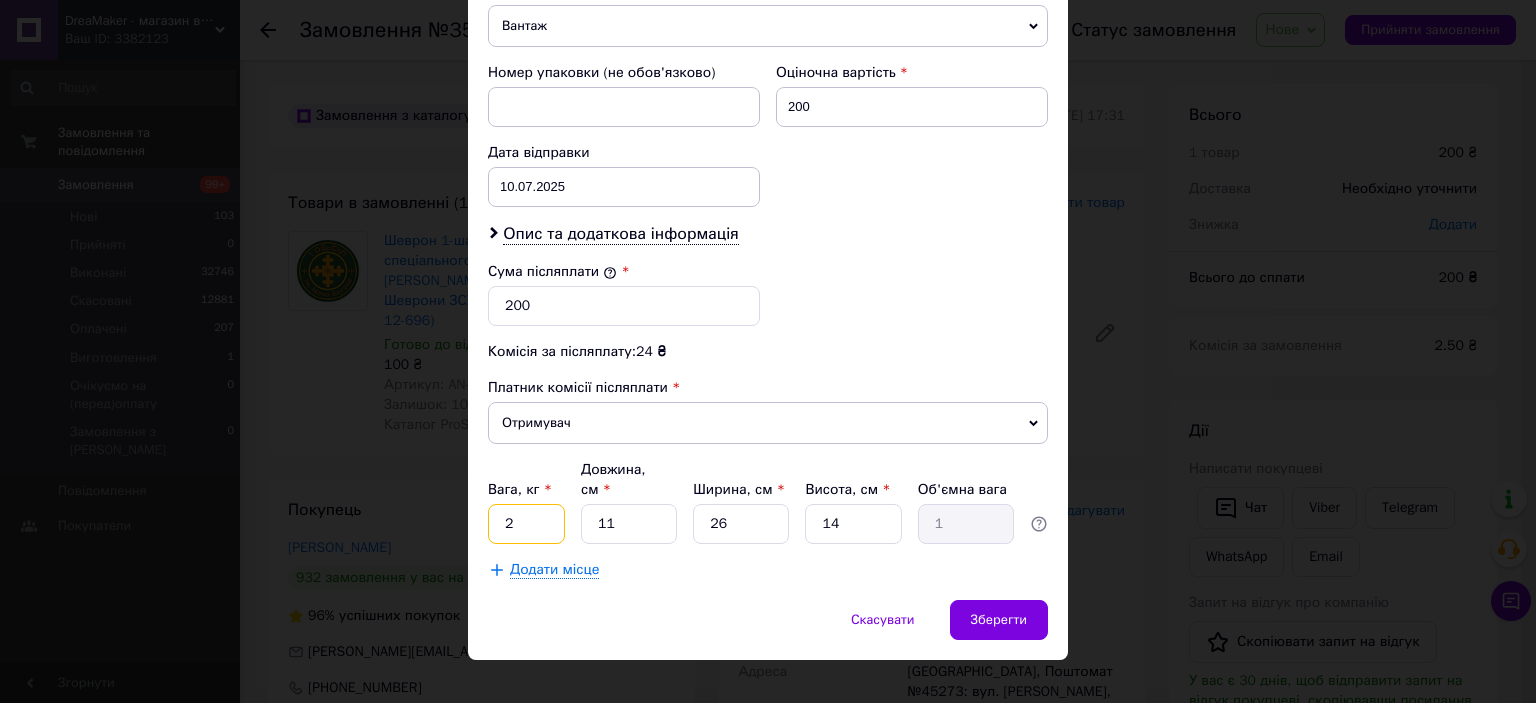 click on "2" at bounding box center (526, 524) 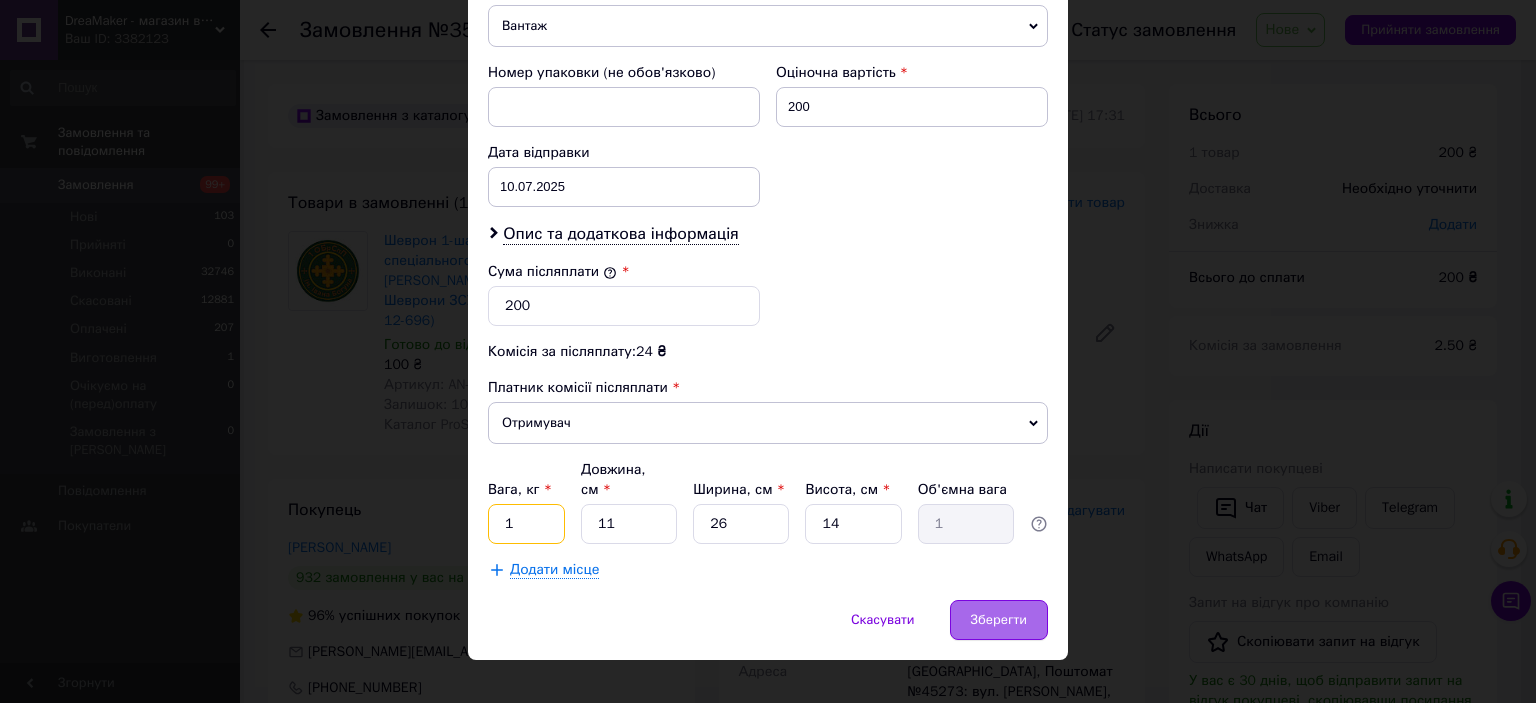 type on "1" 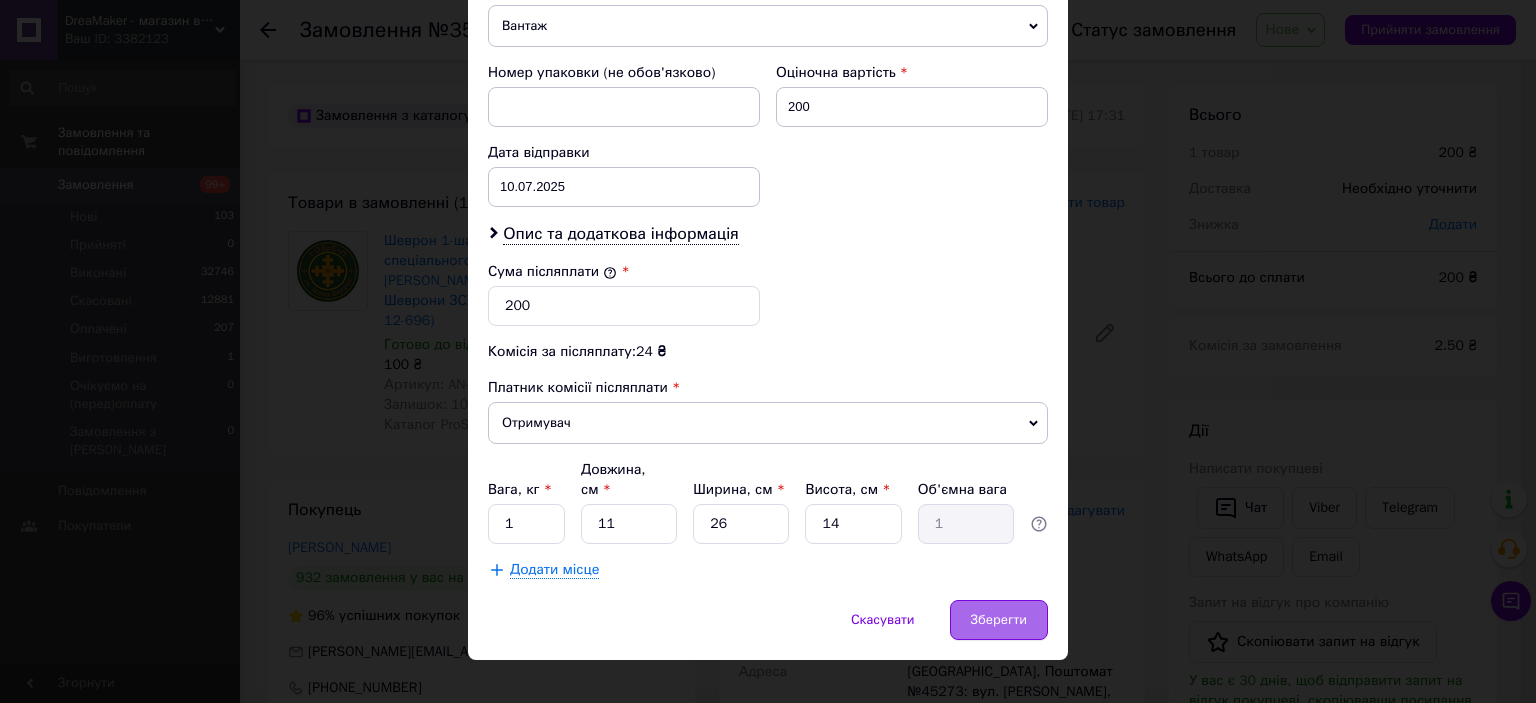 click on "Зберегти" at bounding box center (999, 620) 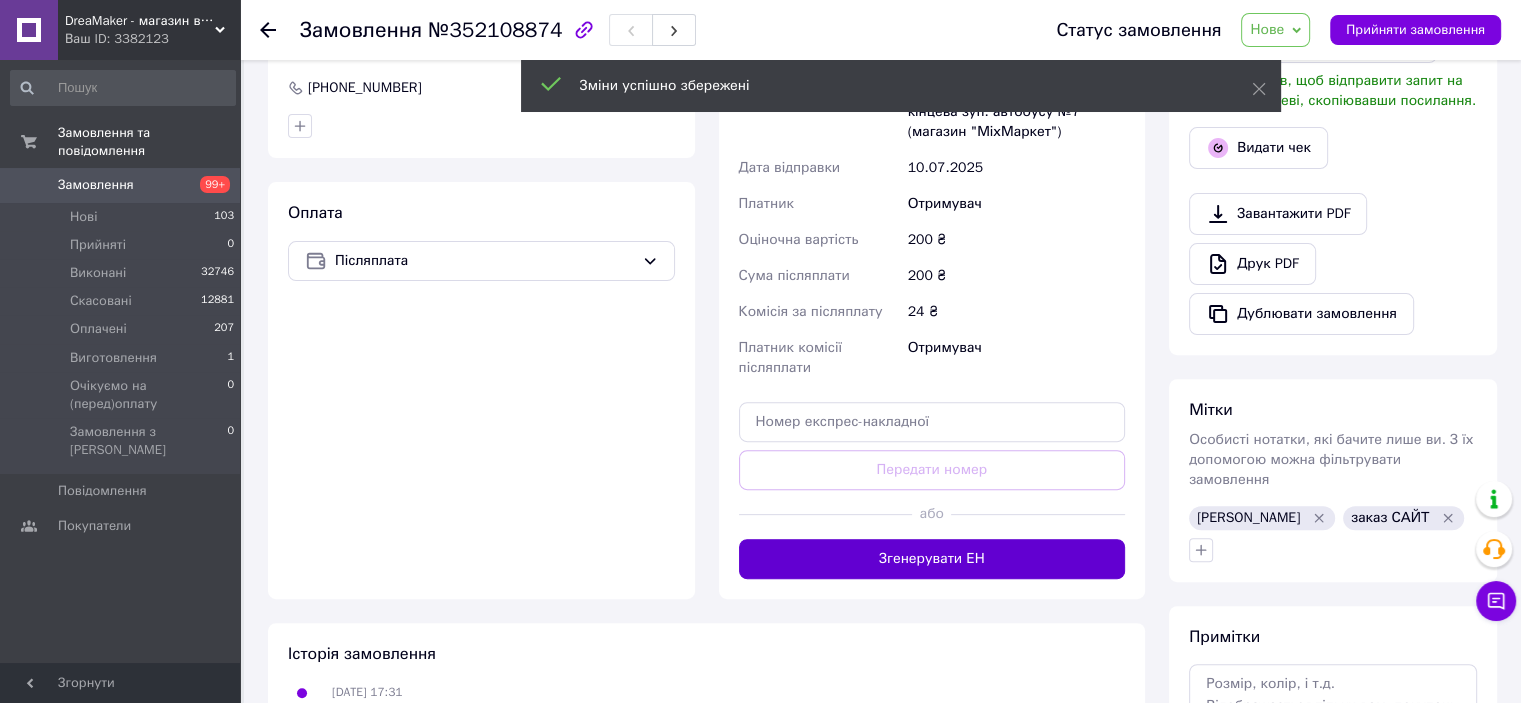 click on "Згенерувати ЕН" at bounding box center (932, 559) 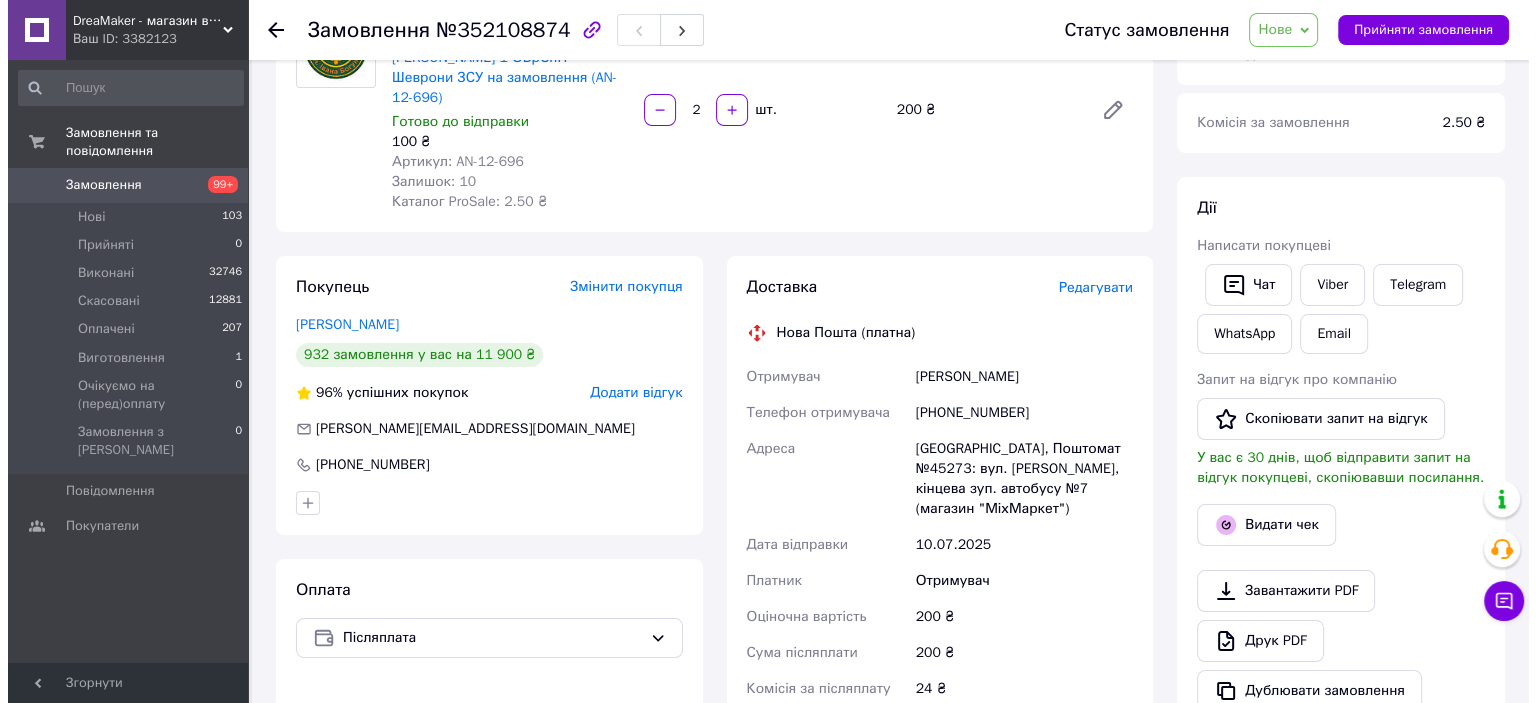 scroll, scrollTop: 200, scrollLeft: 0, axis: vertical 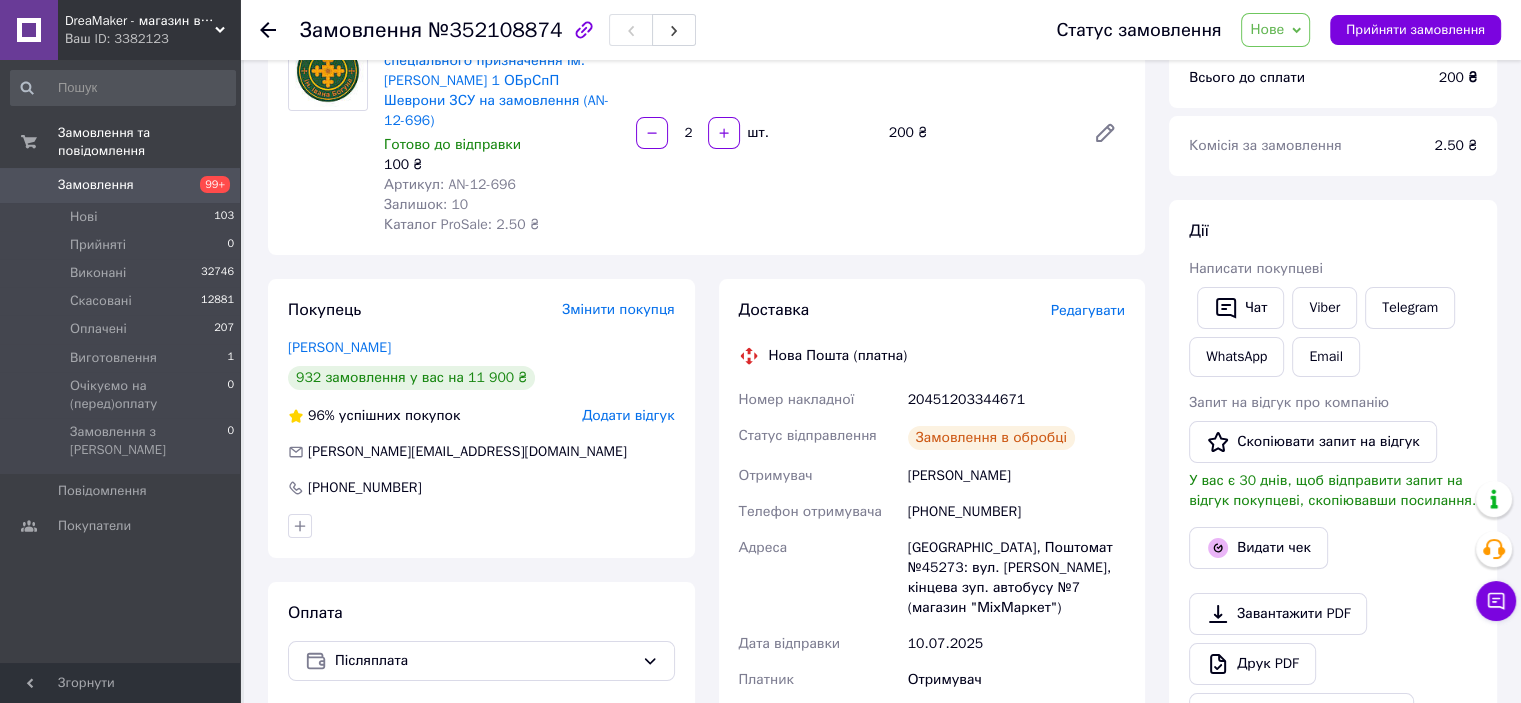 click on "20451203344671" at bounding box center (1016, 400) 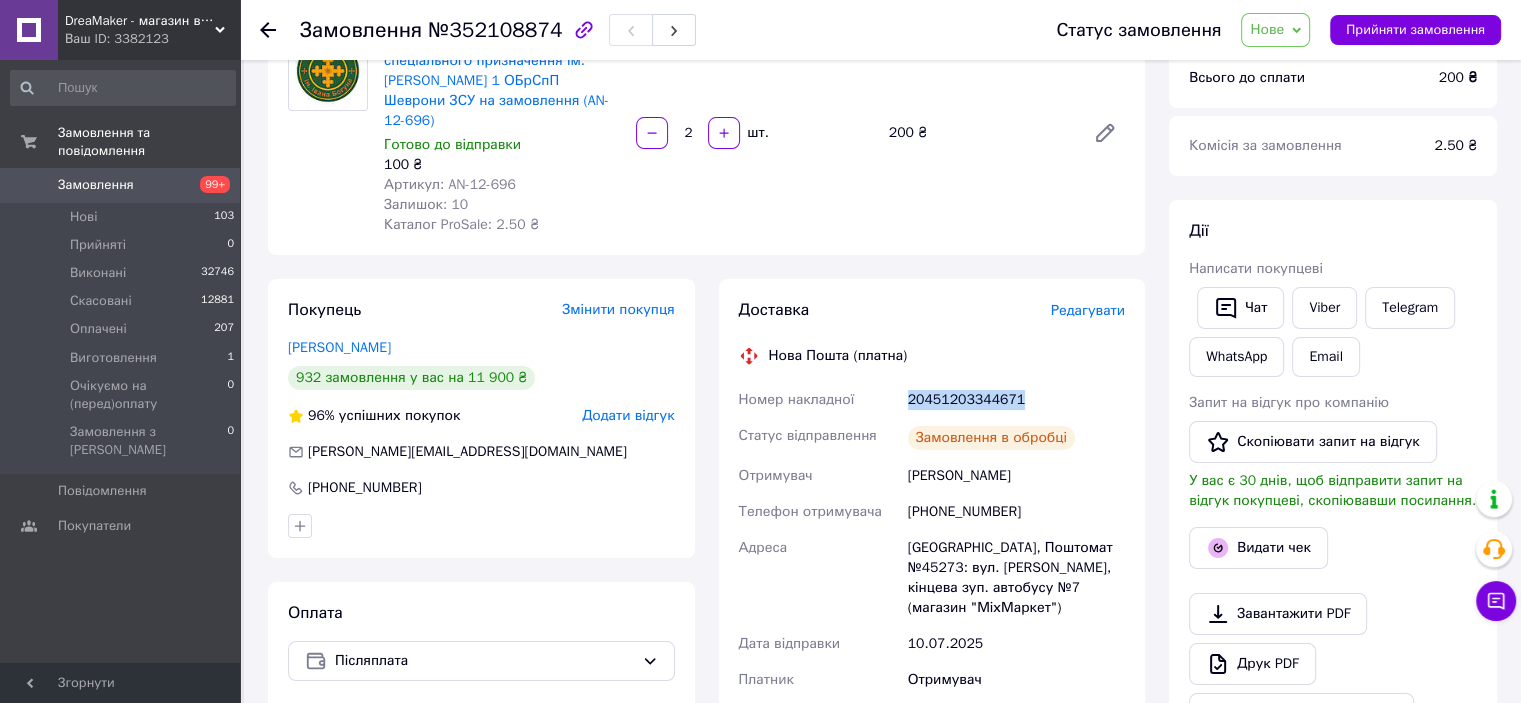 click on "20451203344671" at bounding box center [1016, 400] 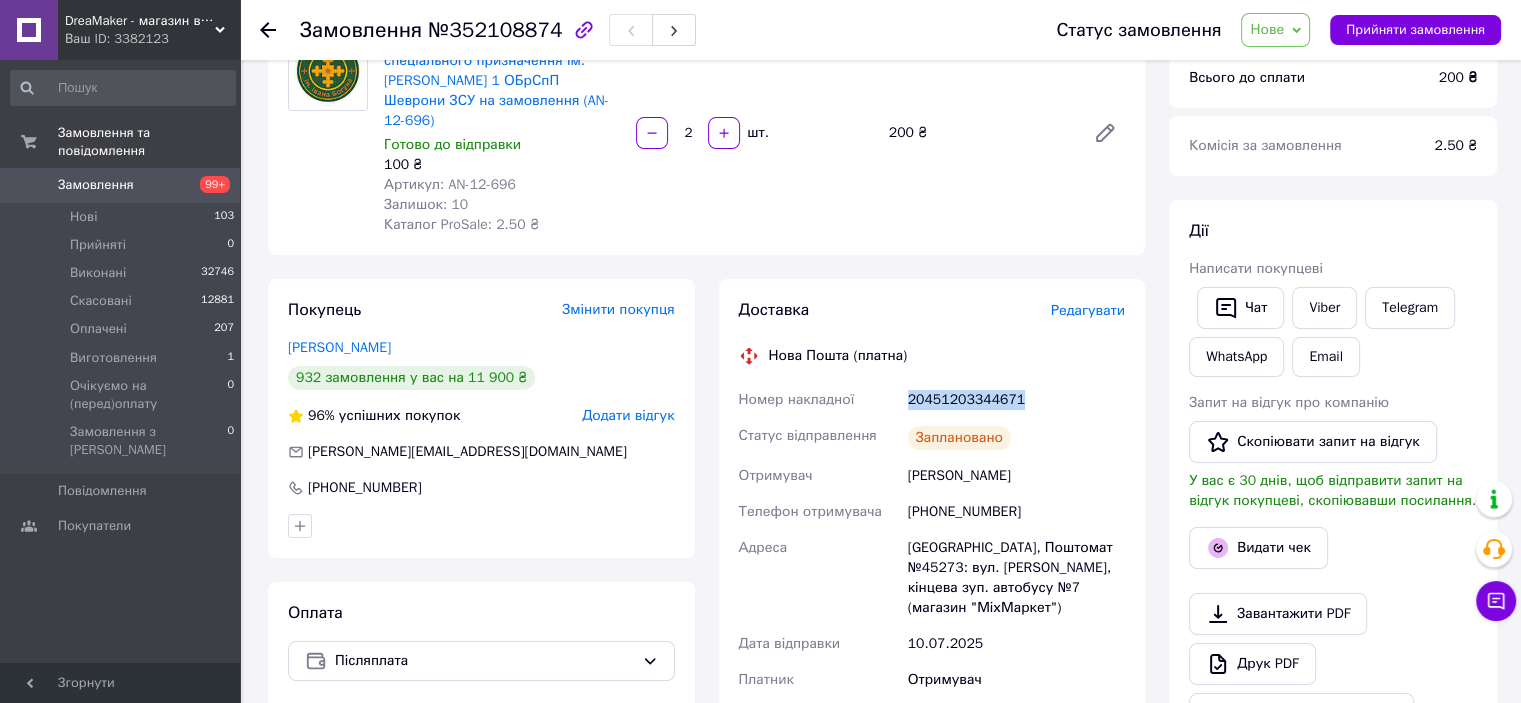 copy on "20451203344671" 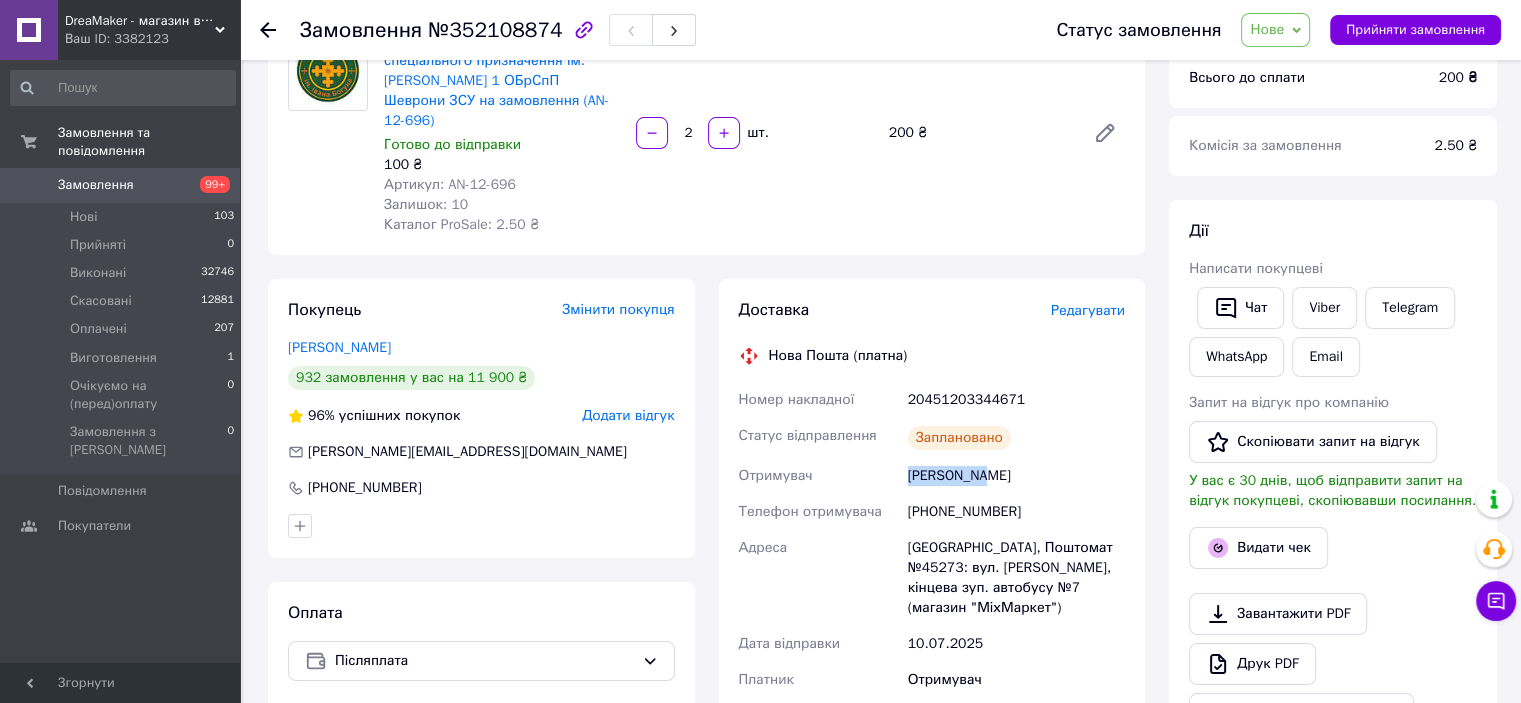 drag, startPoint x: 916, startPoint y: 456, endPoint x: 984, endPoint y: 459, distance: 68.06615 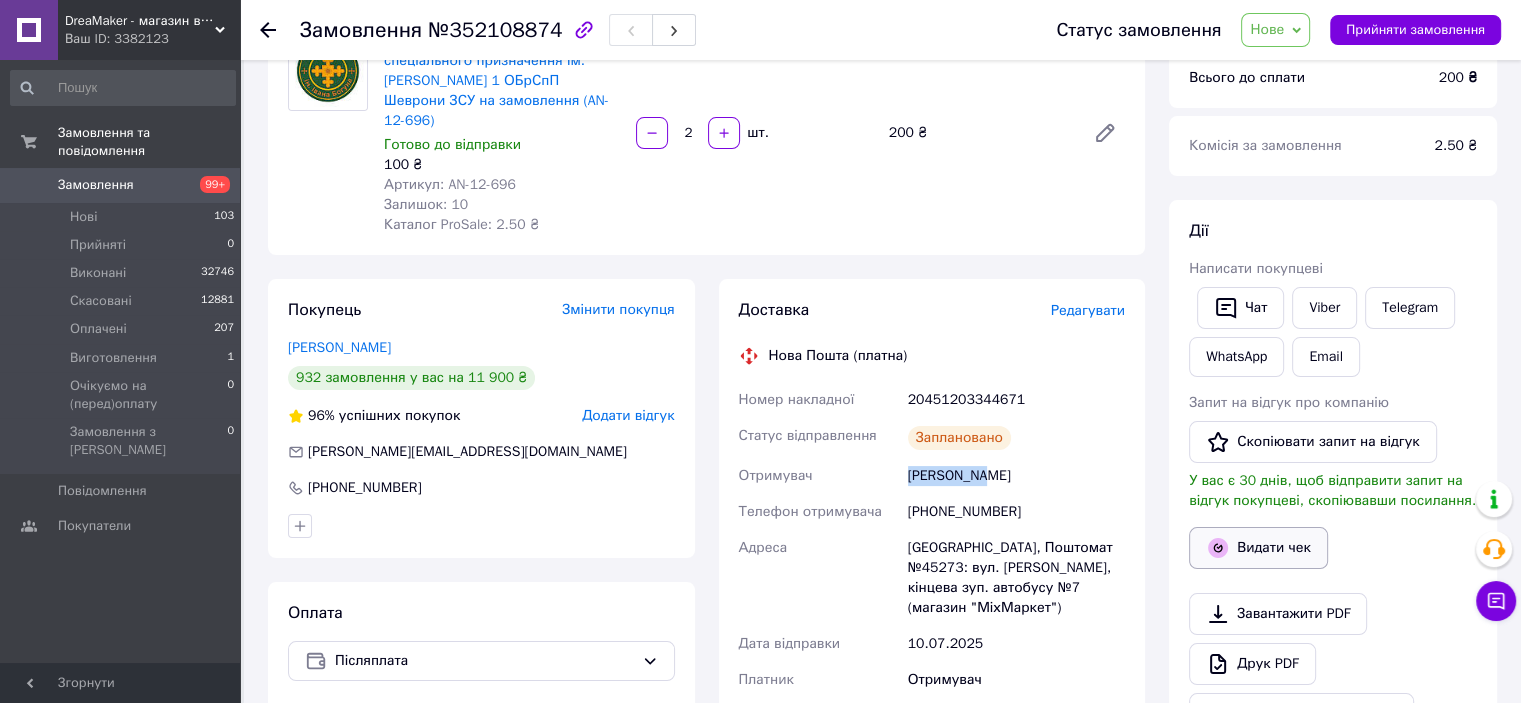 click on "Видати чек" at bounding box center [1258, 548] 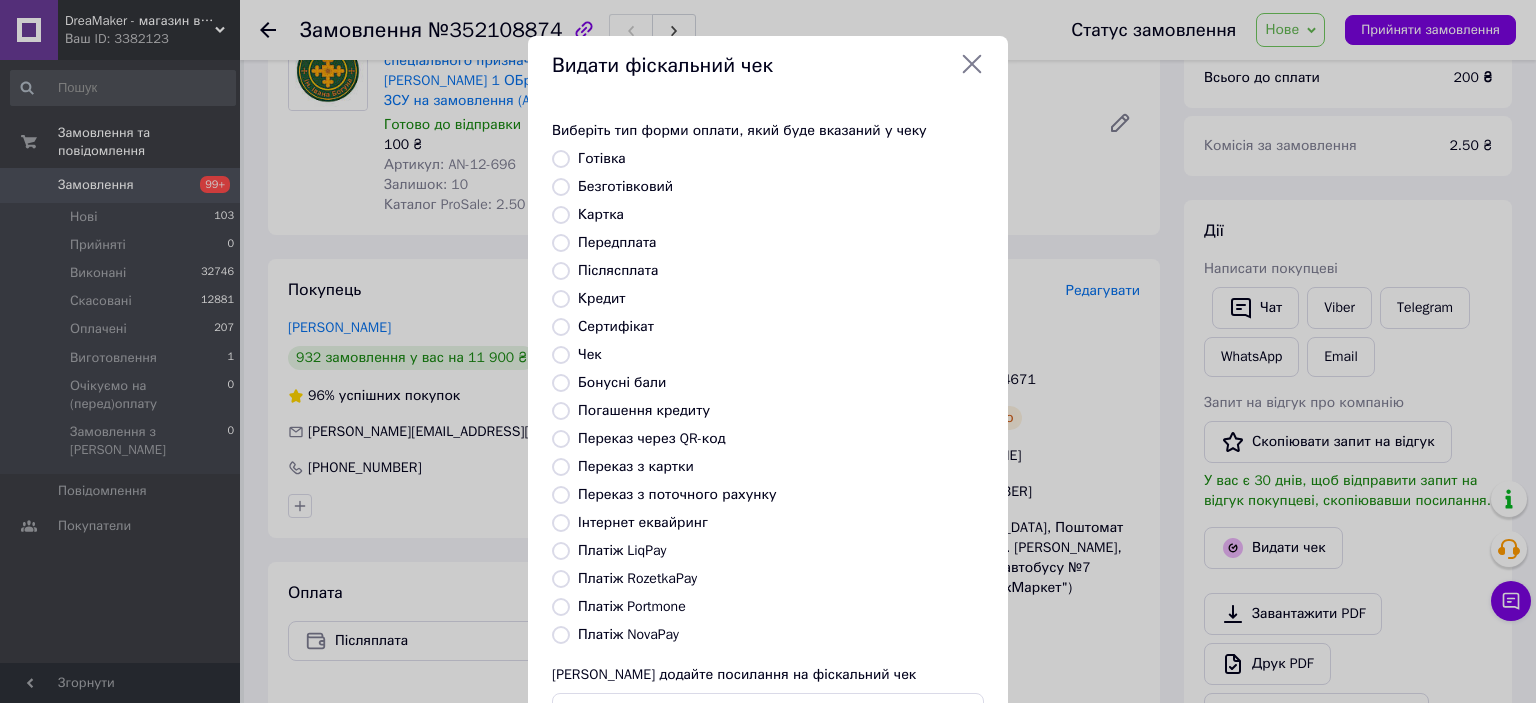 click on "Післясплата" at bounding box center [618, 270] 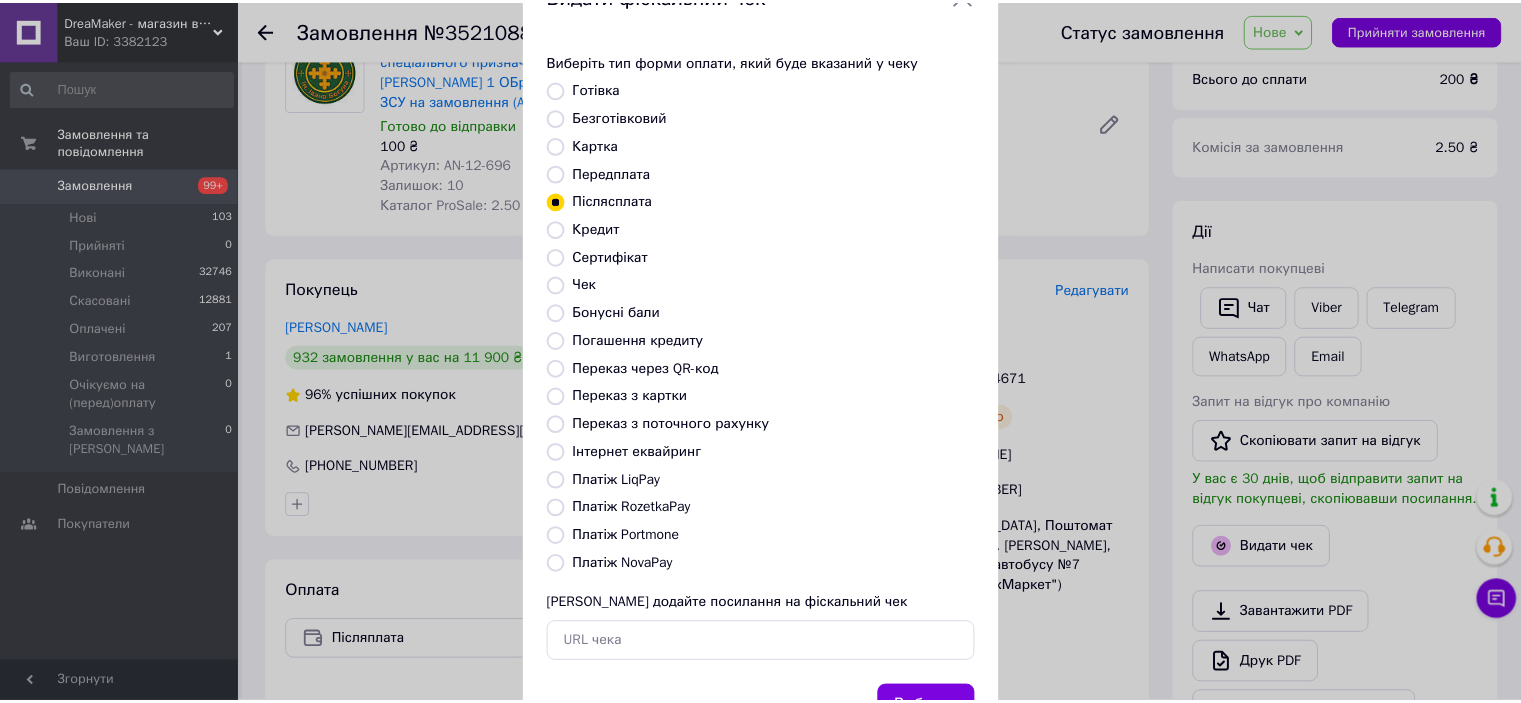 scroll, scrollTop: 155, scrollLeft: 0, axis: vertical 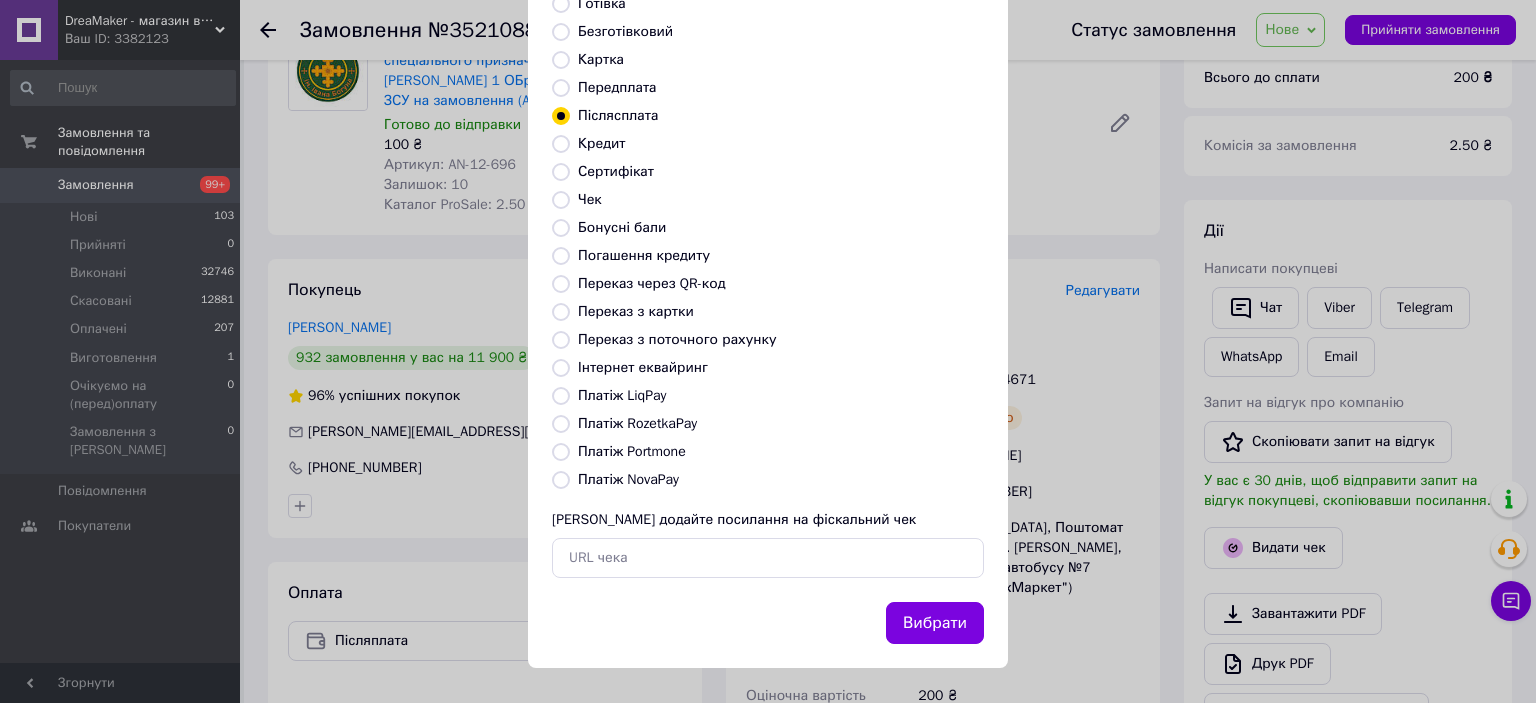 drag, startPoint x: 920, startPoint y: 611, endPoint x: 1046, endPoint y: 571, distance: 132.19682 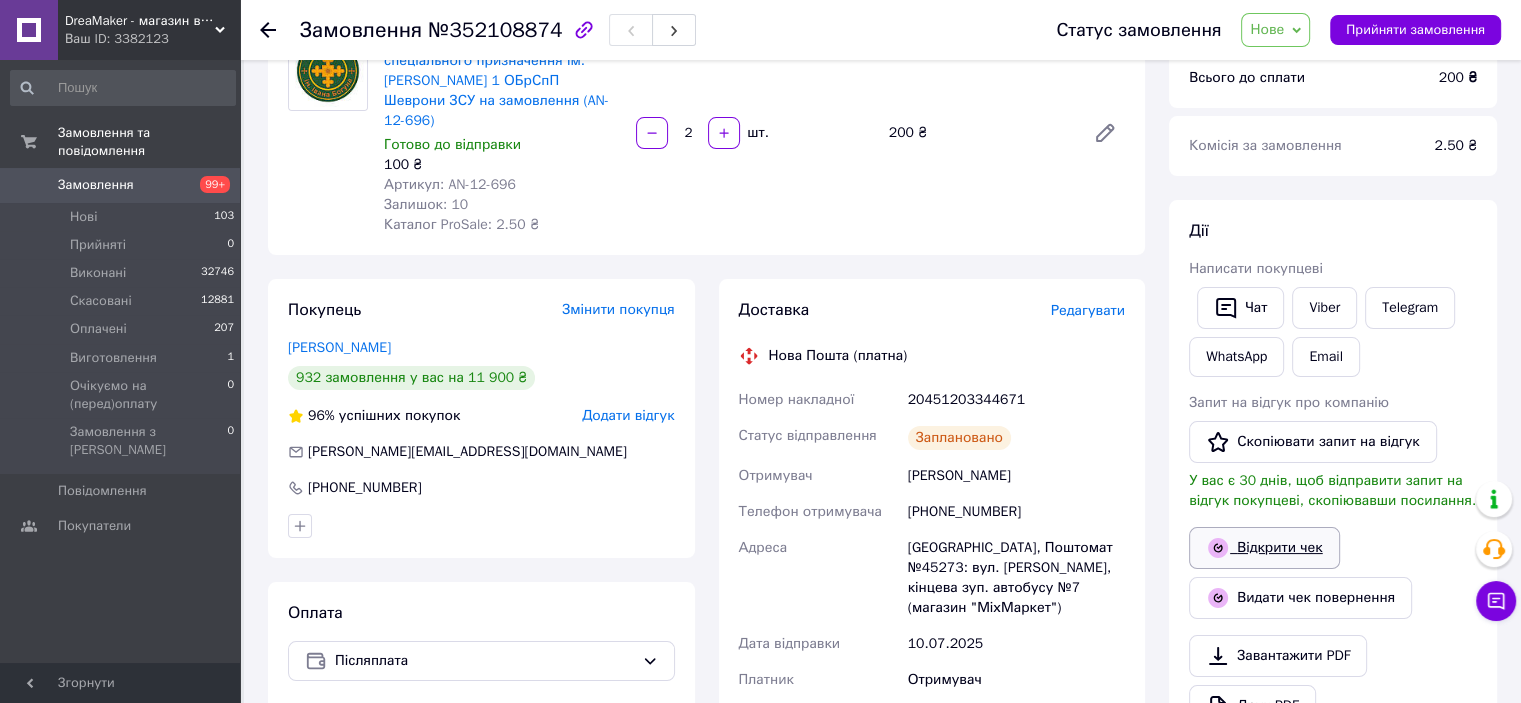 click on "Відкрити чек" at bounding box center [1264, 548] 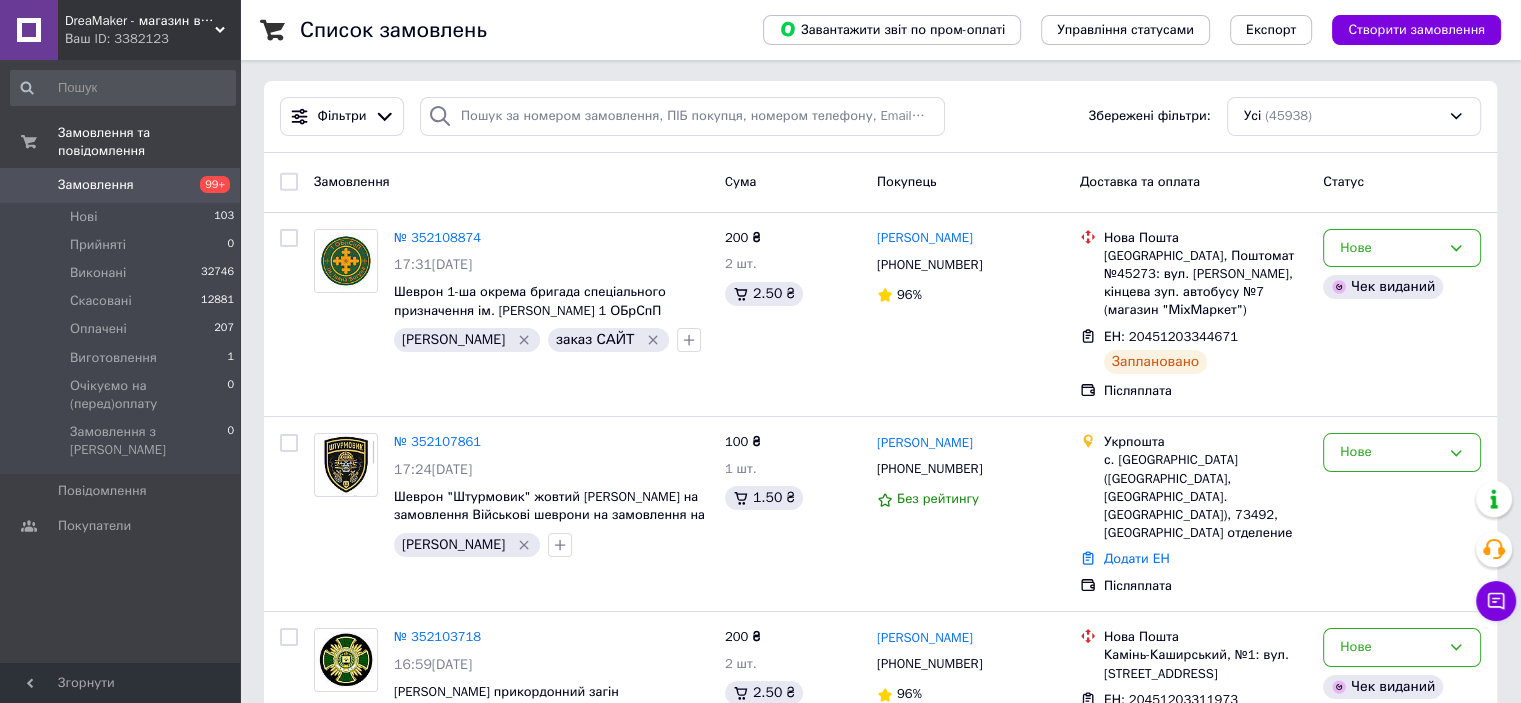 scroll, scrollTop: 0, scrollLeft: 0, axis: both 